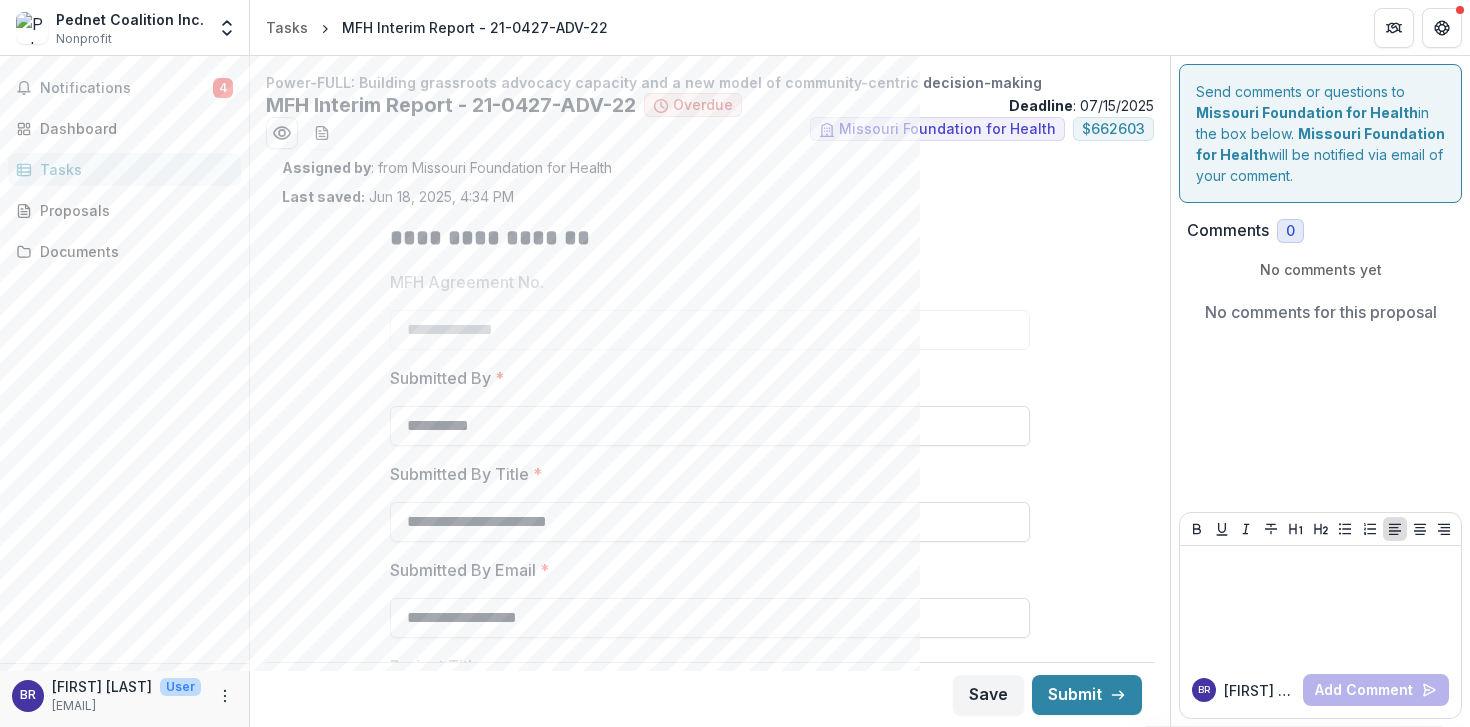scroll, scrollTop: 0, scrollLeft: 0, axis: both 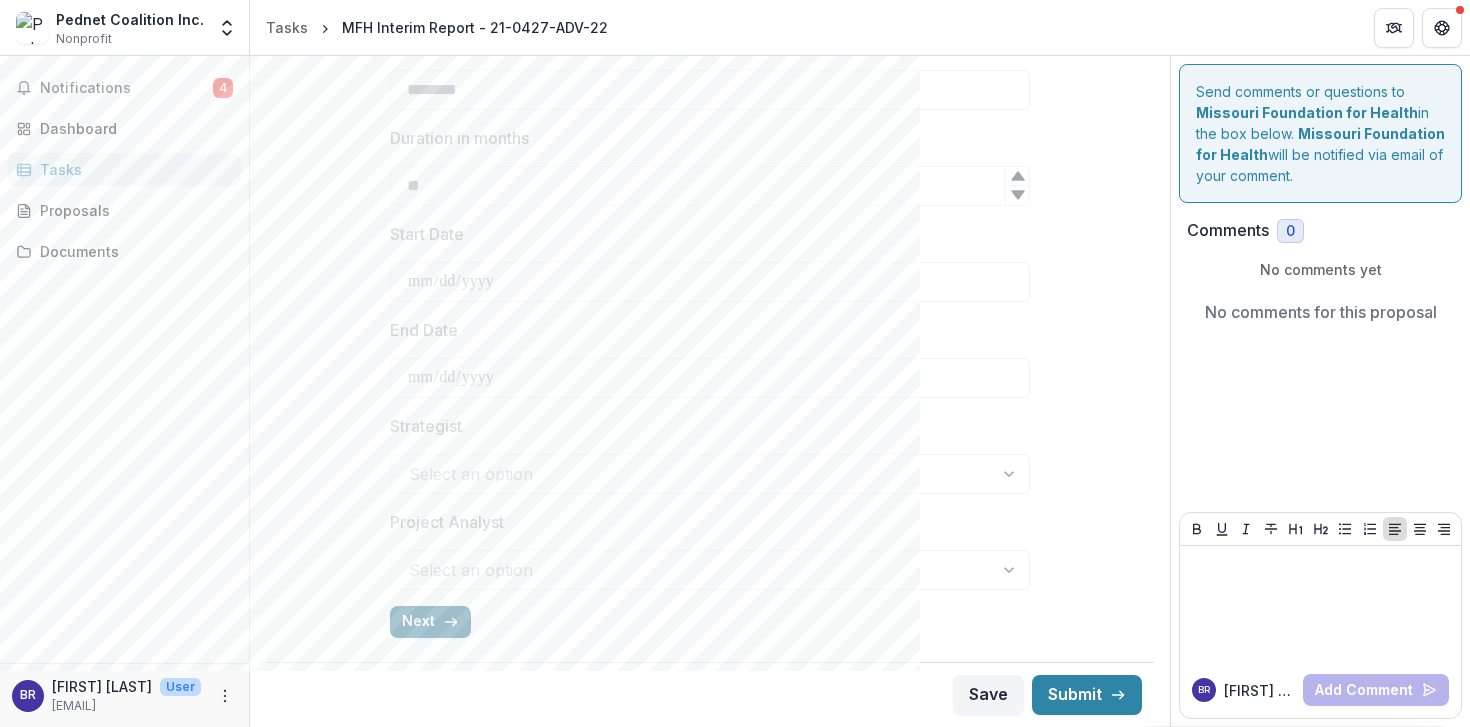 click on "Next" at bounding box center [430, 622] 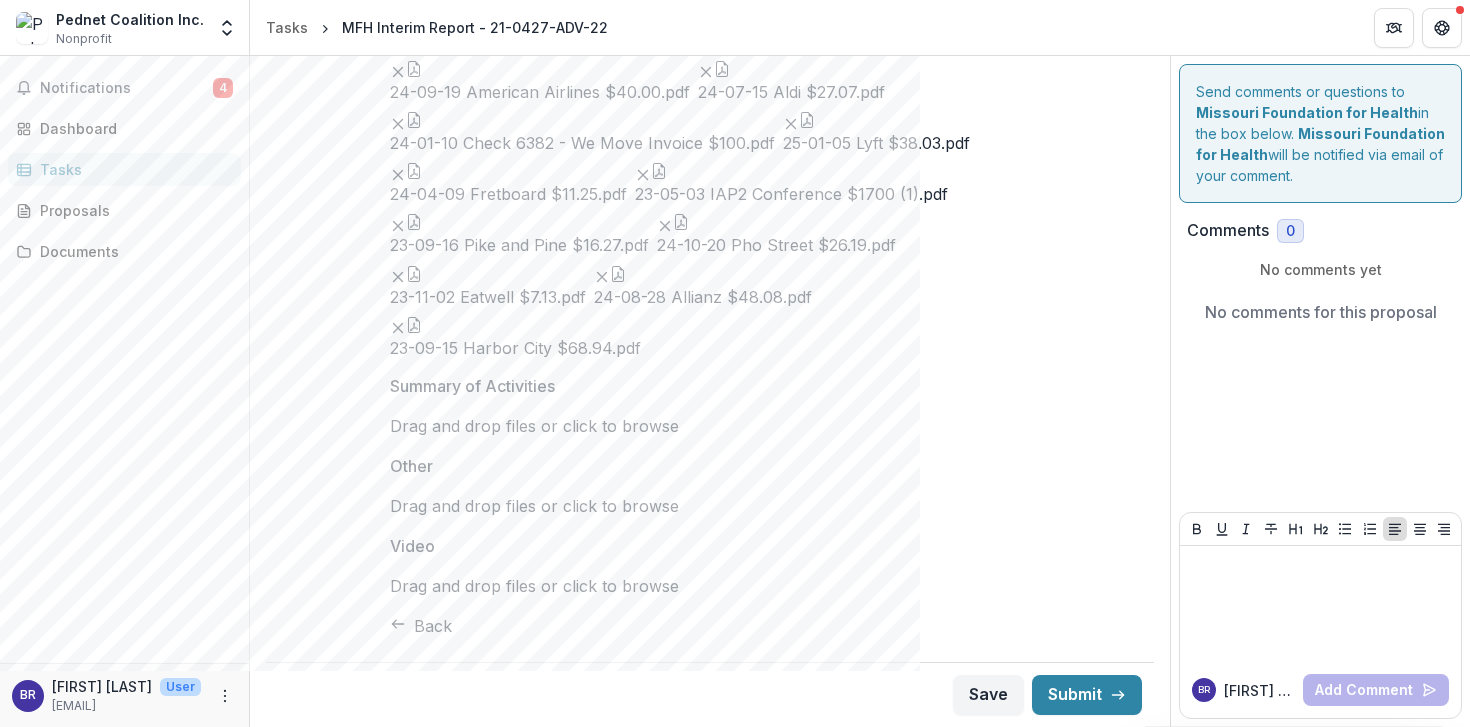 scroll, scrollTop: 4724, scrollLeft: 0, axis: vertical 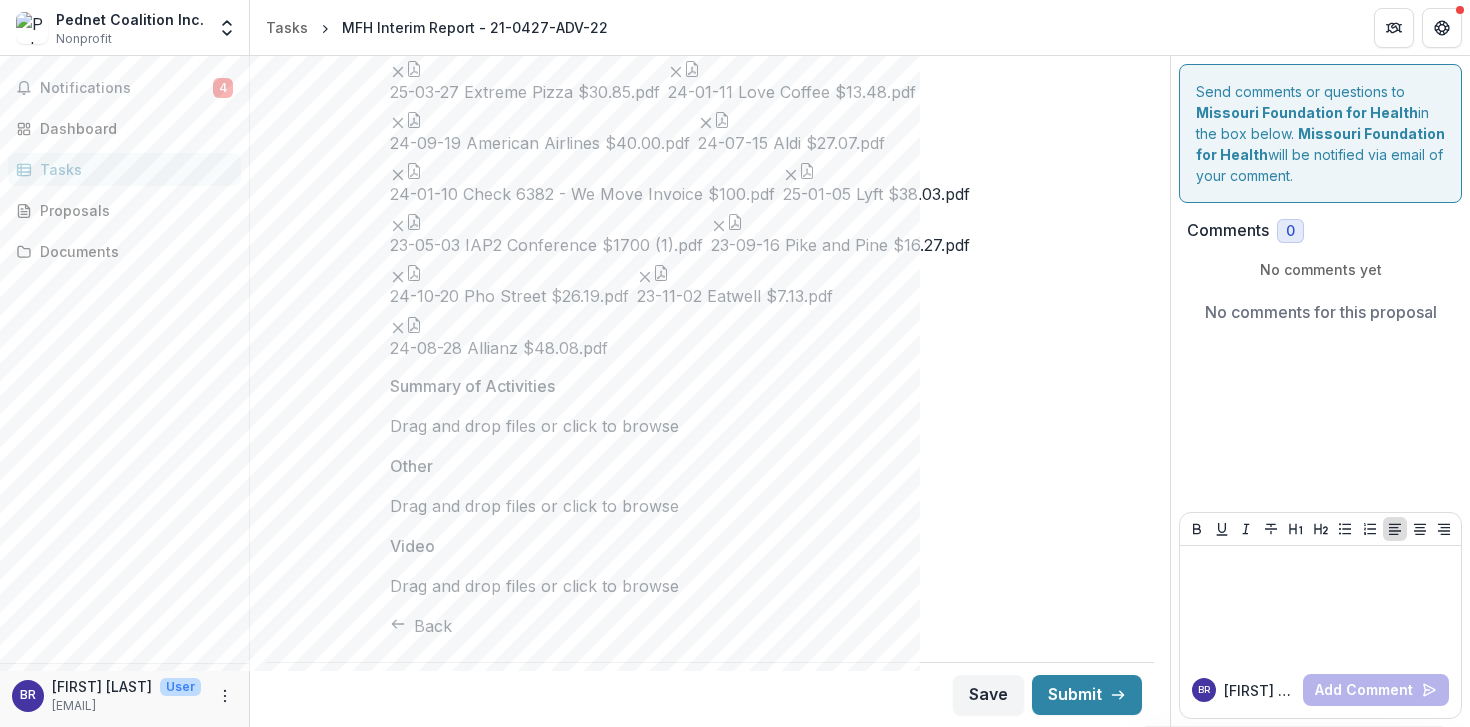 click 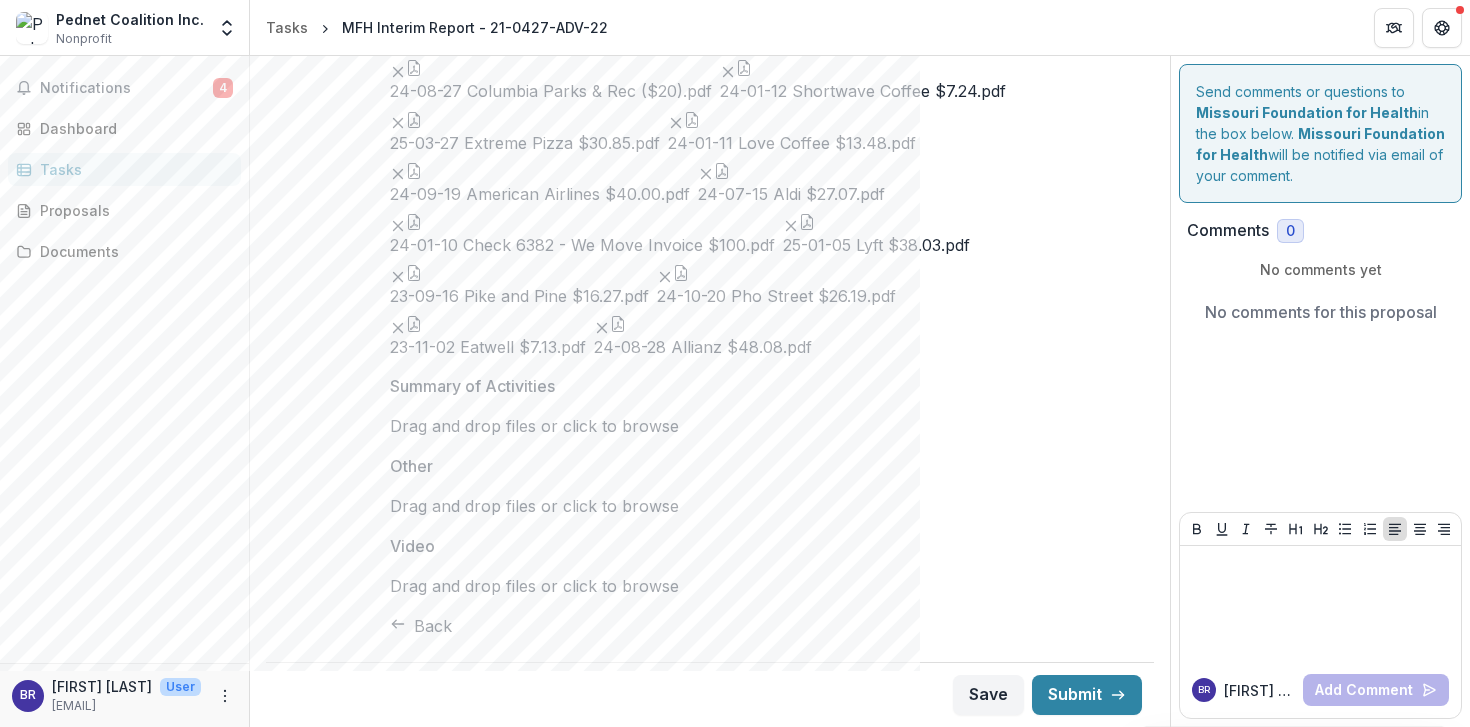 click 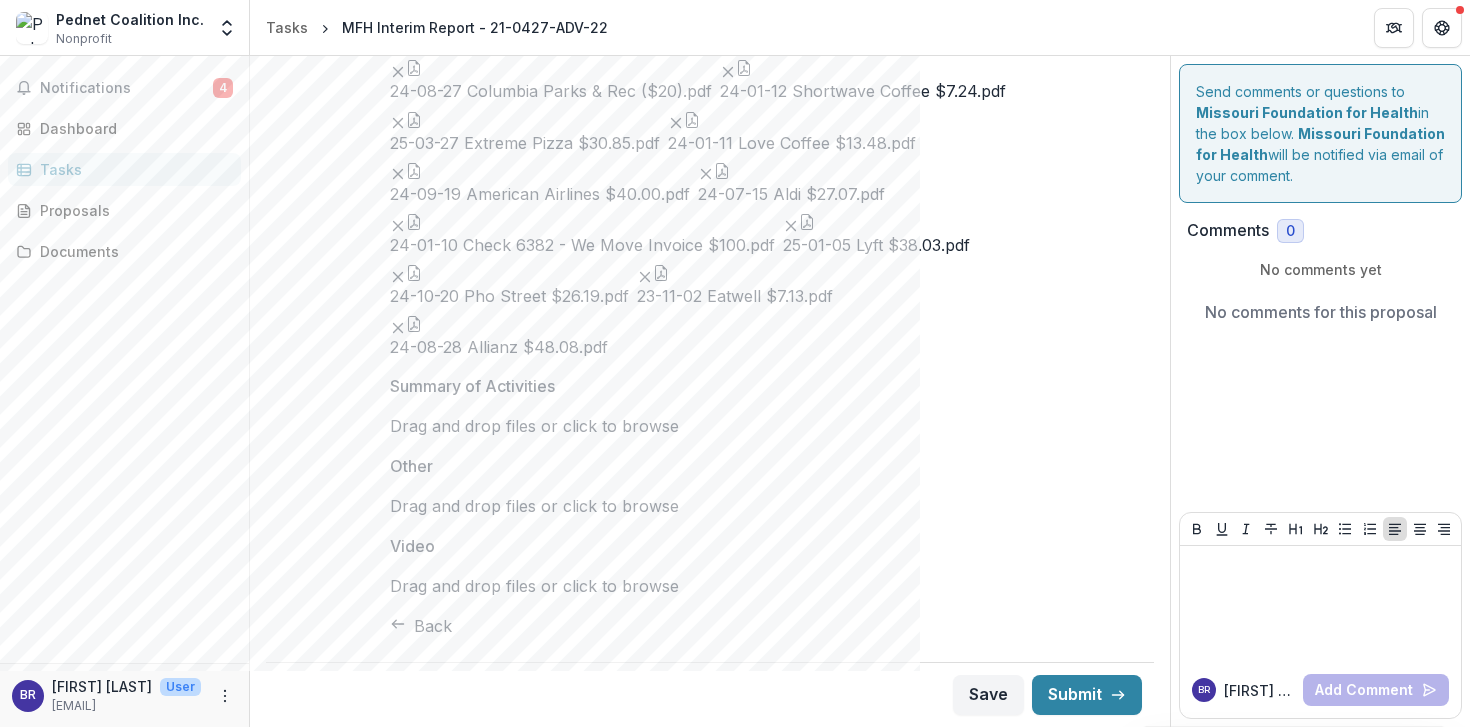 click 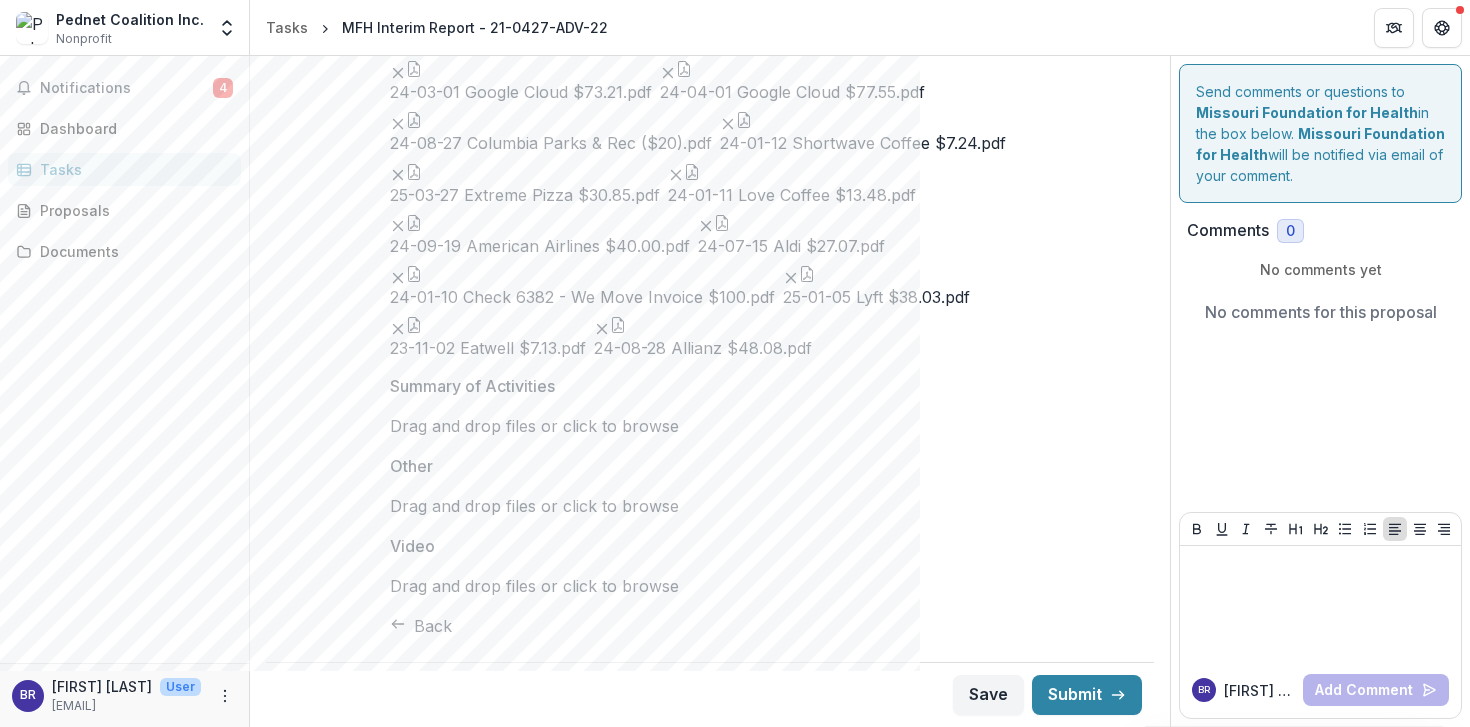 click 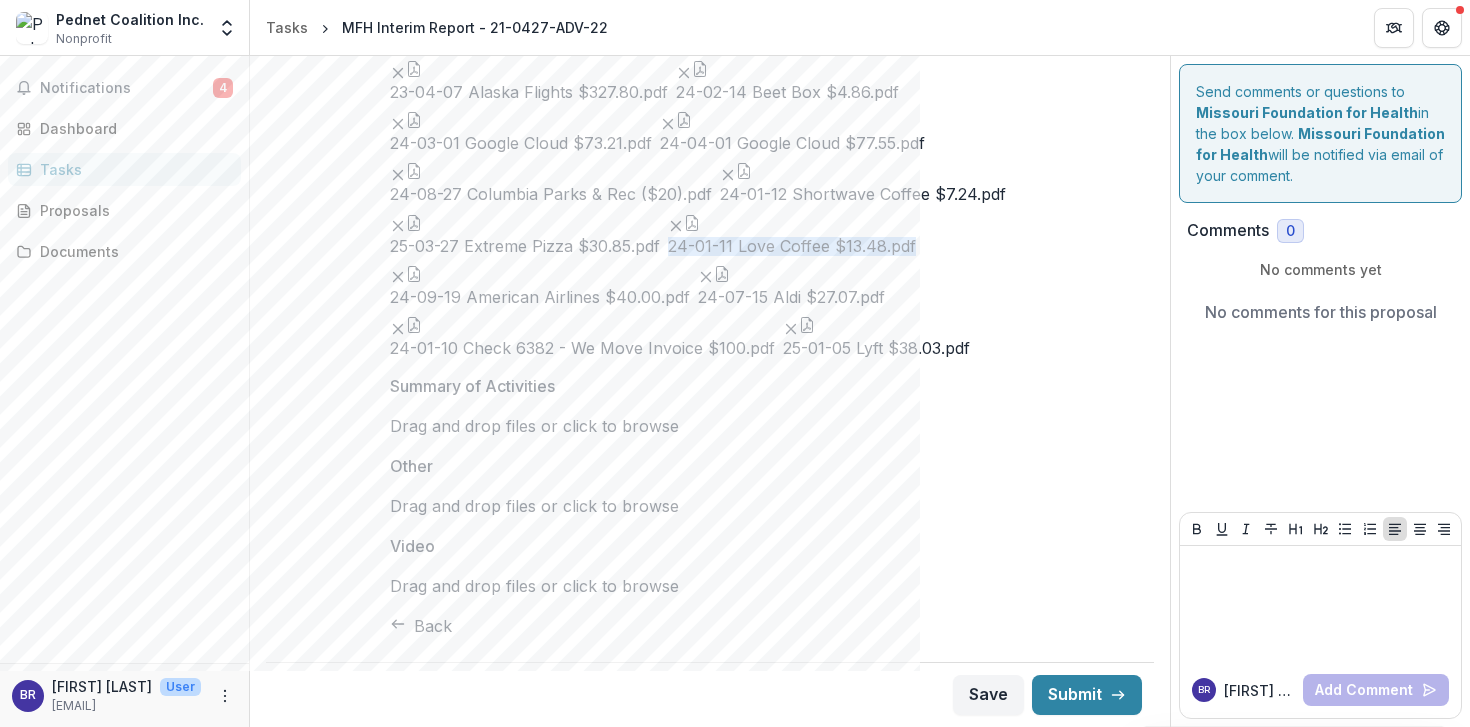 click on "23-09-13 Bok a bok $38.80.pdf 23-02-24 El Fogon Veracruzaco $149.78.pdf 24-10-14 Lyft $153.26.pdf 23-09-12 PCC Community Markets $15.43.pdf 23-01-23 Best Buy $2997.00.pdf 24-10-24 Bladuccis $12.42.pdf 25-01-30 Grubhub $307.66.pdf 25-03-19 Uprise Bakery $7.47.pdf 24-10-24 Hudson $5.50.pdf 24-04-29 Syrian Kitchen $93.31.pdf 23-03-07 Otter $99.99.pdf 23-09-14 King County Metro 2 $8.00.pdf 24-10-23 Umai Umai $78.88.pdf 24-10-23 Fairmount Pizza $14.31.pdf 24-07-31 Armory $60.00.pdf 24-04-03 Fretboard $10.pdf 23-09-07 Broadway Brewery $53.89.pdf 24-08-28 McNallys $110.44.pdf 25-03-24 Sushi Station $89.14.pdf 23-09-21 The Old Fashioned $25.05.pdf 24-08-28 Schnucks $13.89.pdf 25-03-27 Ella's Wood Fired Kitchen $63.80.pdf 24-08-22 Acola $7.97.pdf 24-01-25 Acola Coffee $4.26.pdf 24-03-12 Goldies $15.42.pdf 23-04-17 Acola $38.54.pdf 24-12-01 Grubhub $119.61.pdf 23-04-03 Como Arepas $20.99.pdf 23-09-13 Molly Moon_s $15.99.pdf 25-03-26 Bread Furst $8.65.pdf 24-10-22 SEPTA $2.00.pdf 24-10-20 Trader Joe's $63.17.pdf" at bounding box center (710, -1686) 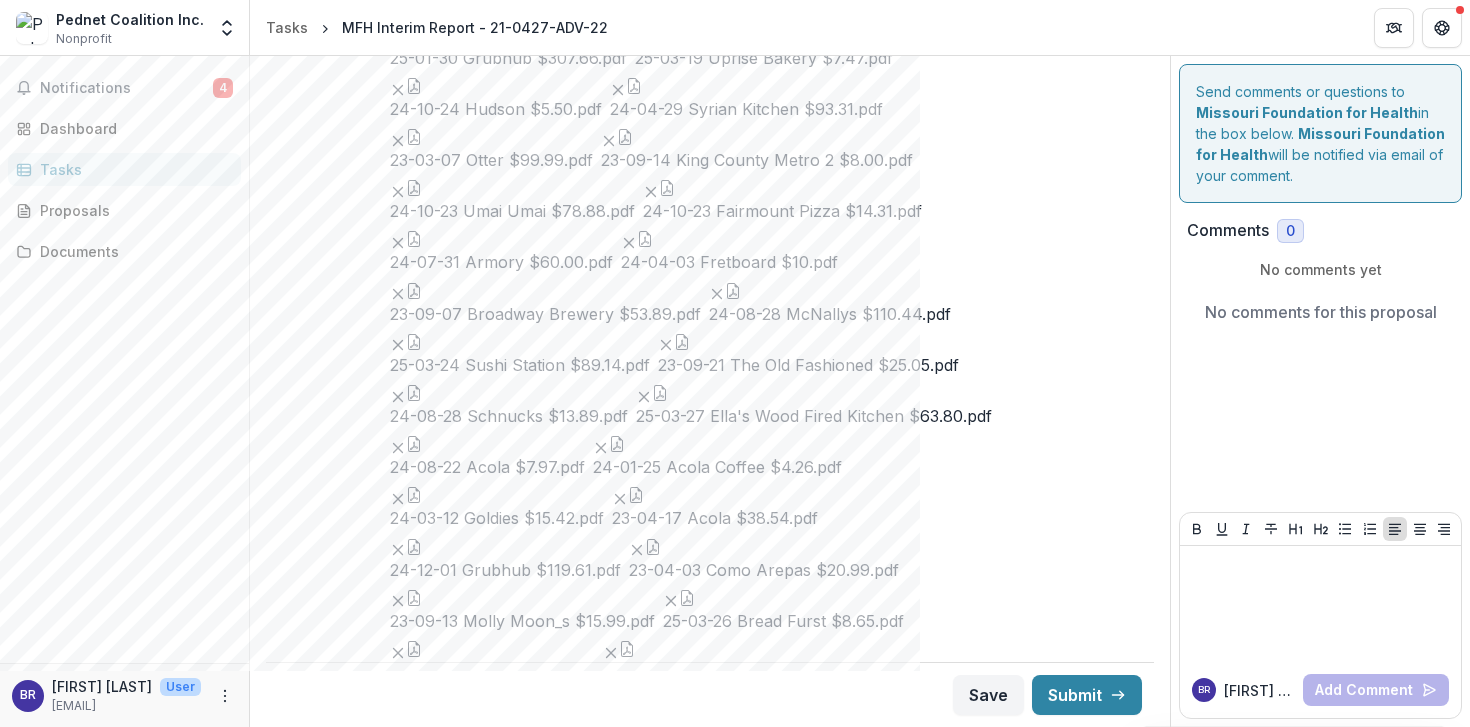 scroll, scrollTop: 888, scrollLeft: 0, axis: vertical 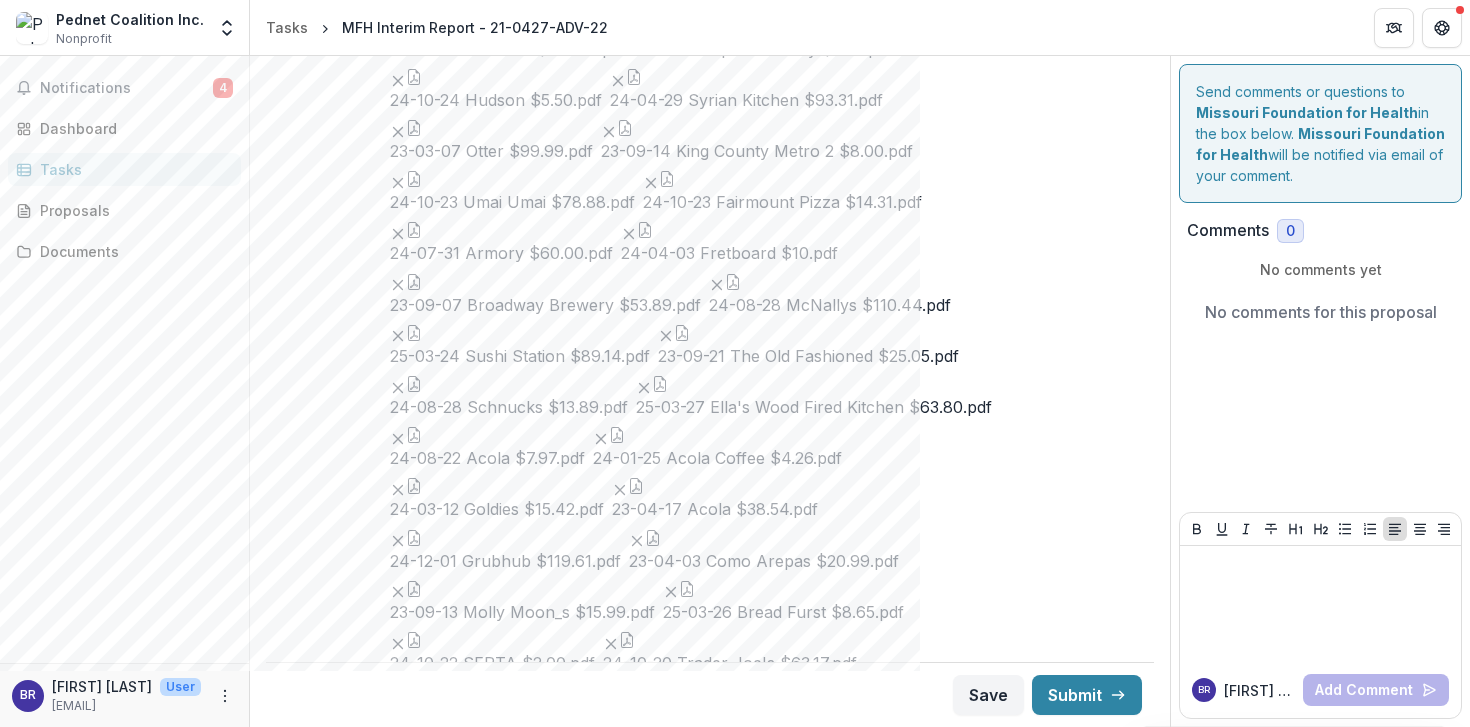 click 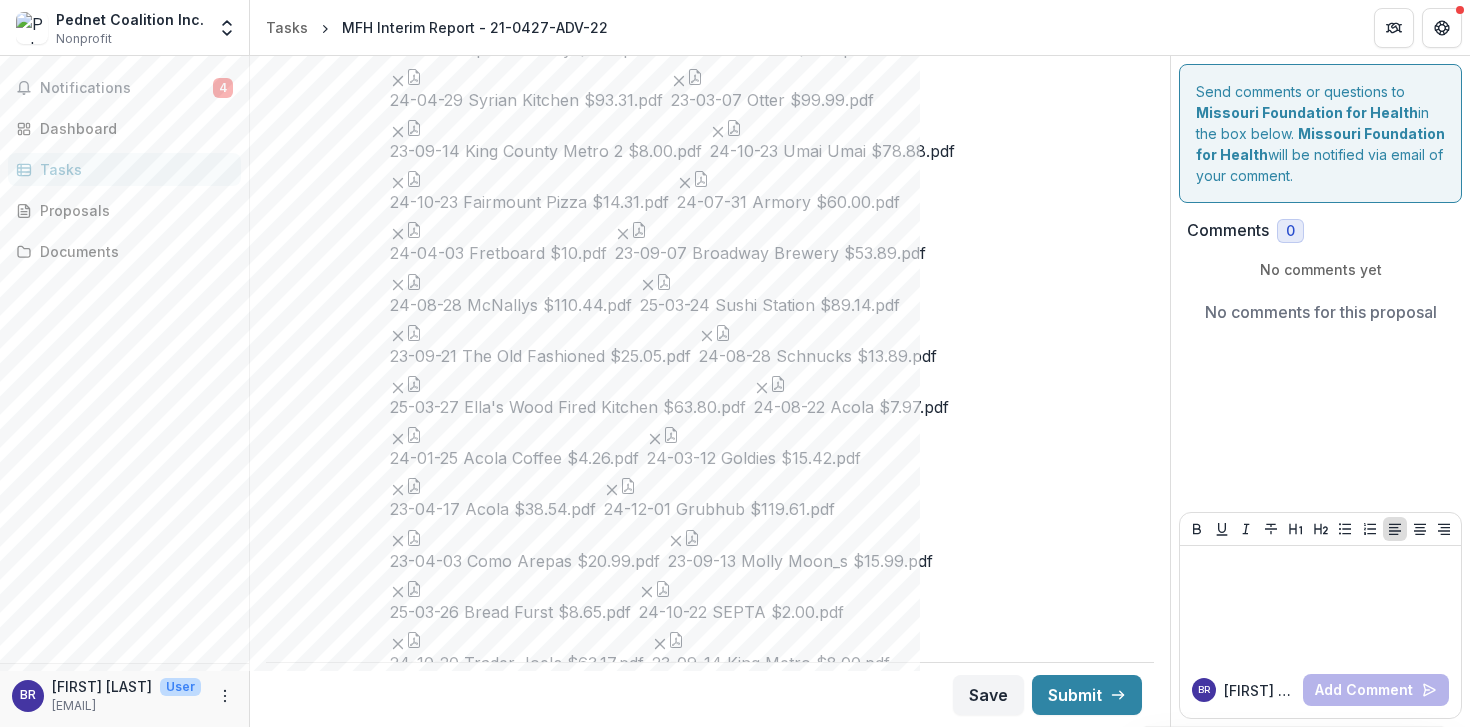click 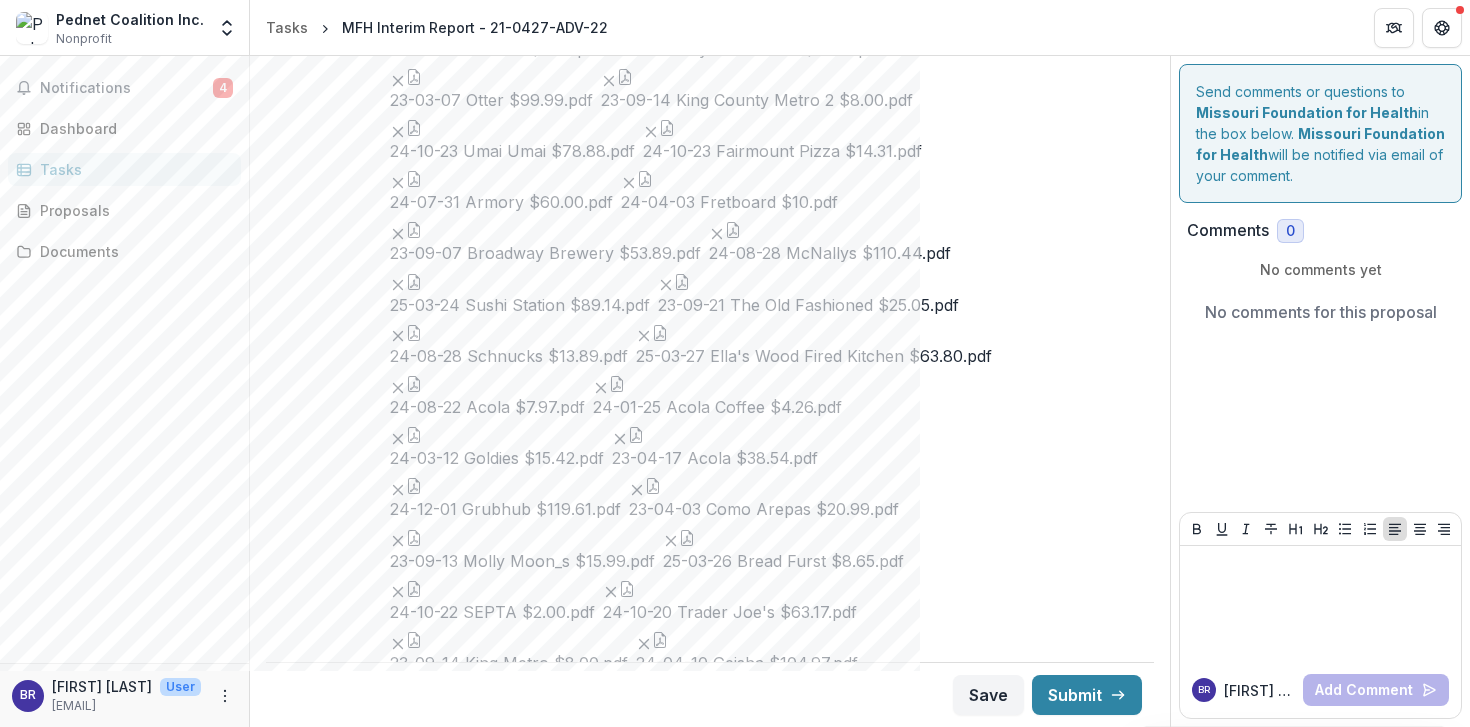 click 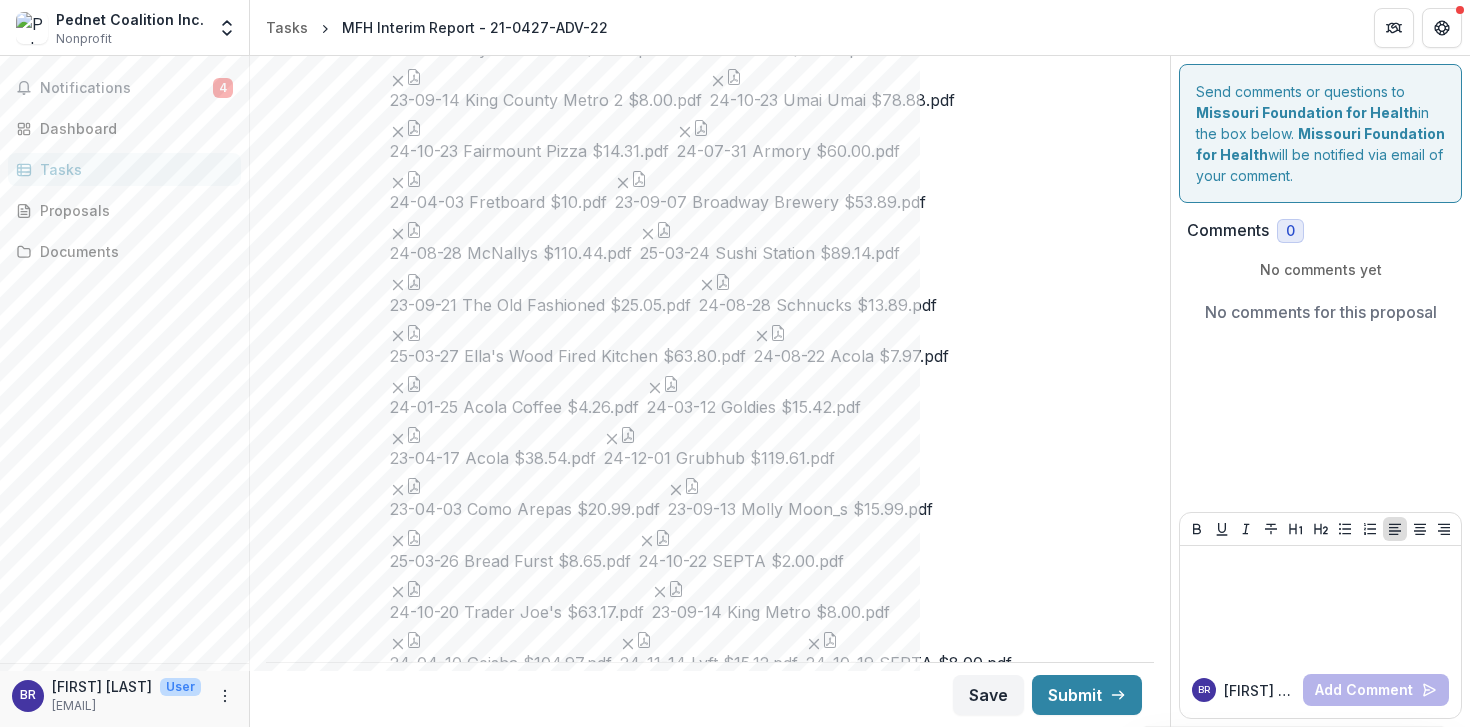 click 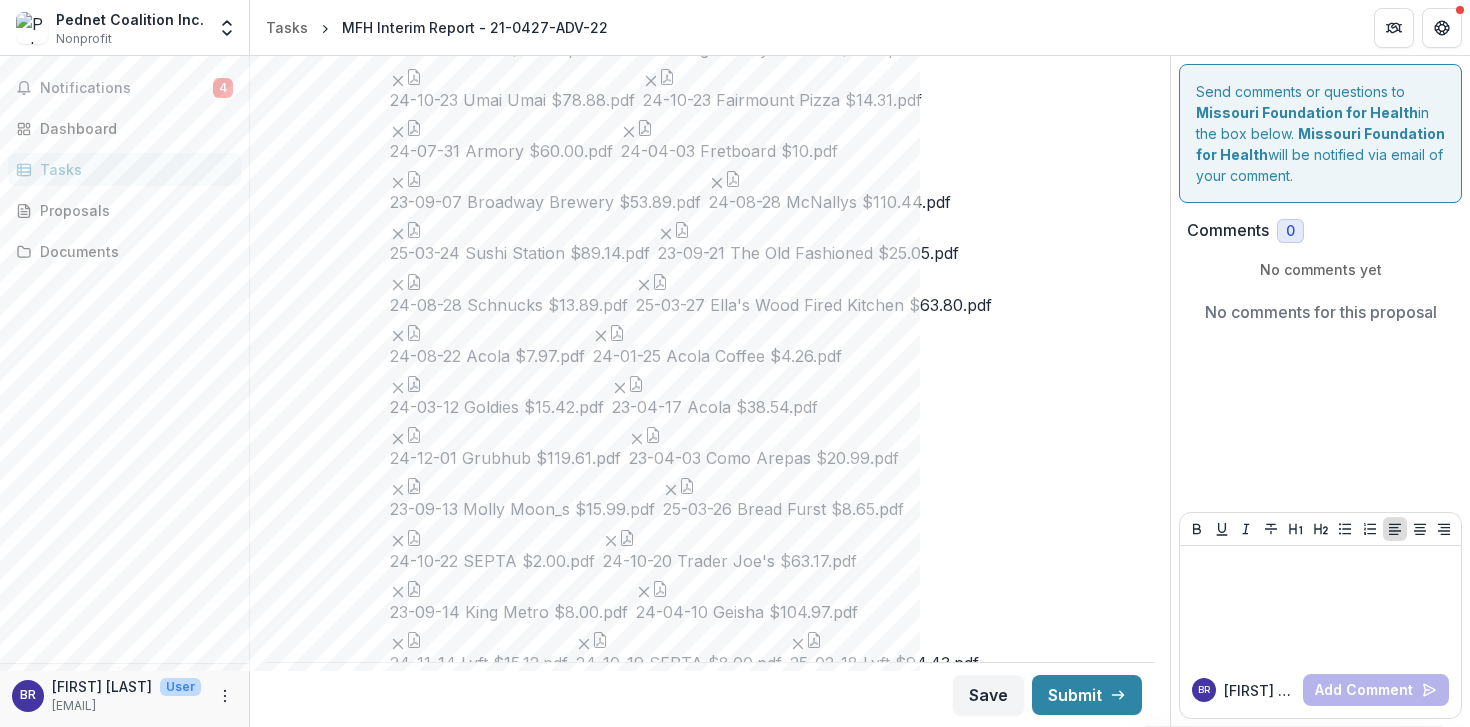 click 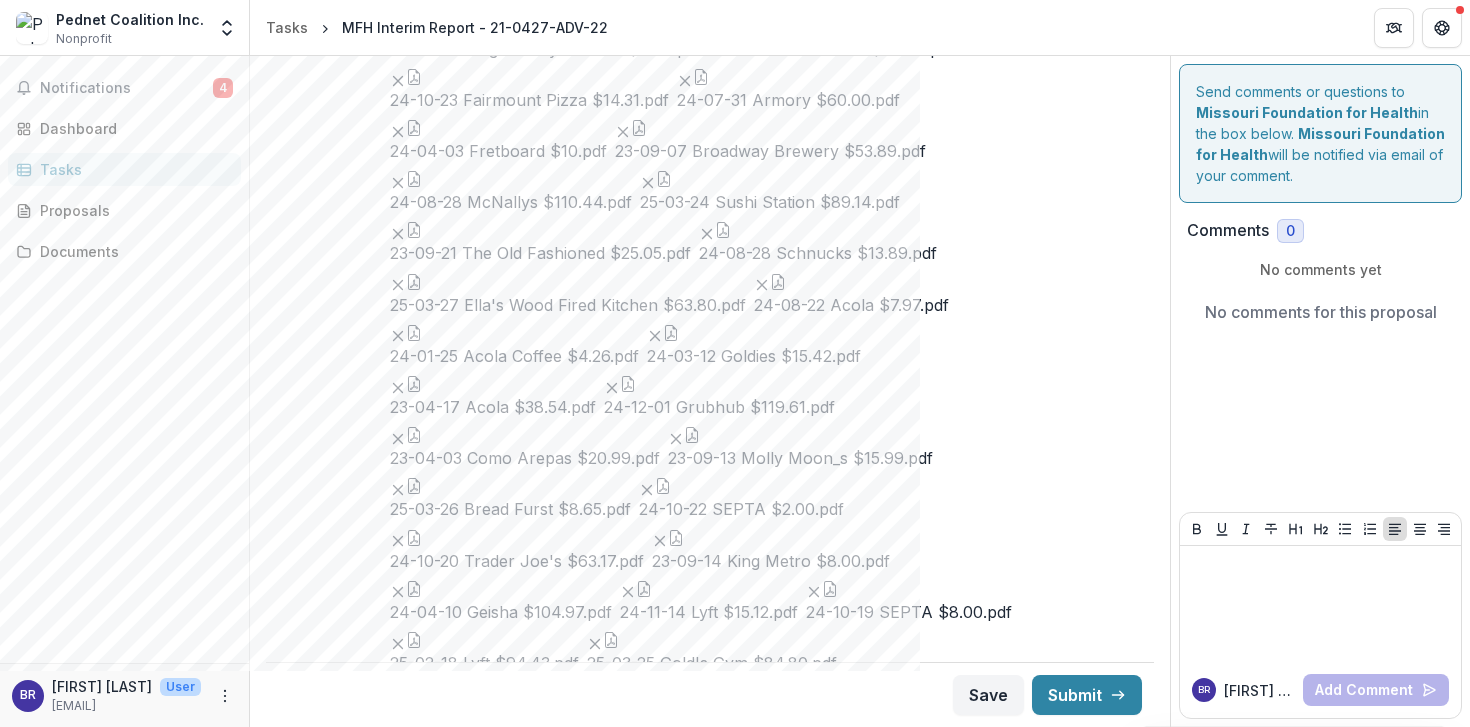 click 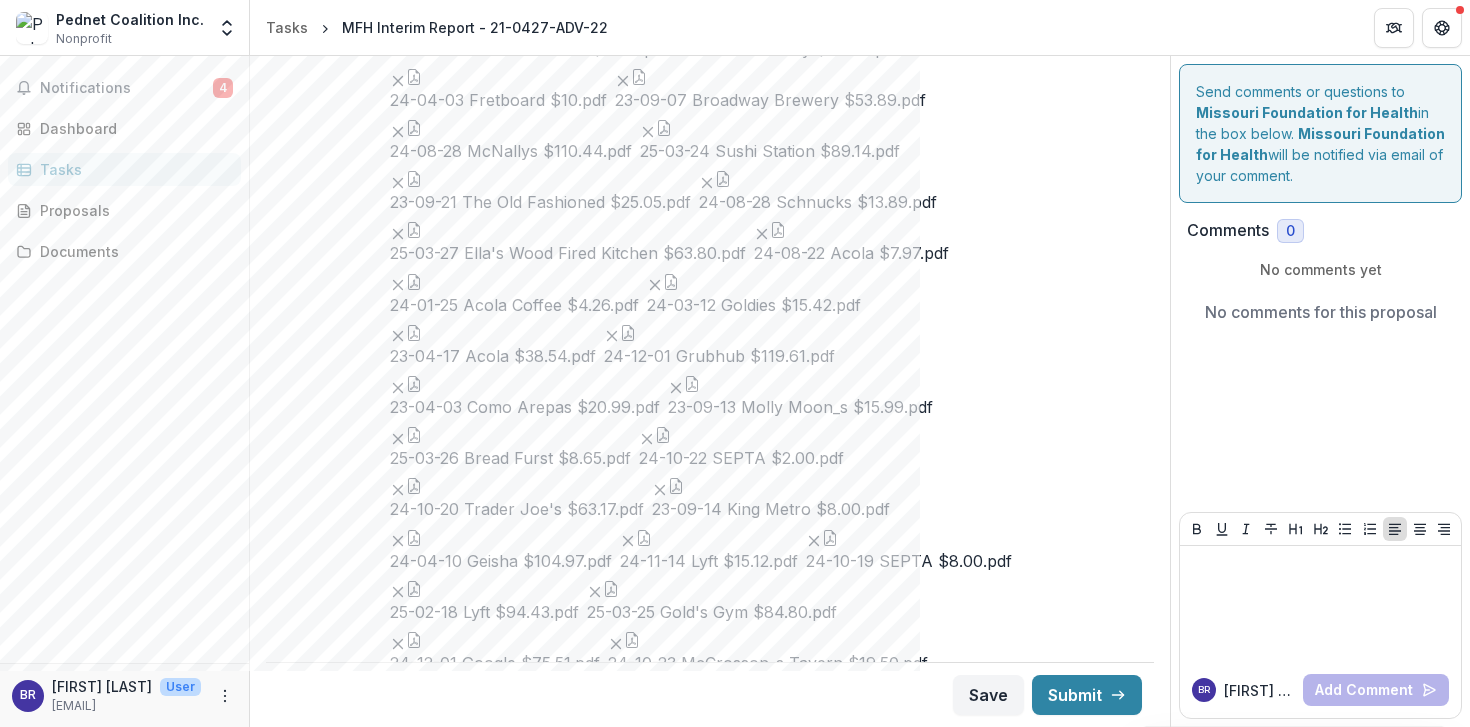 click 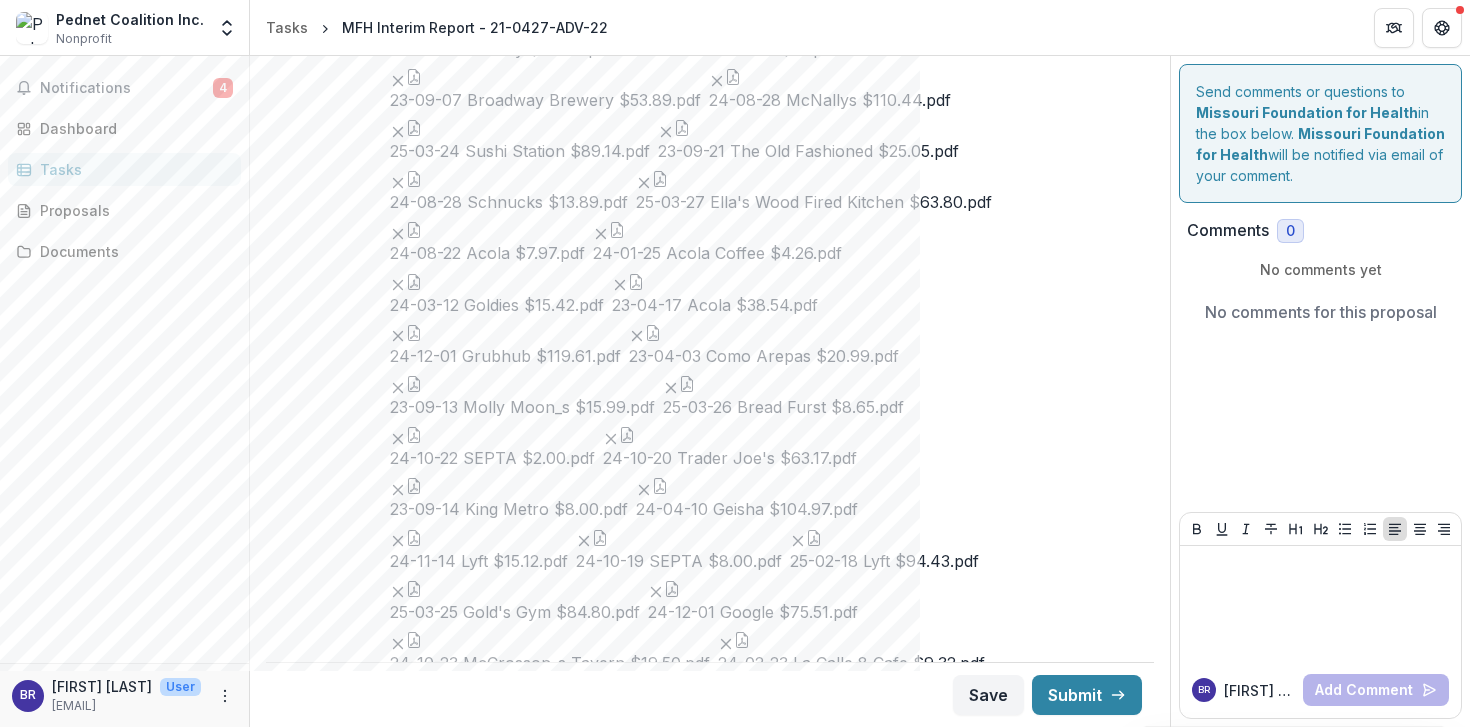 click 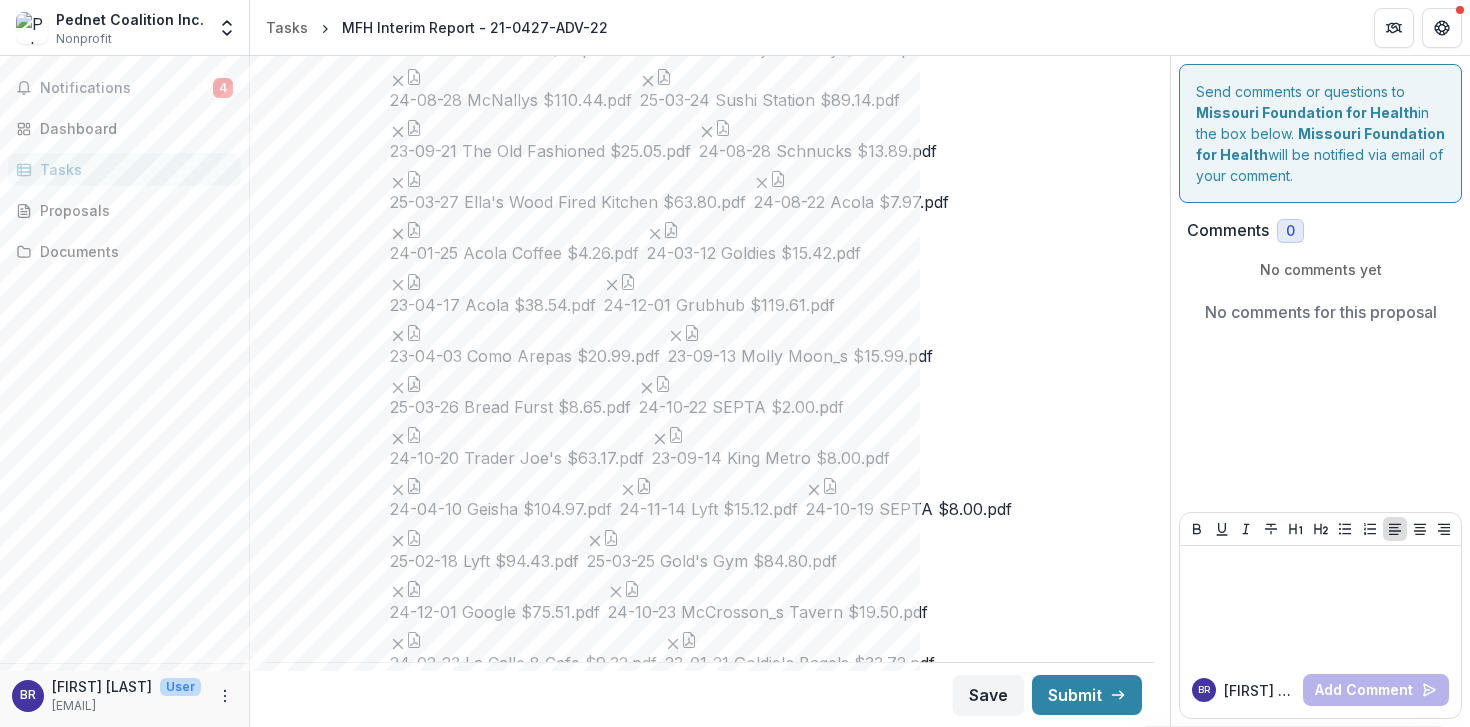 click 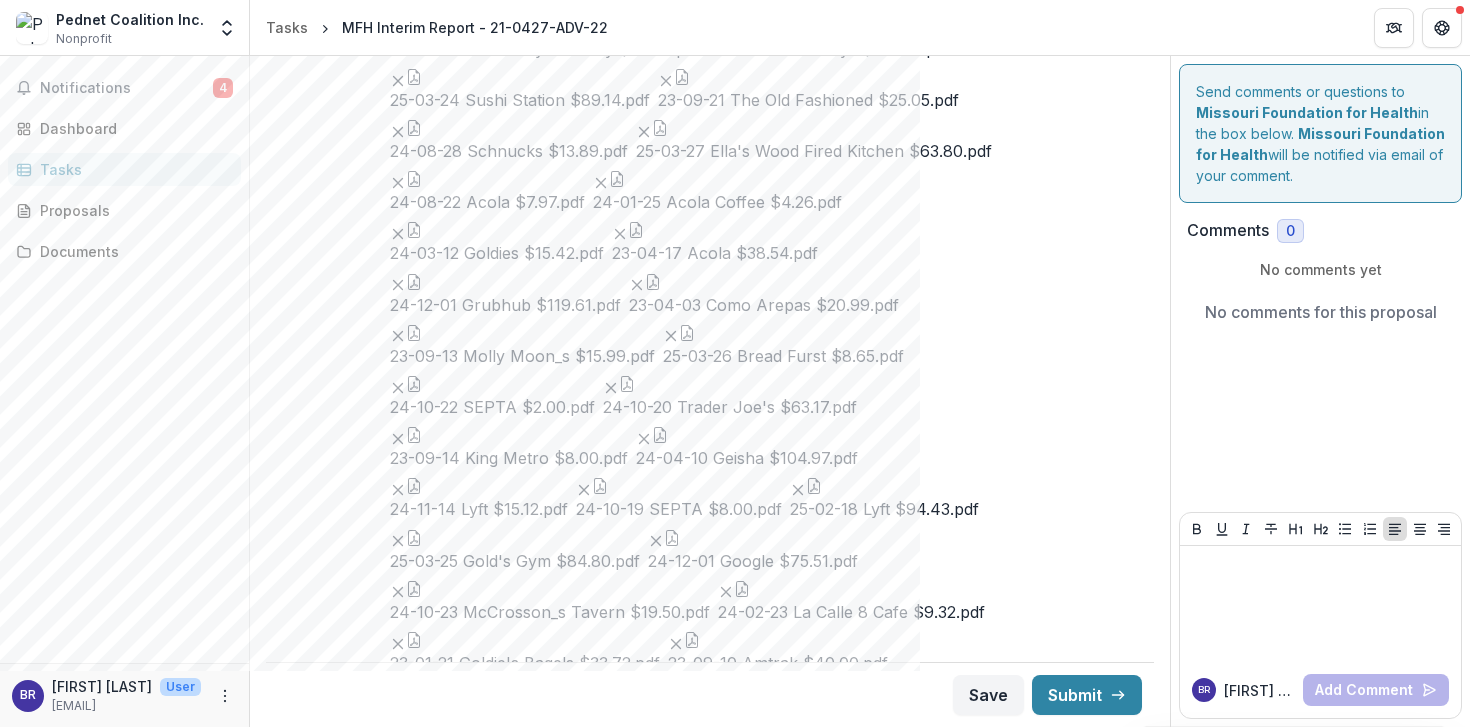 click 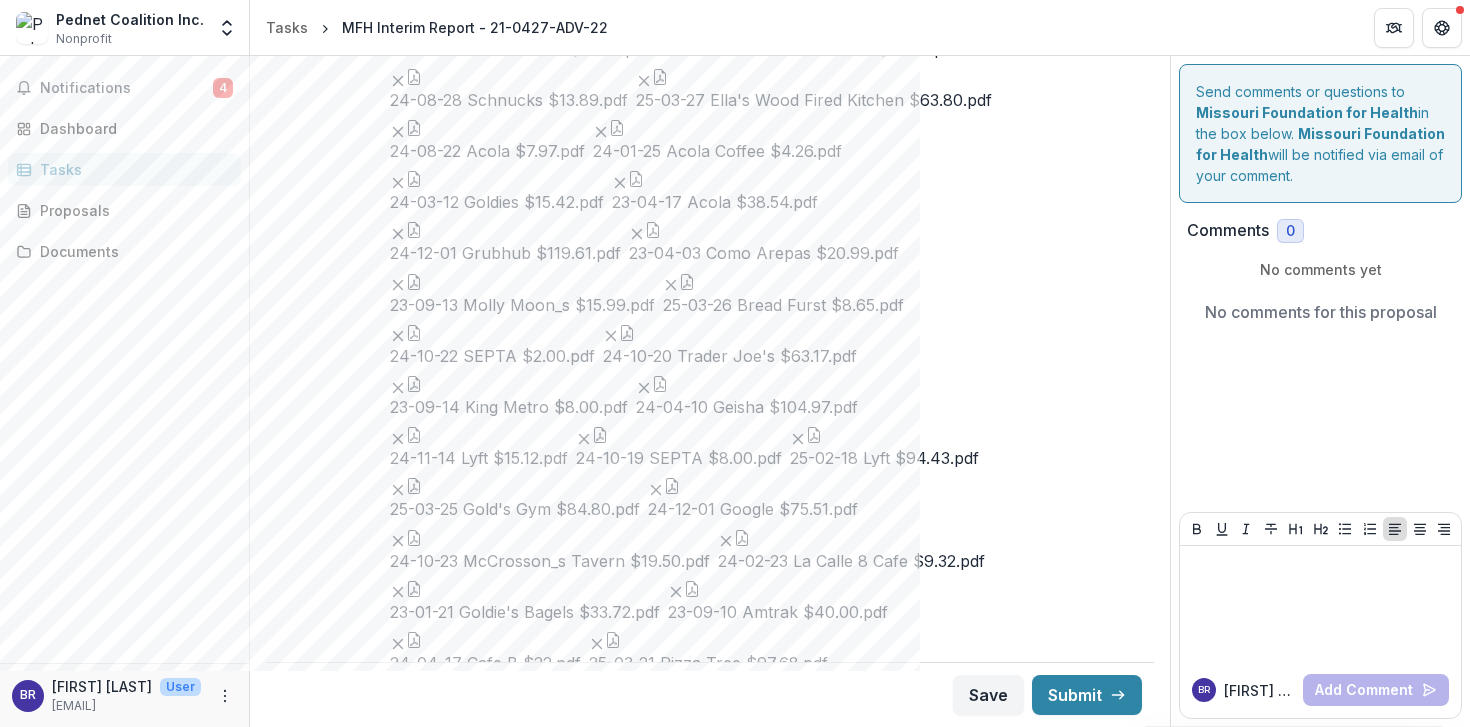 click 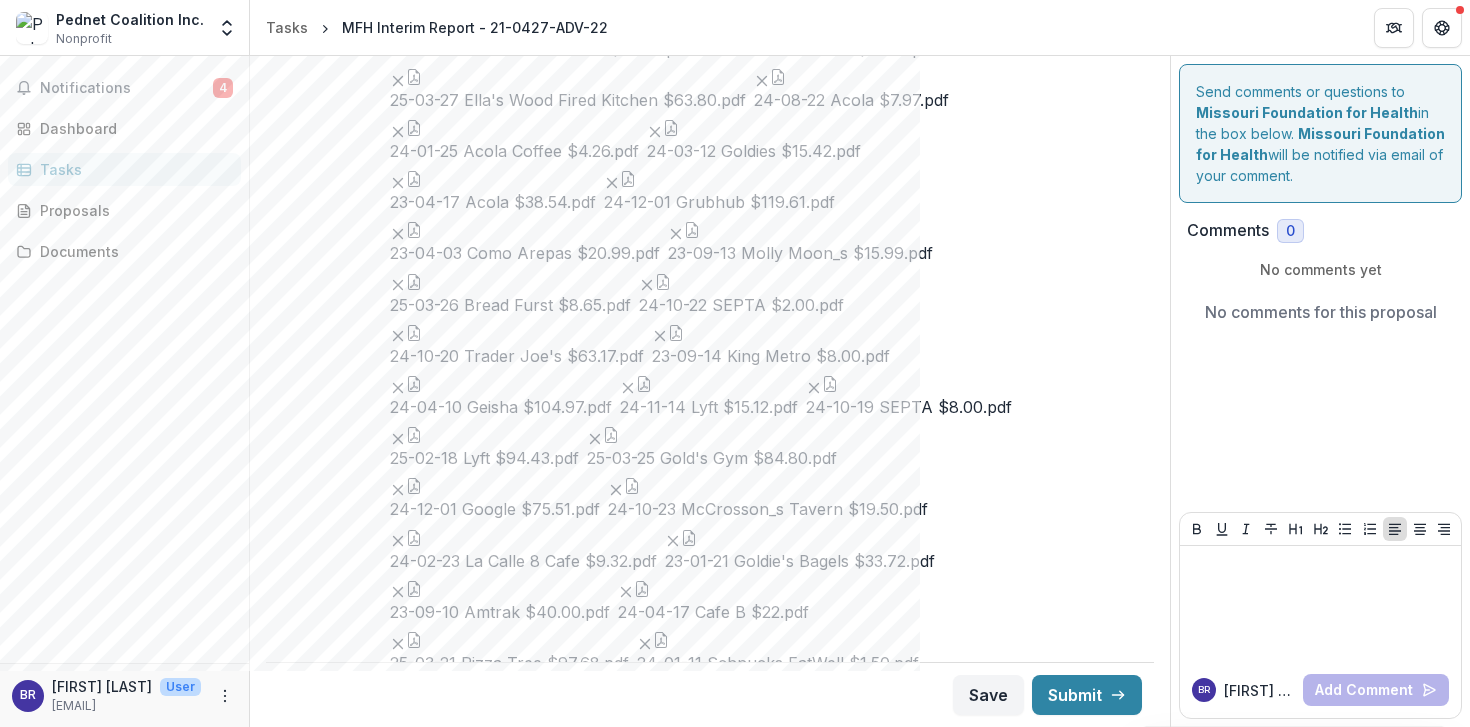 click 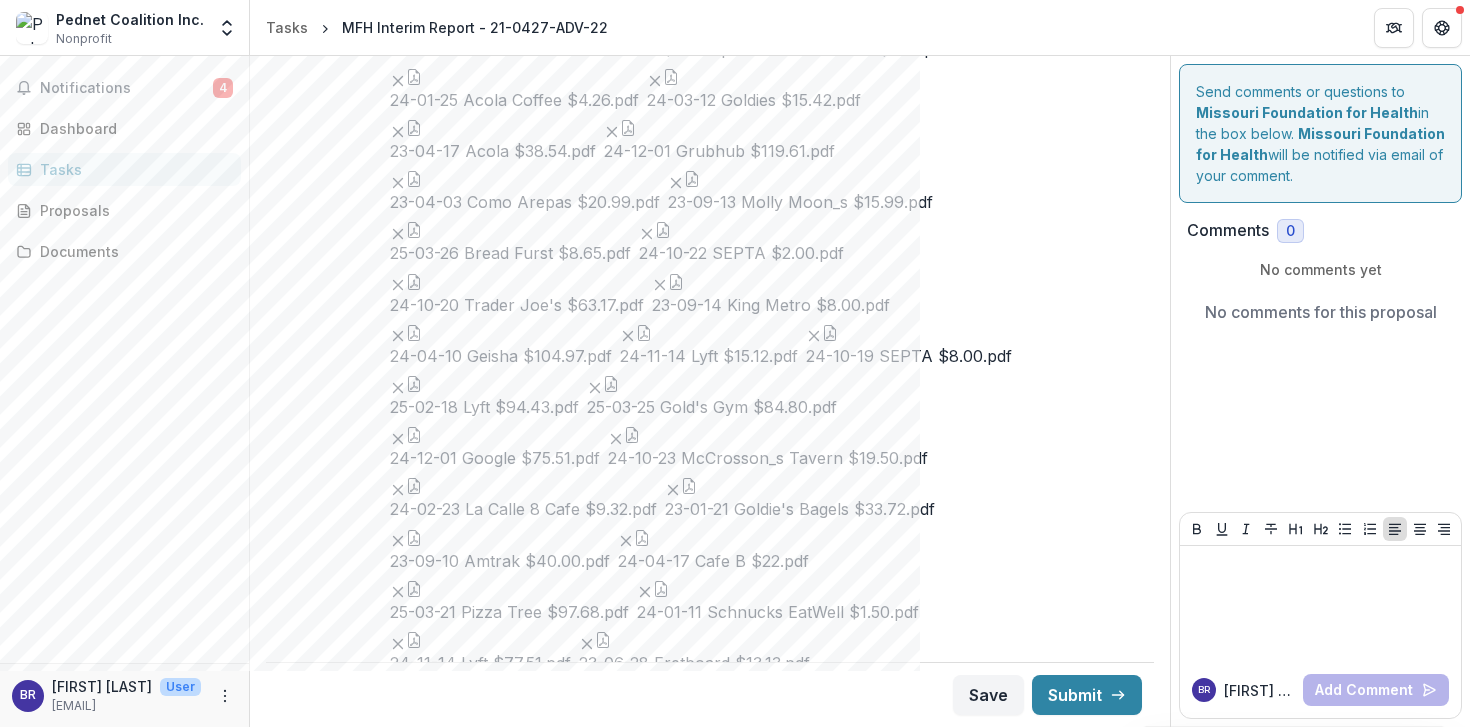 click 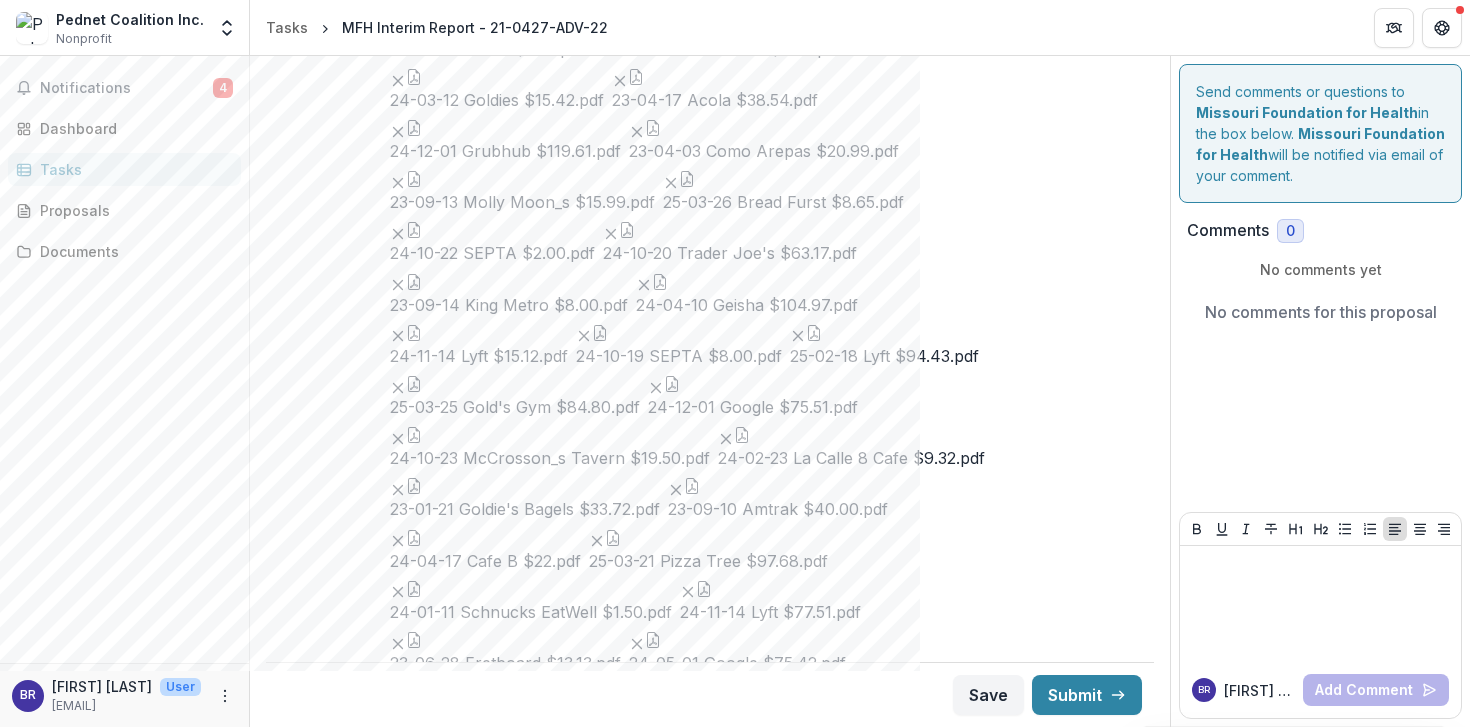 click 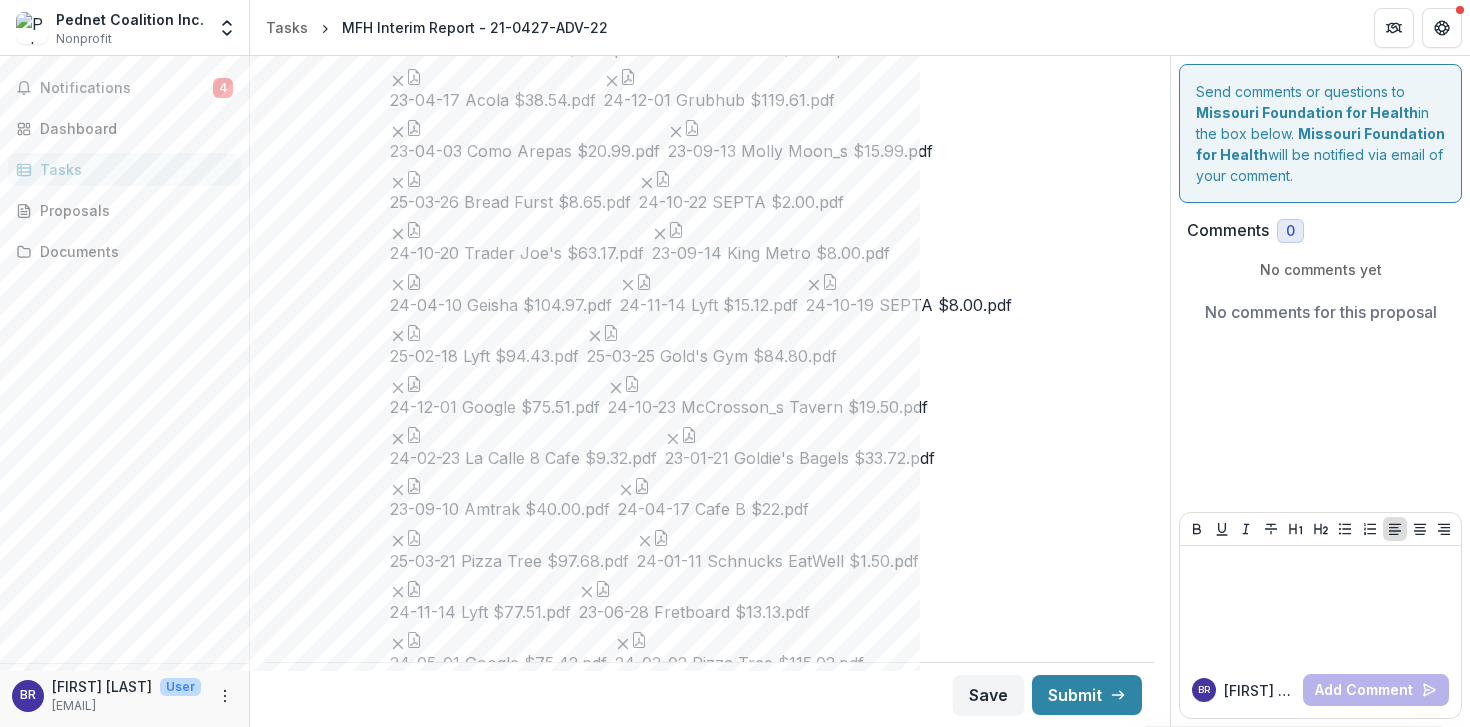click 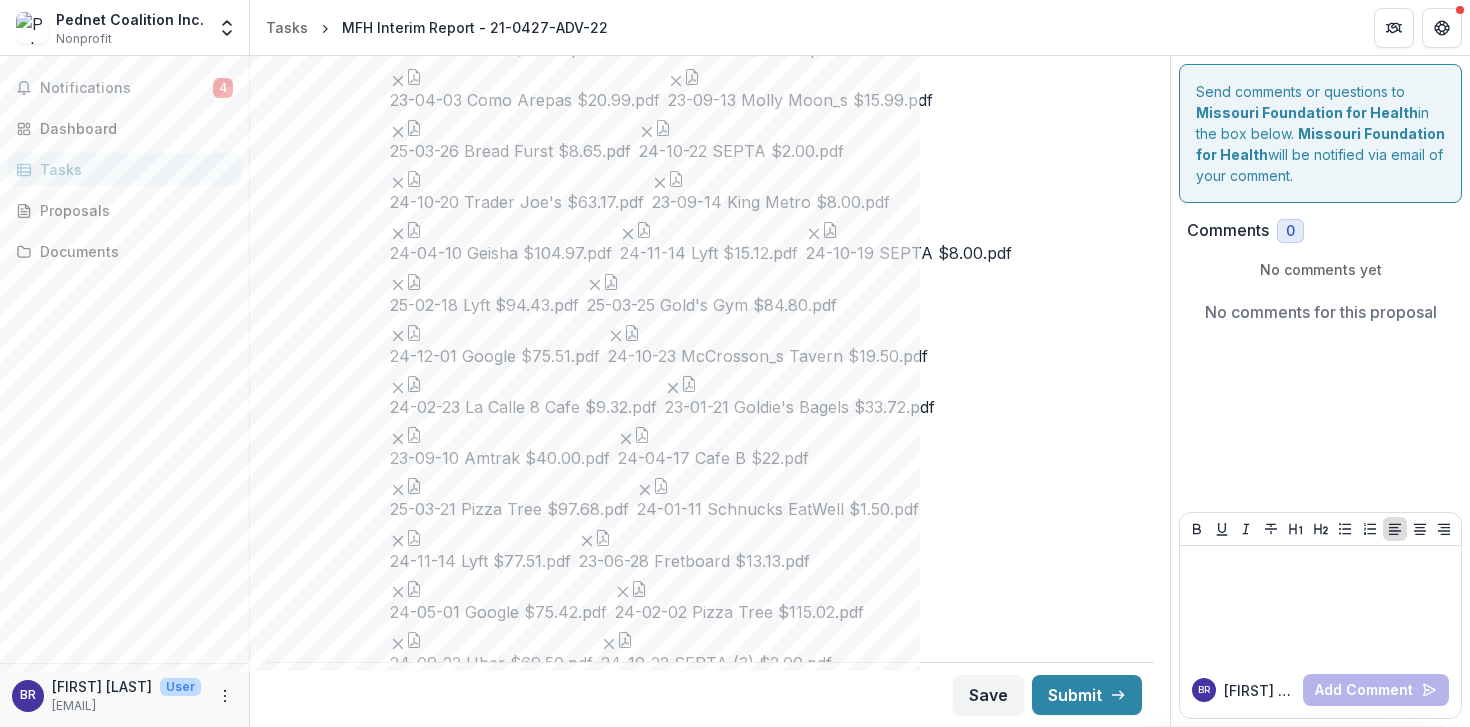 click 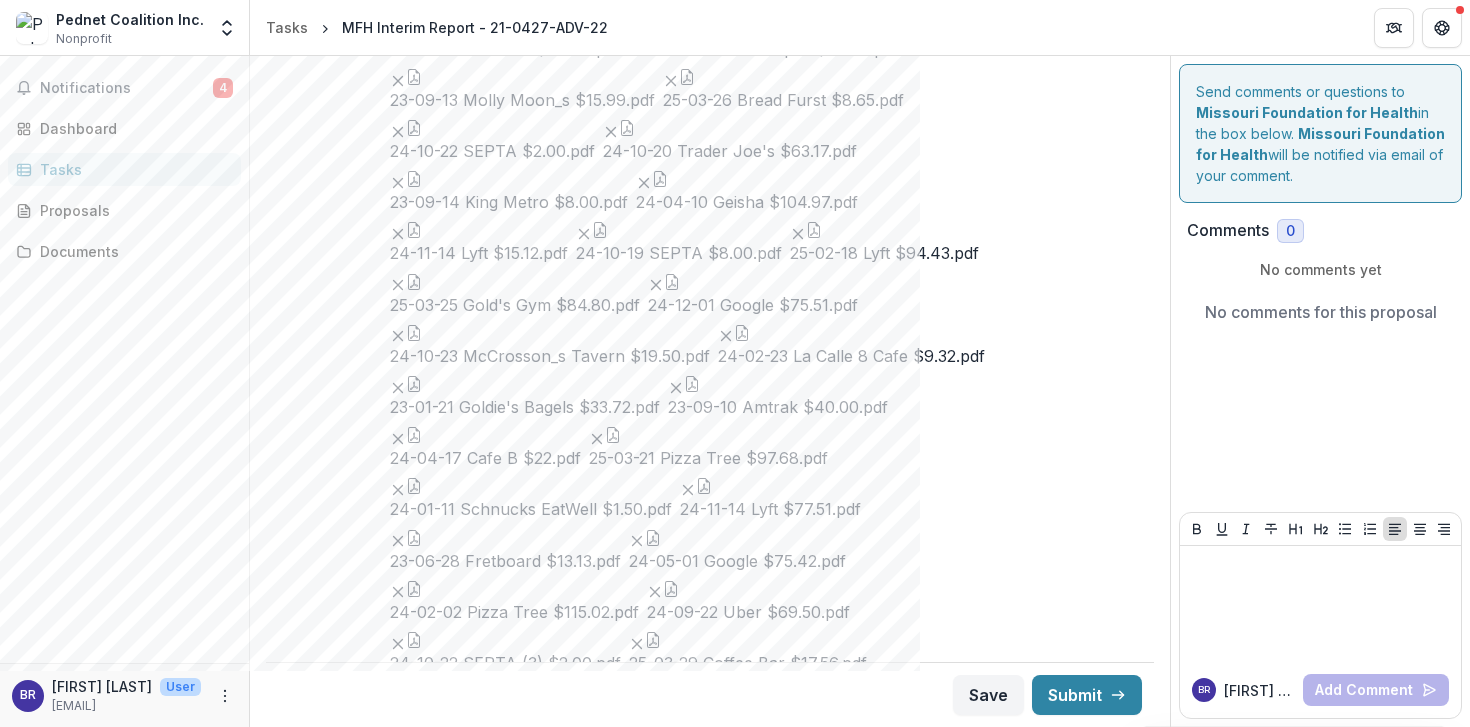 click 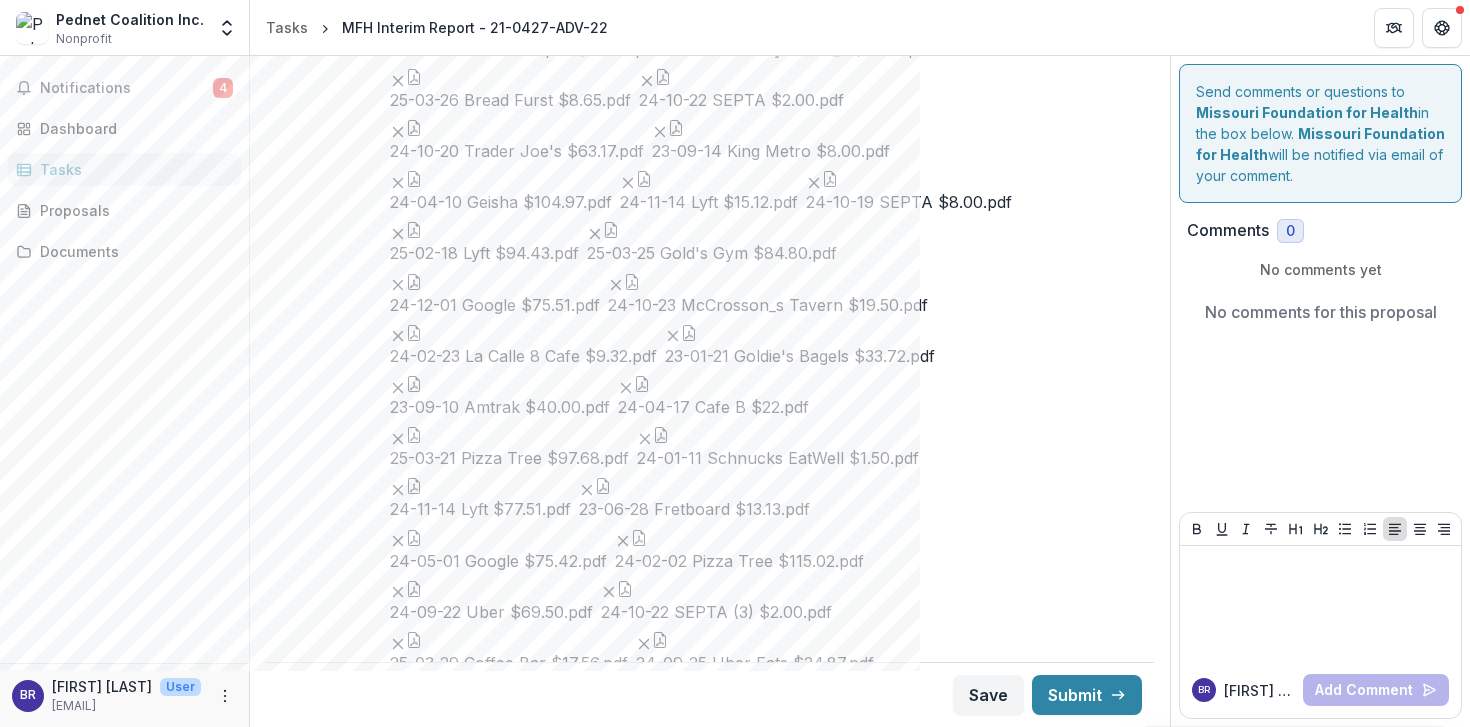 click 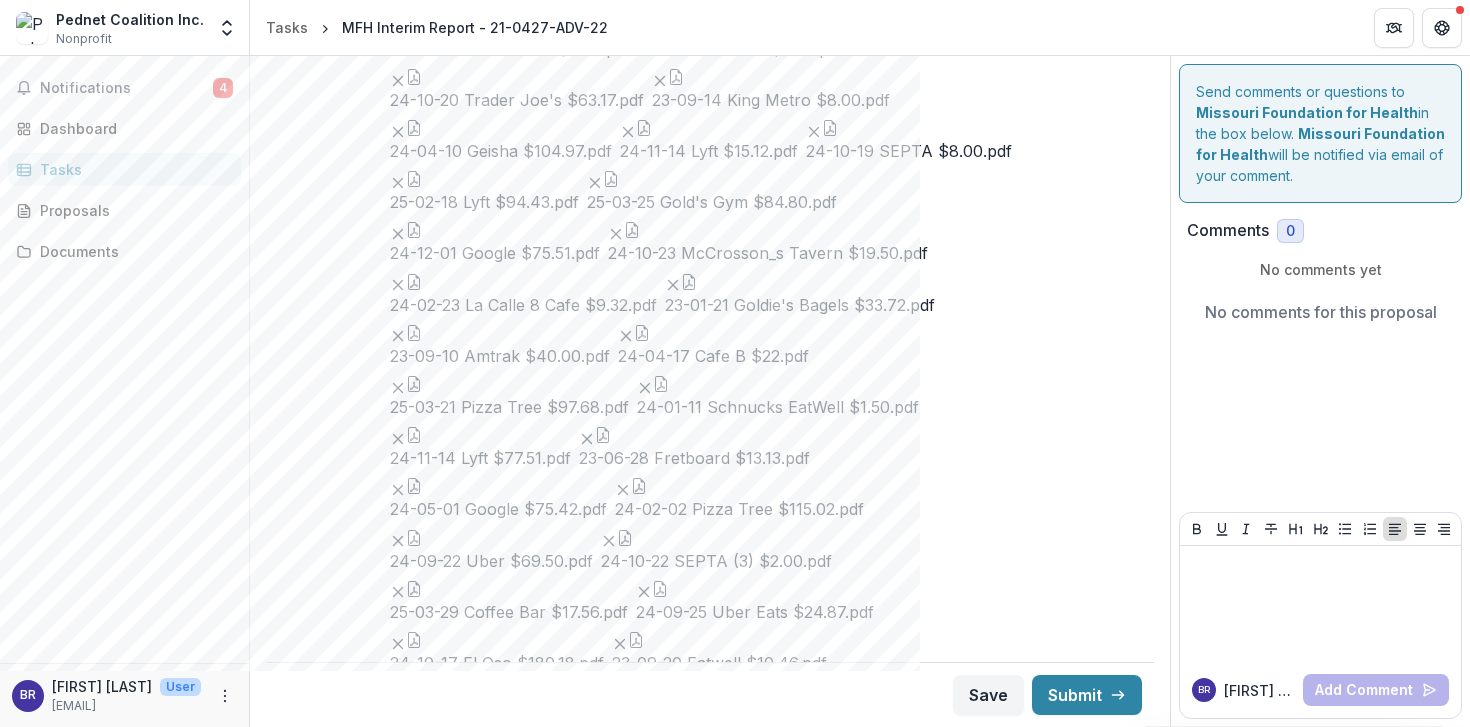 click 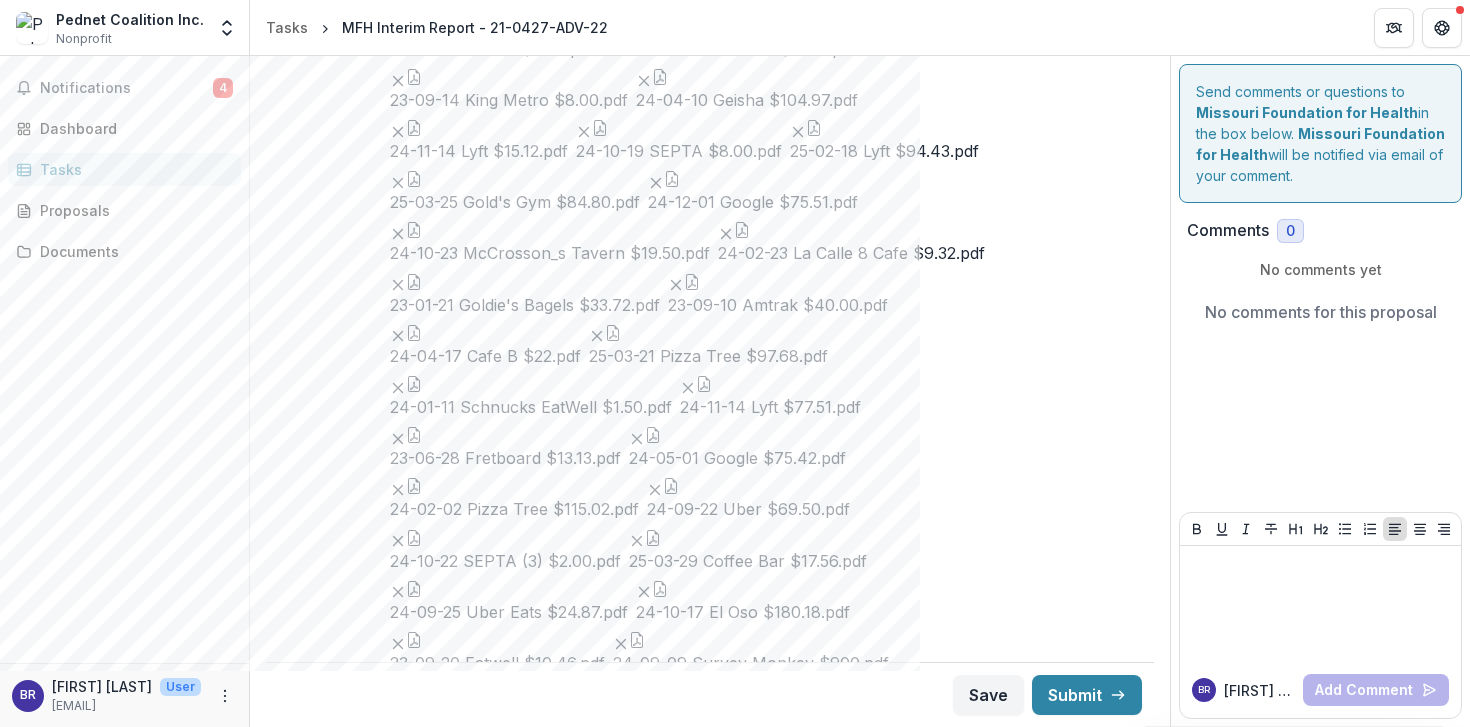 click 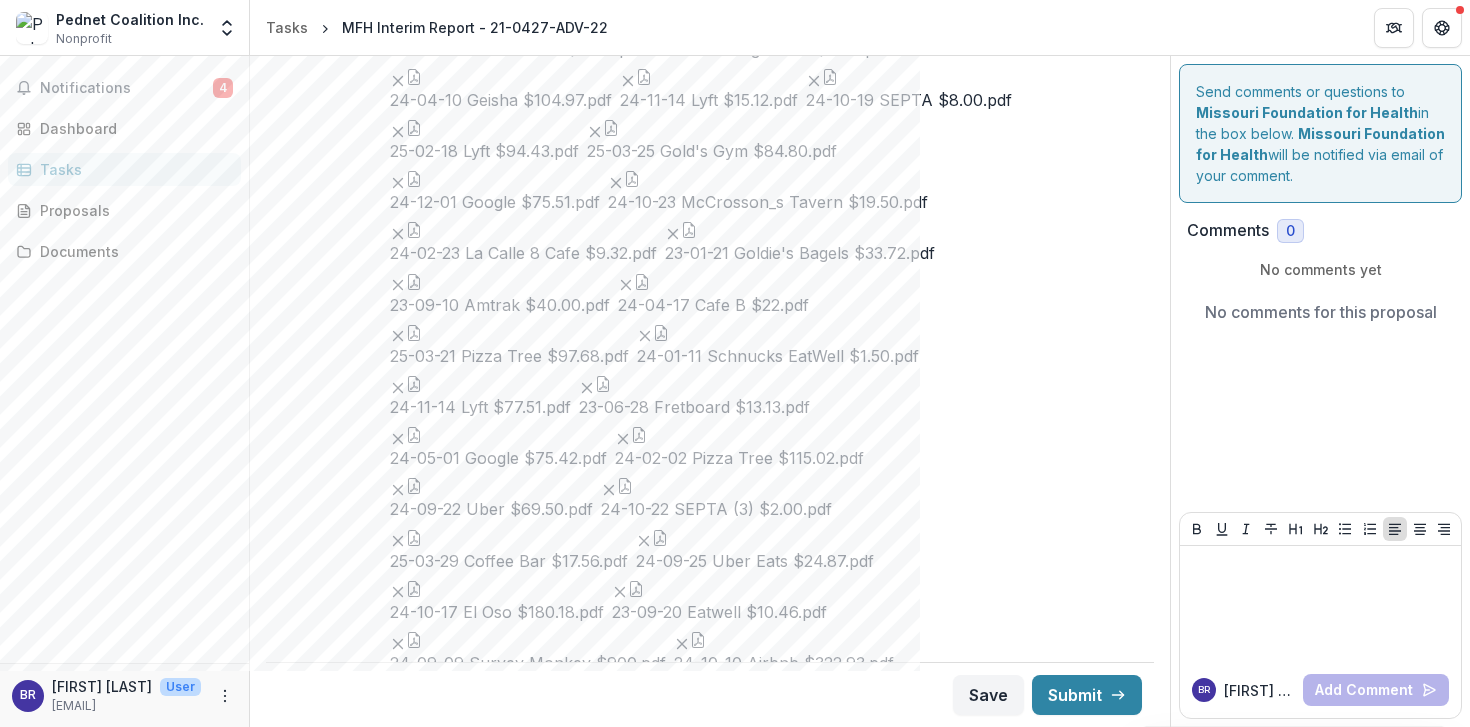 click 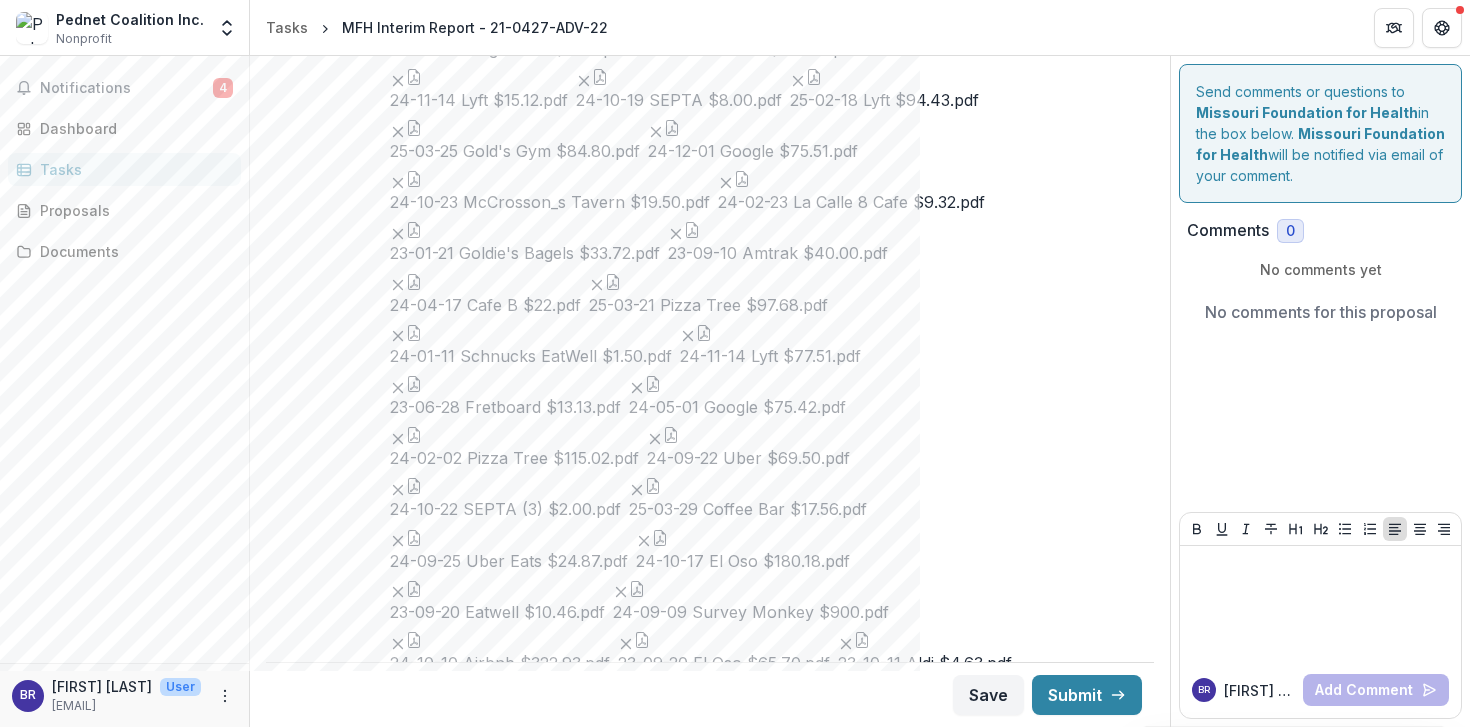 click 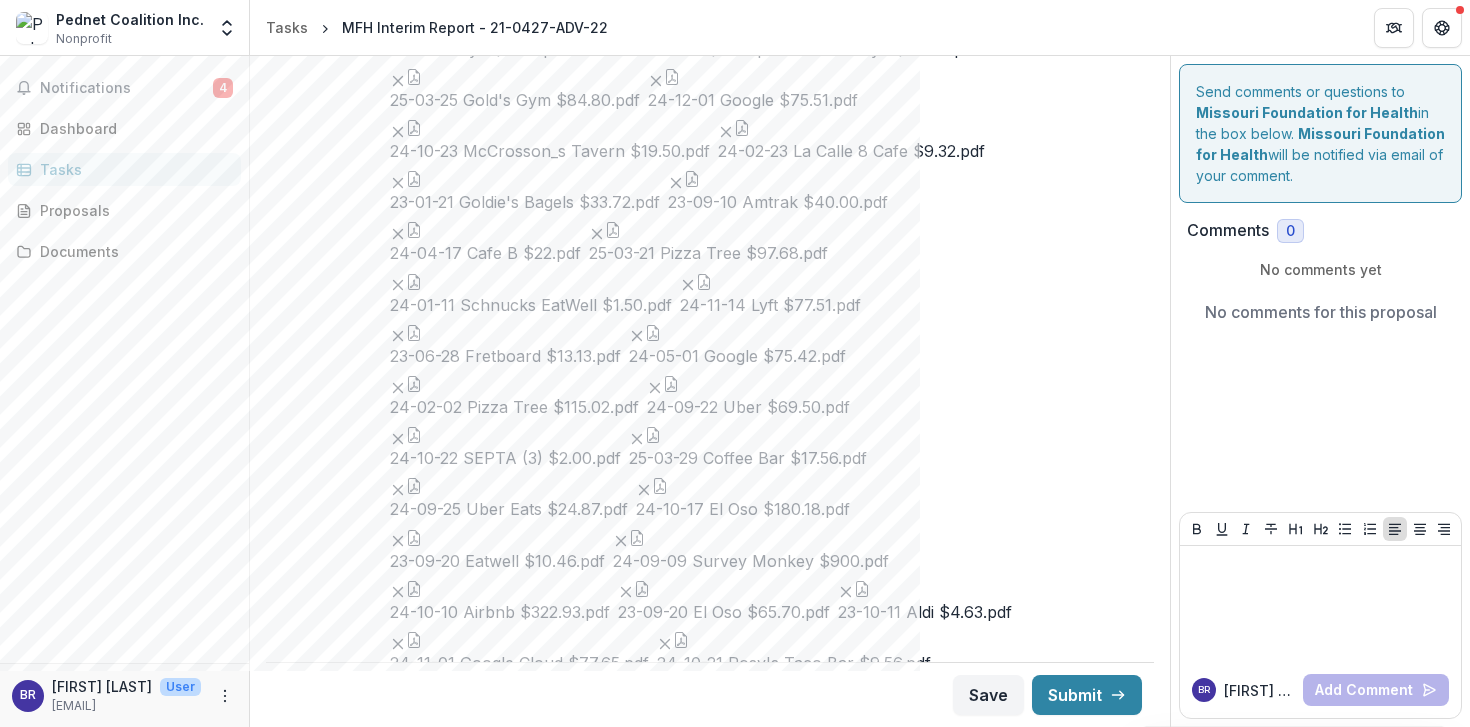 click 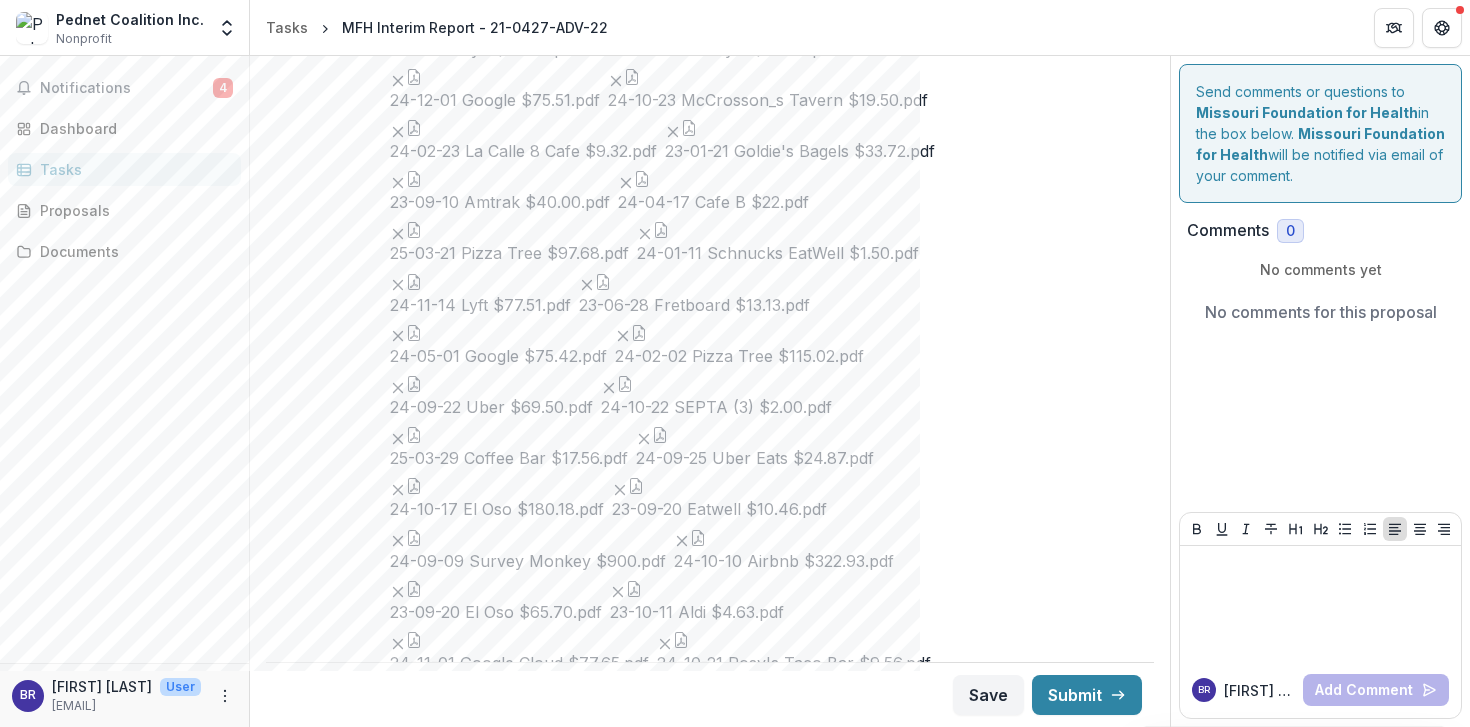 click 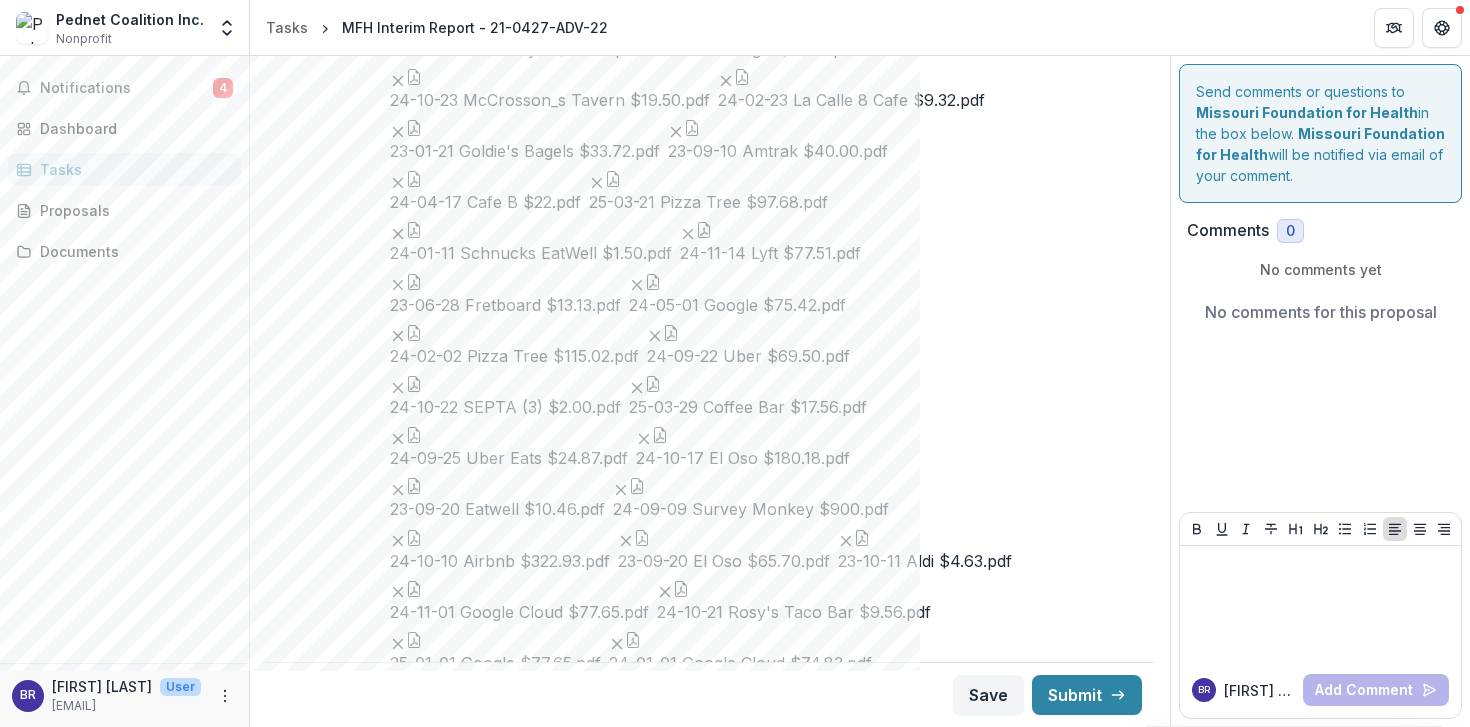 click 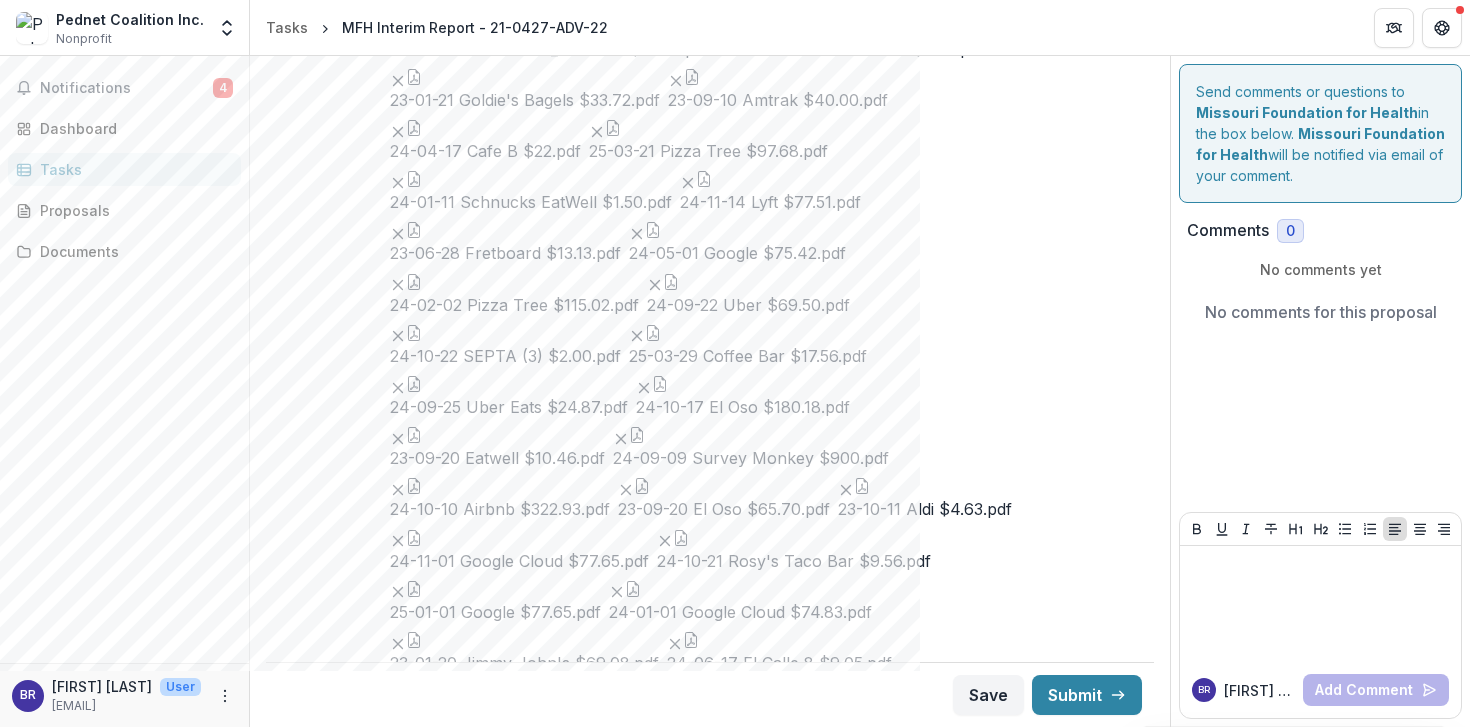 click 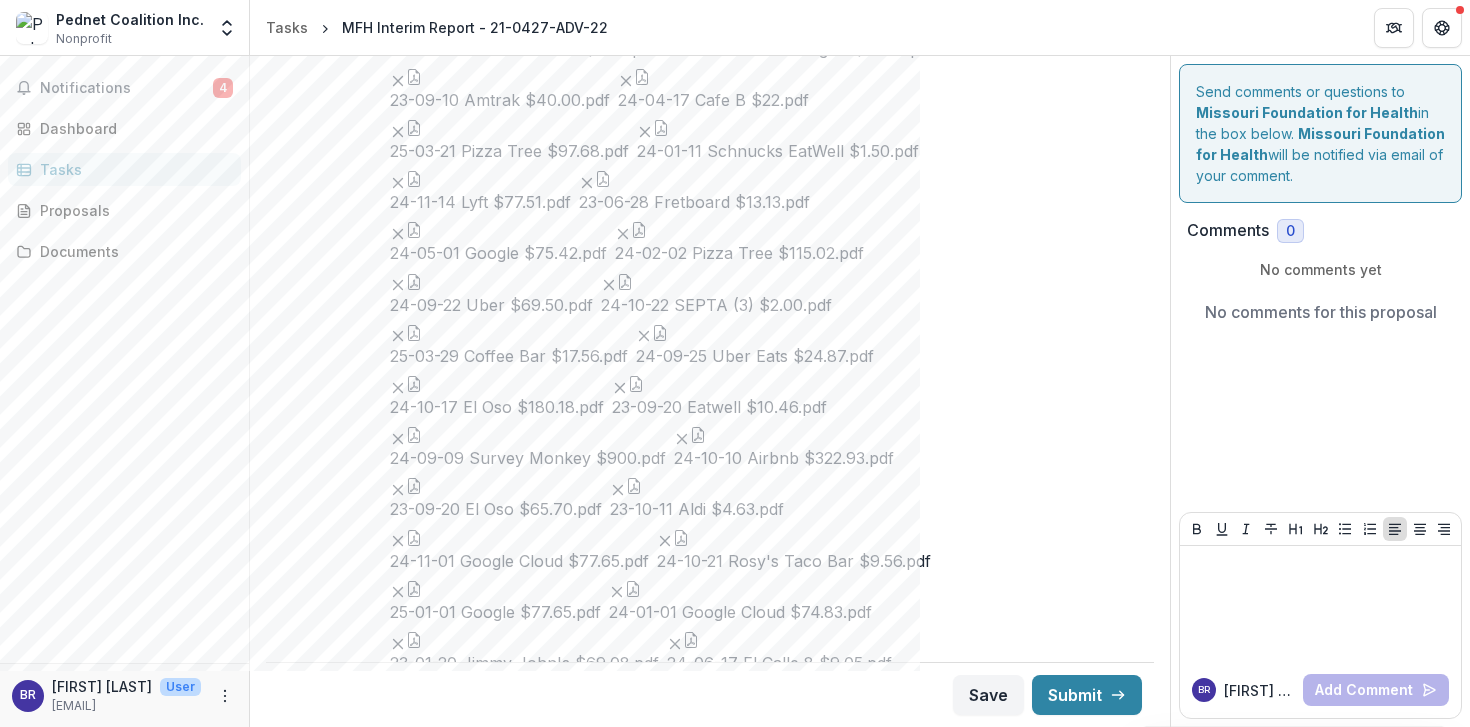 click 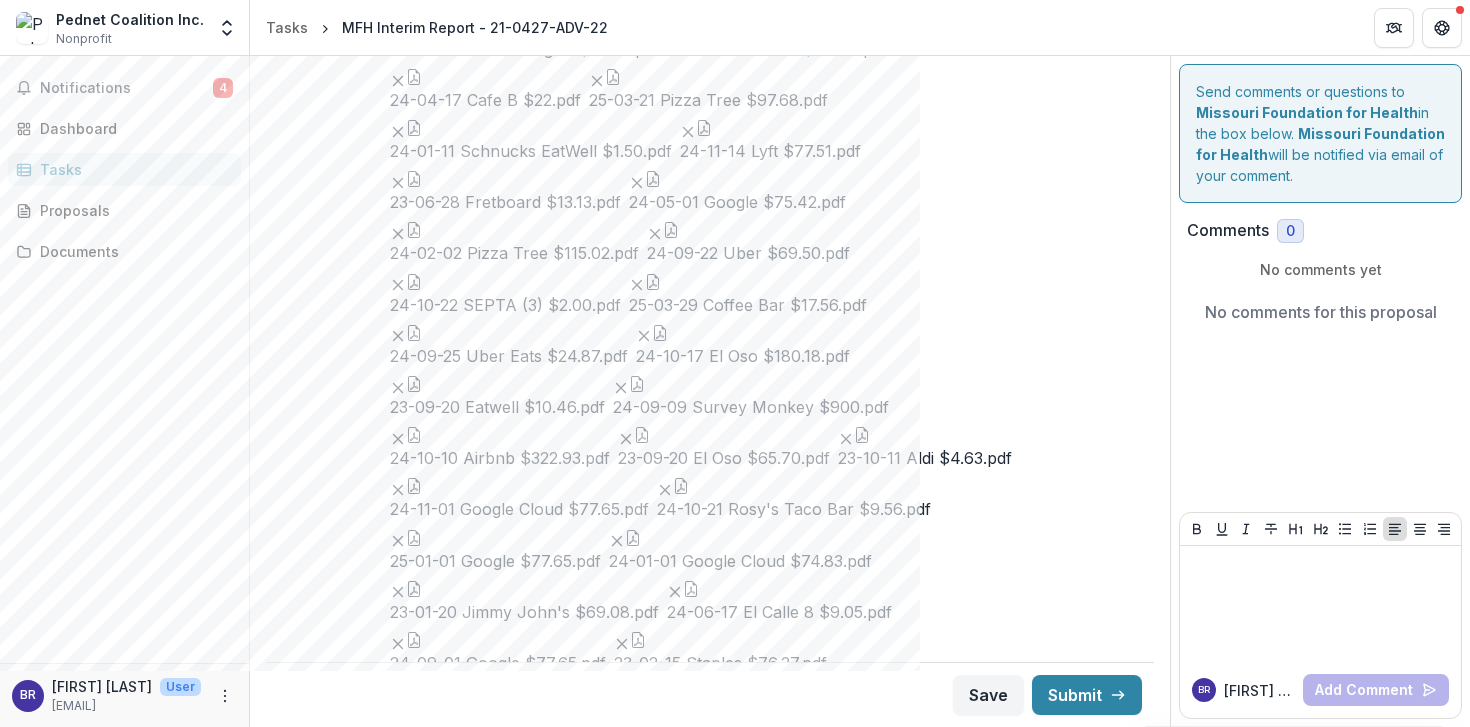 click 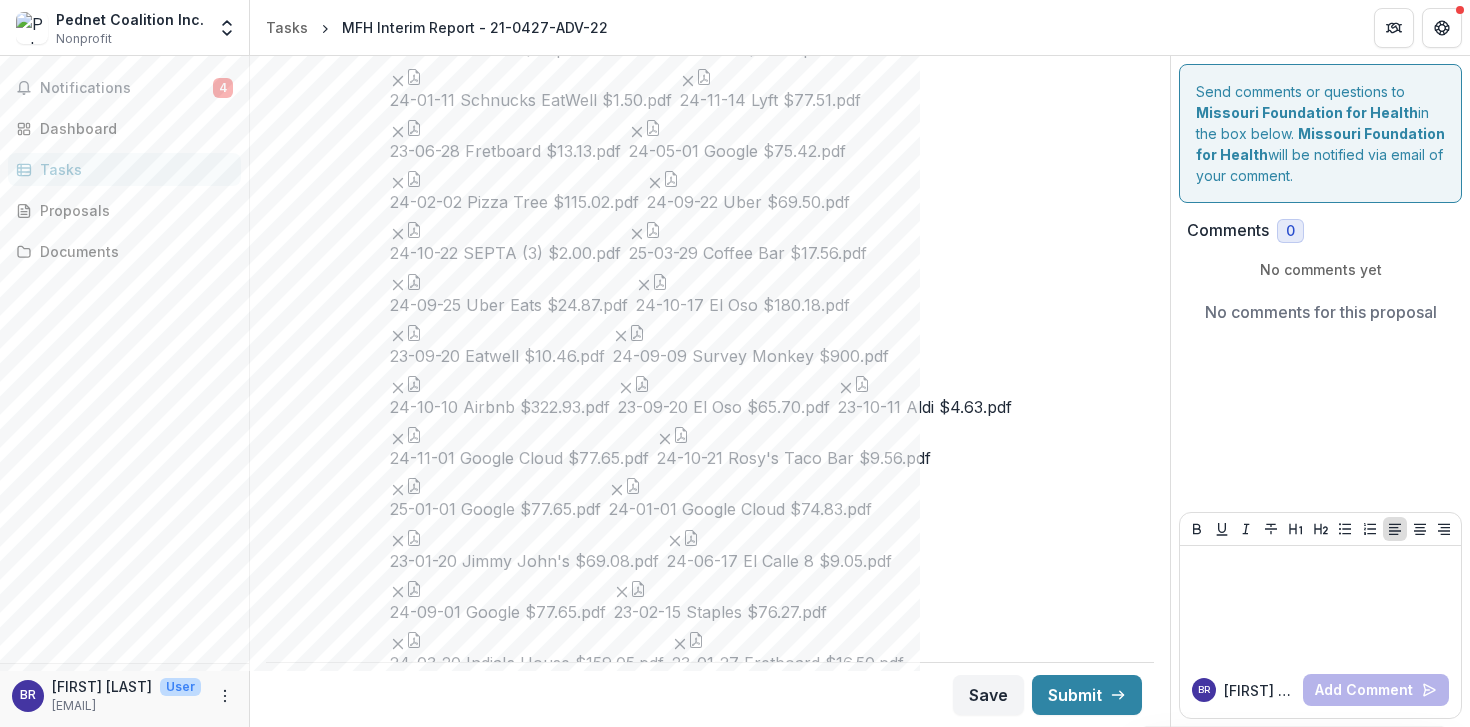 click 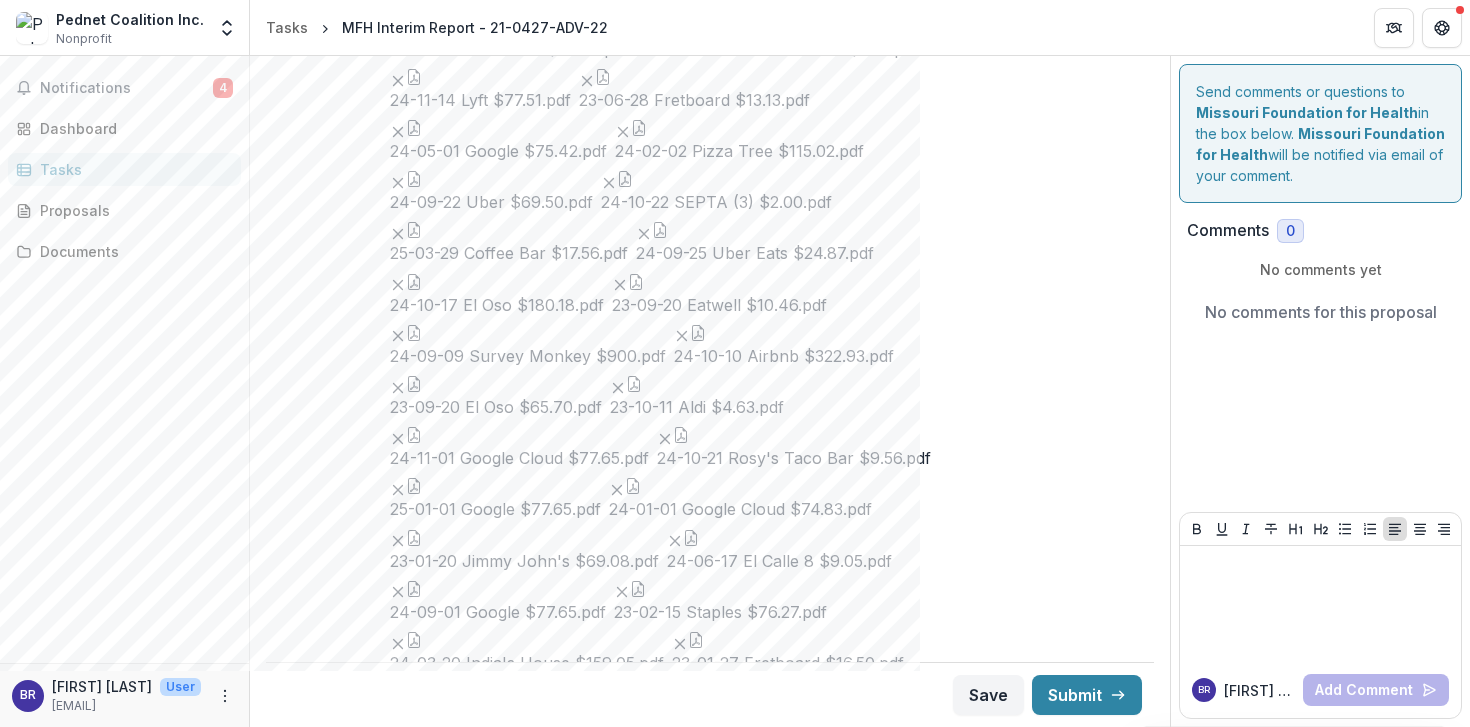 click 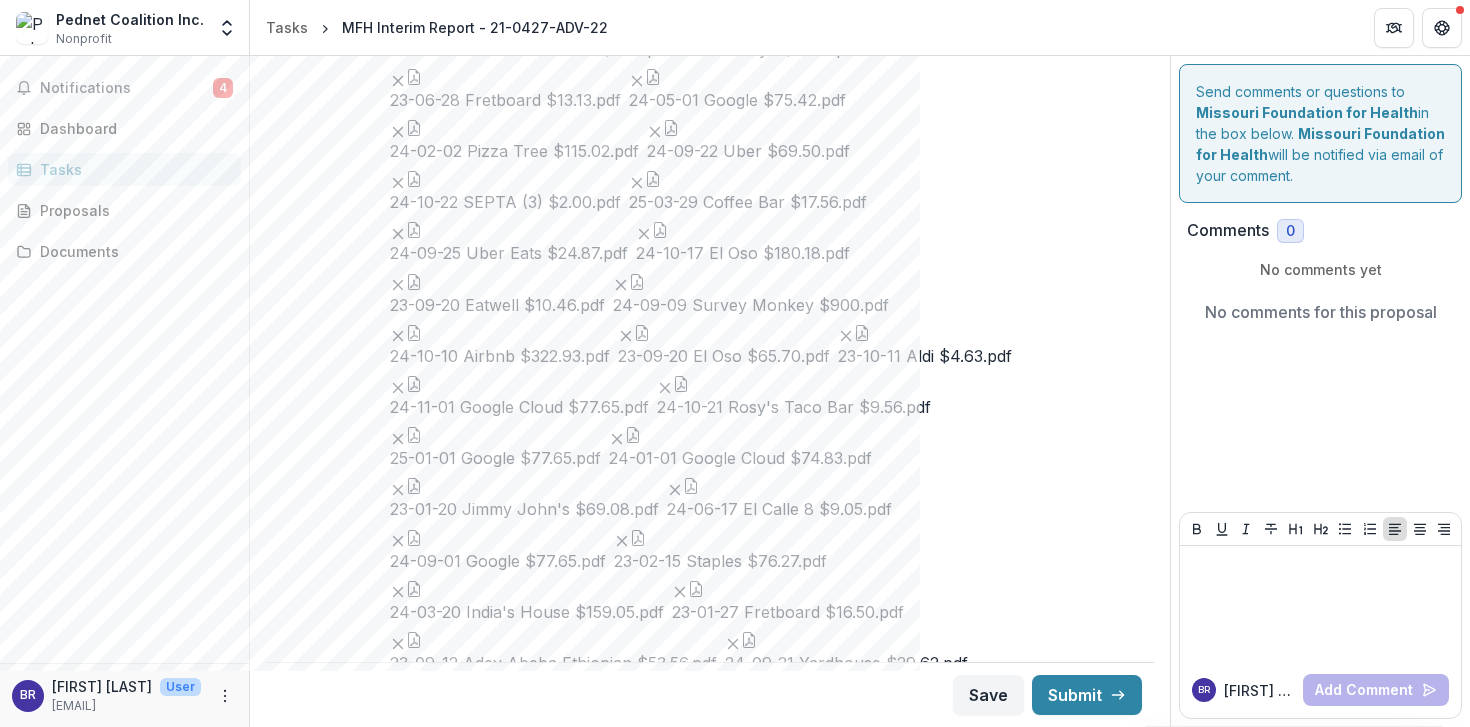 click 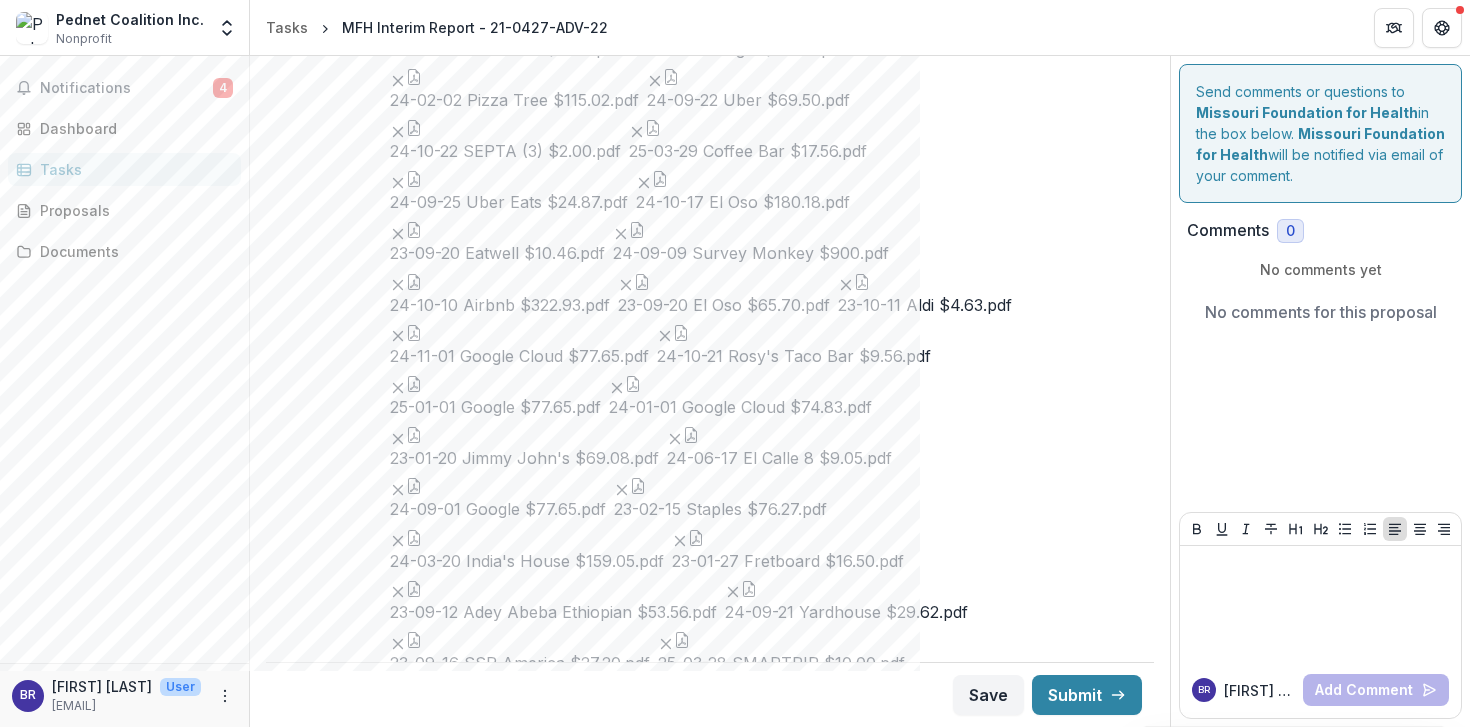 click 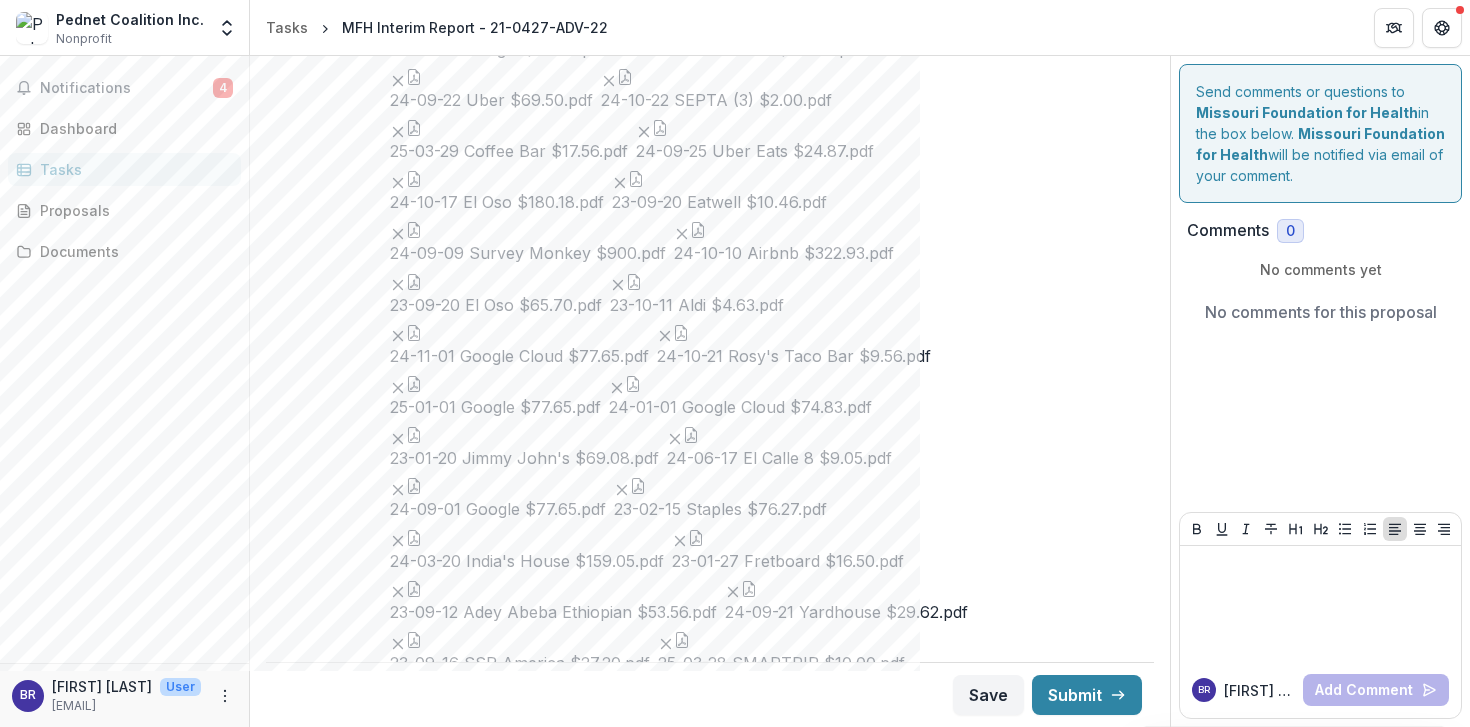click 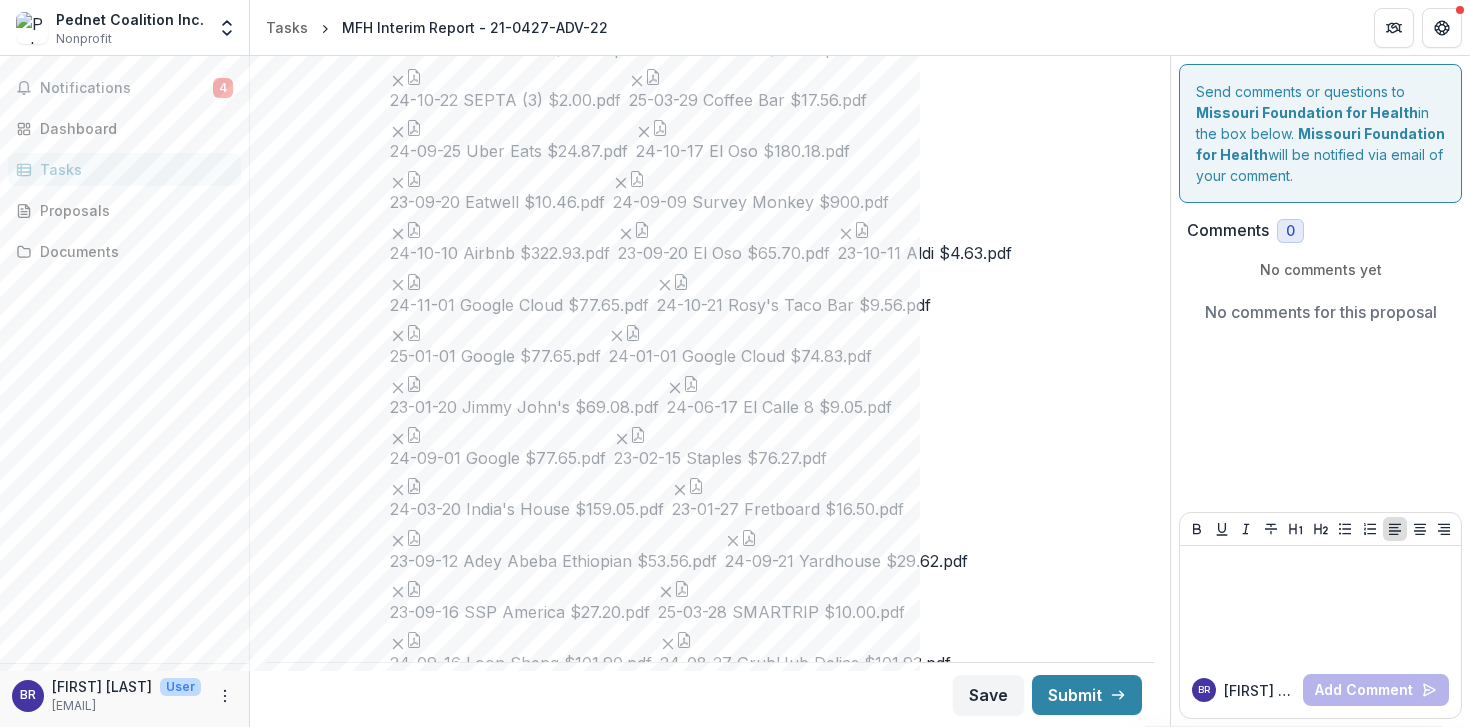 click 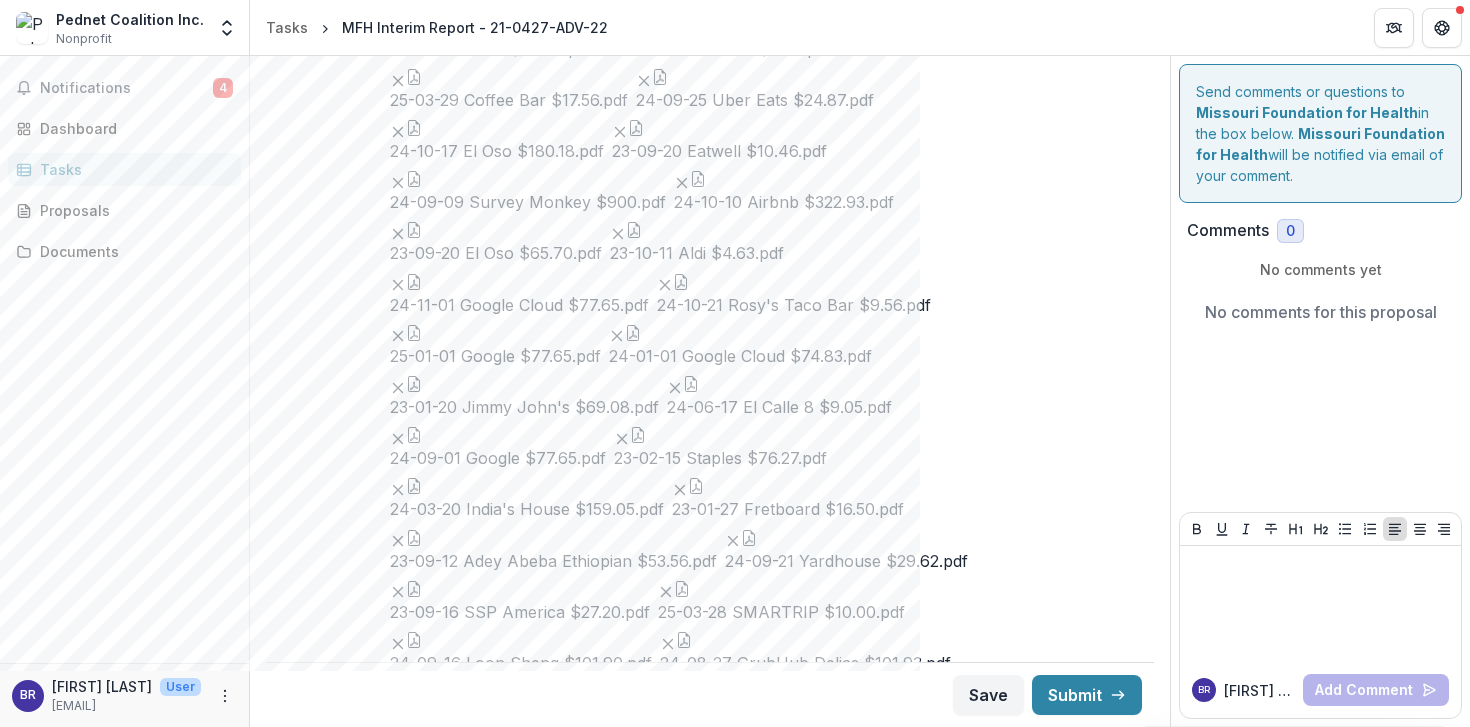click 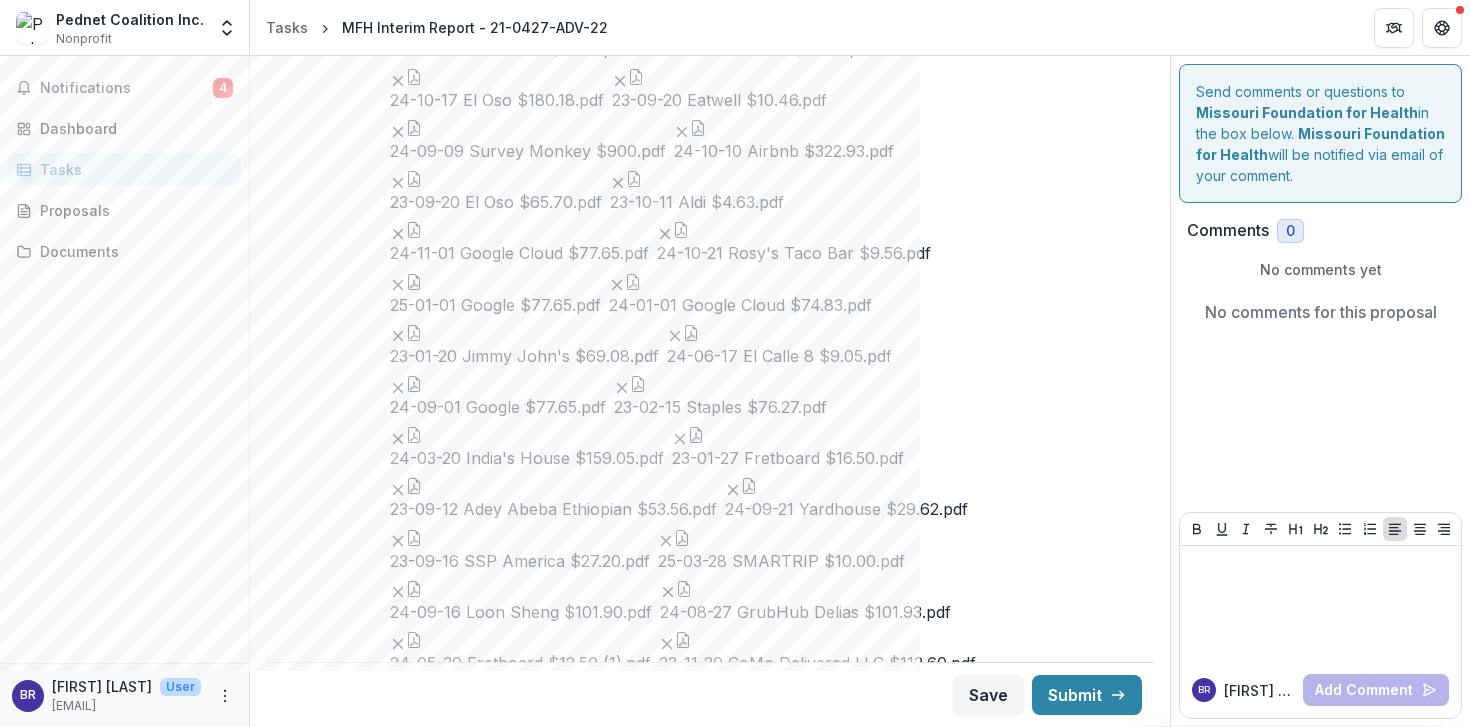 click 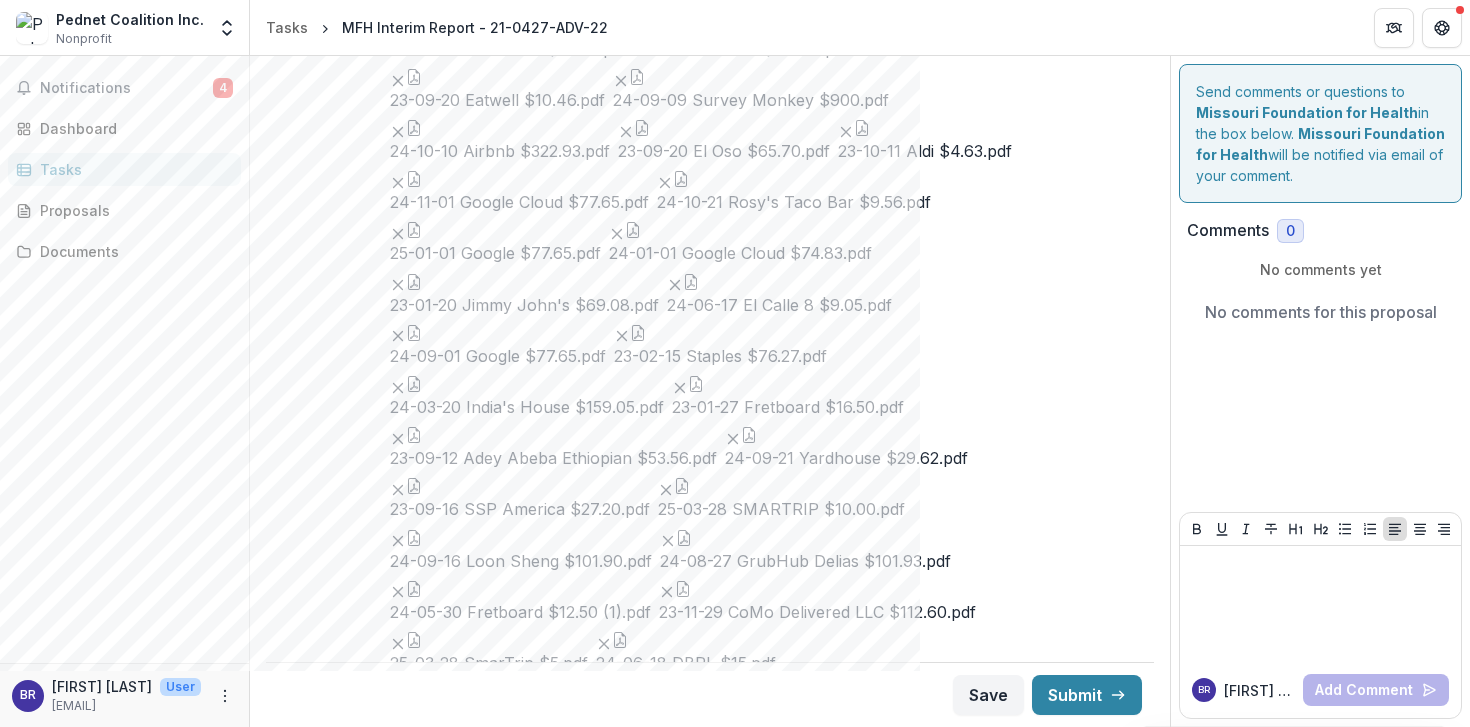 click 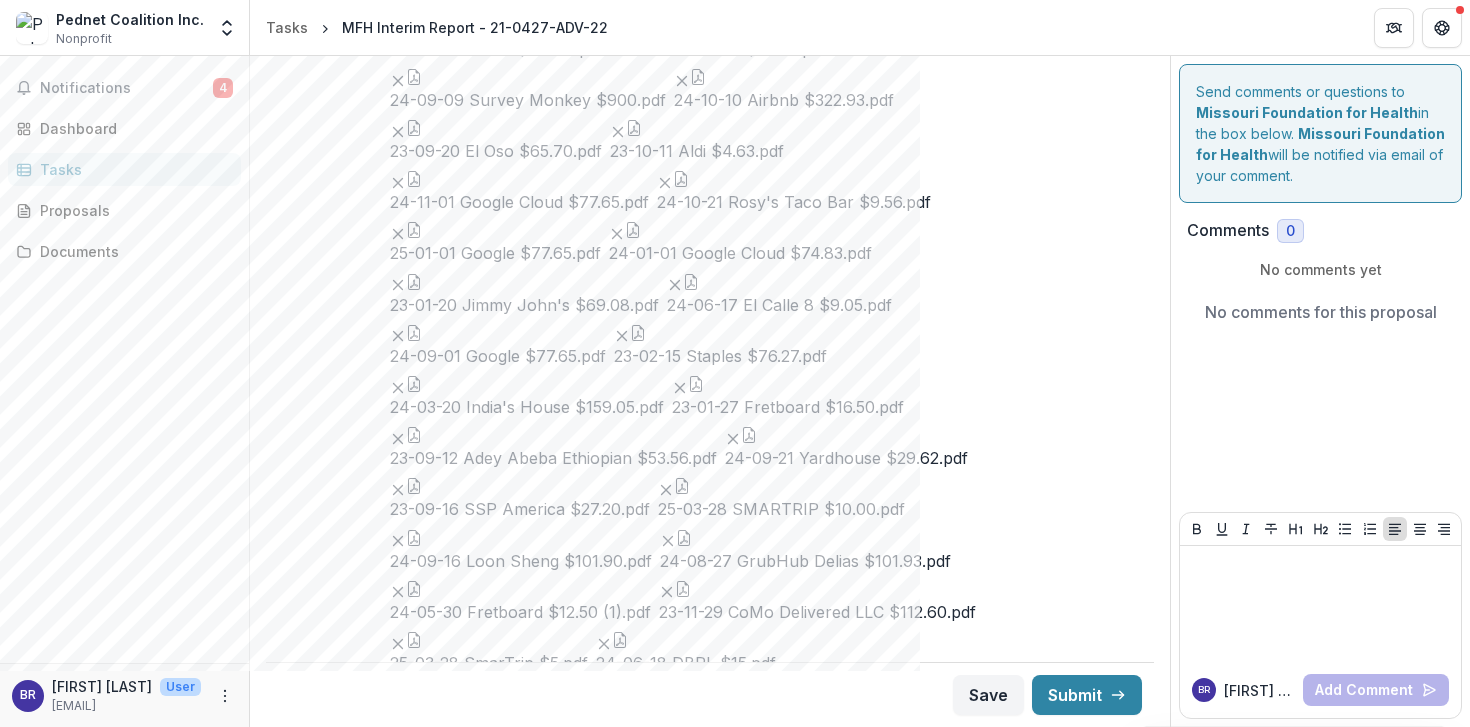click 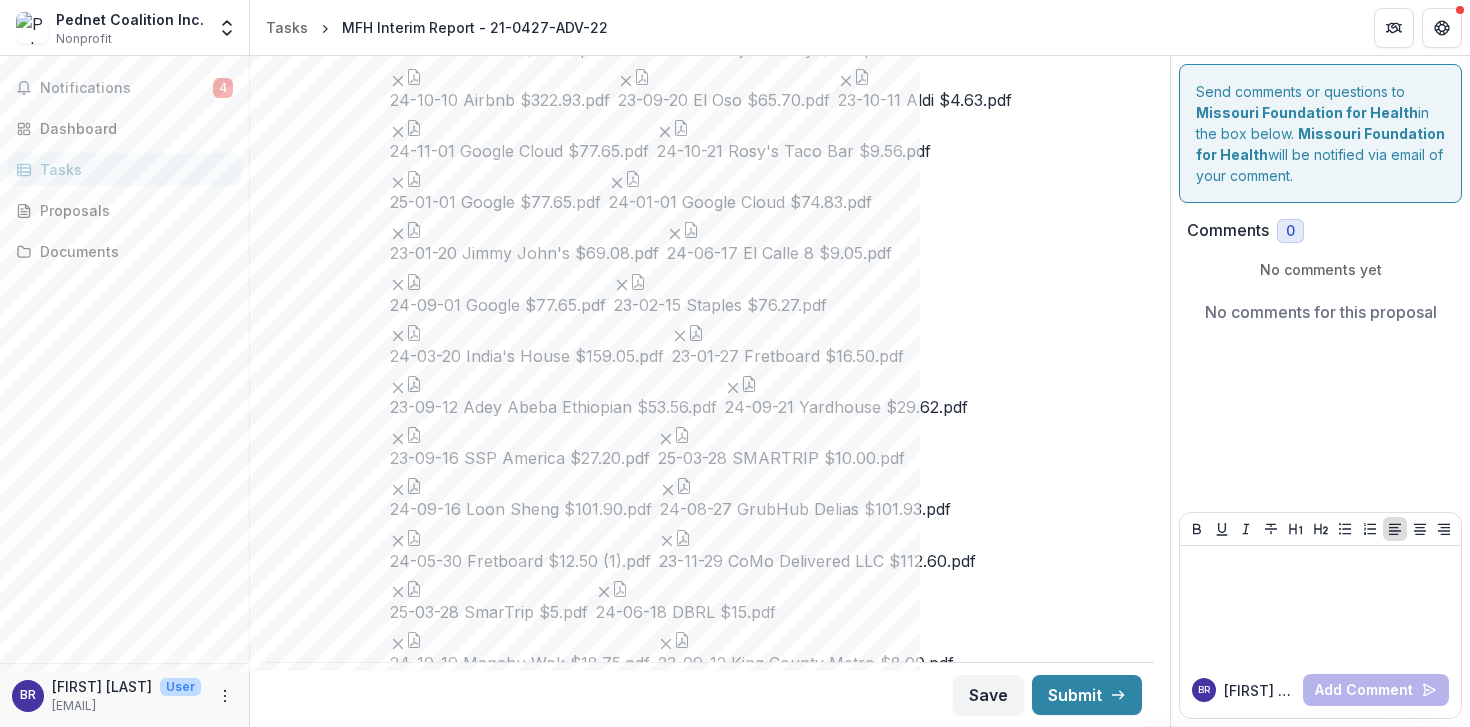 click 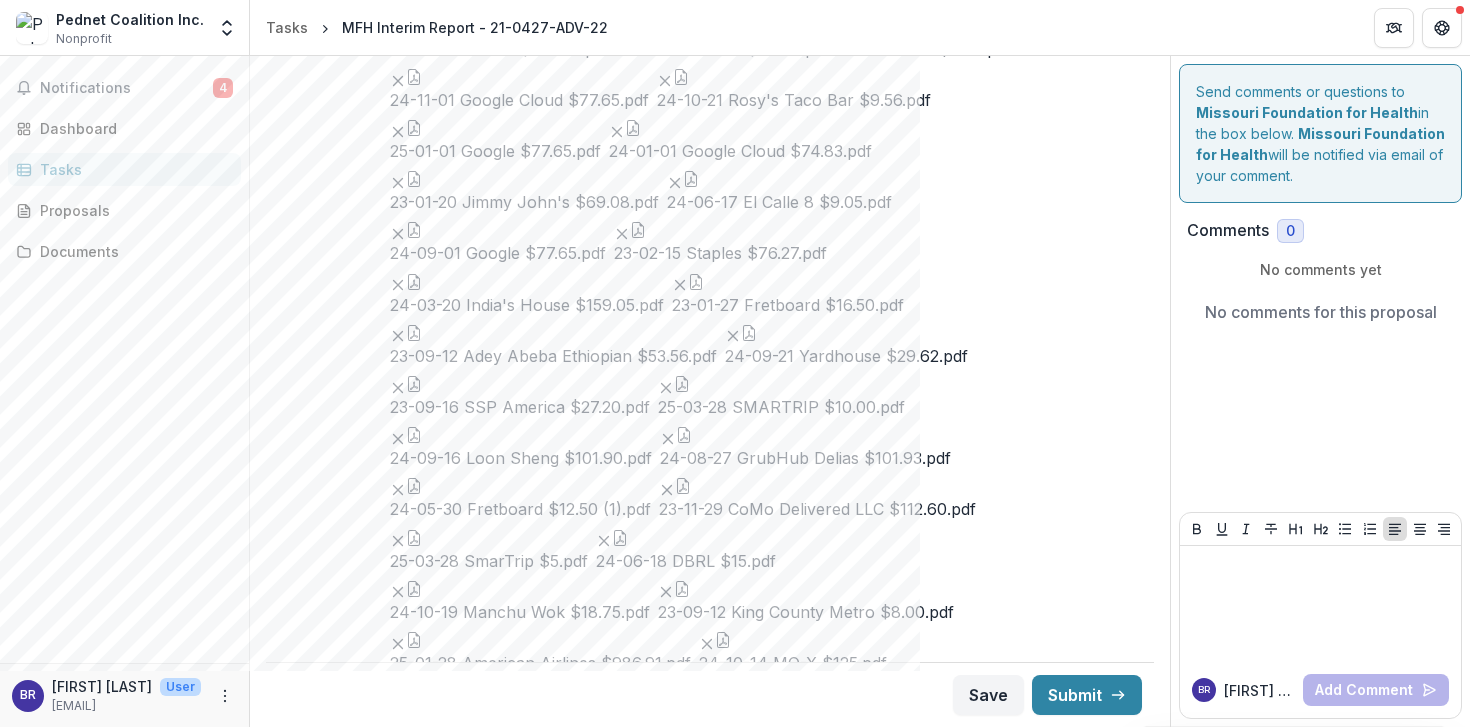 click 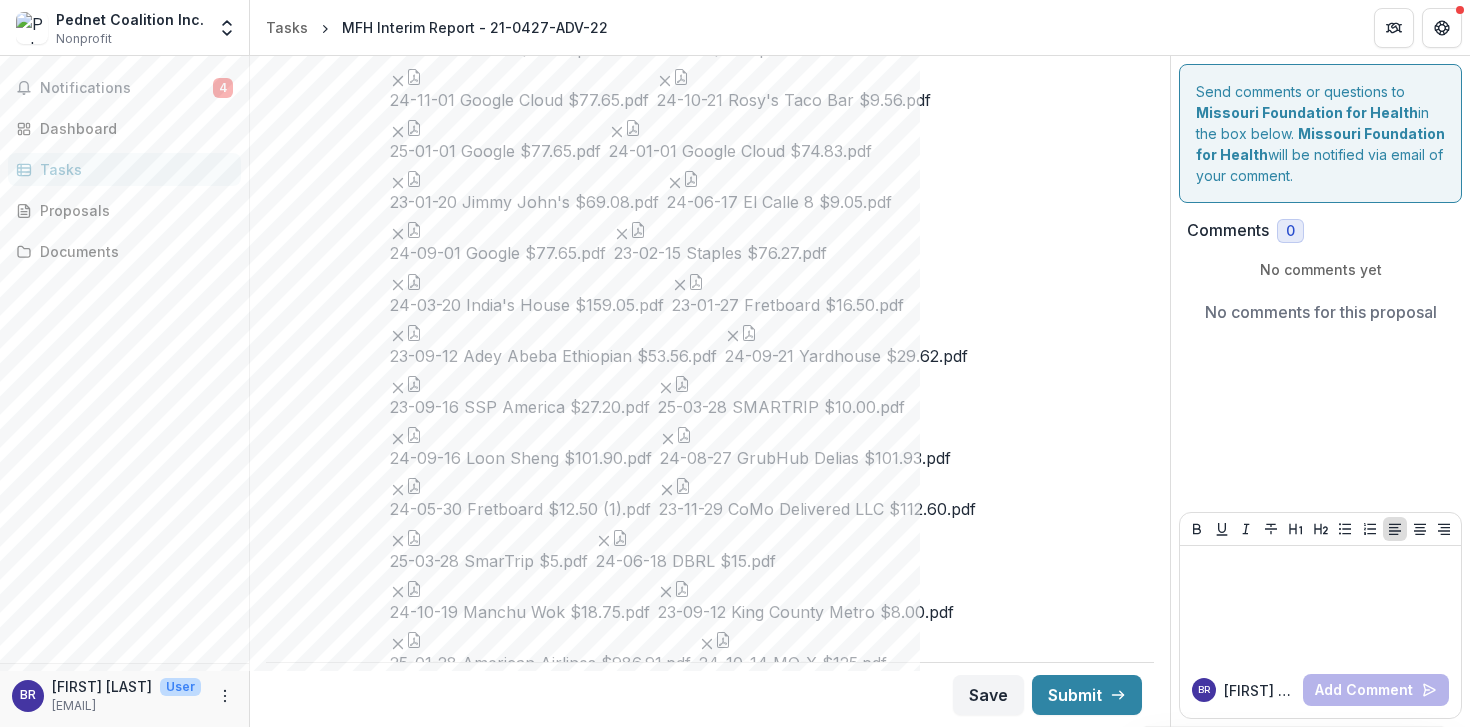 click 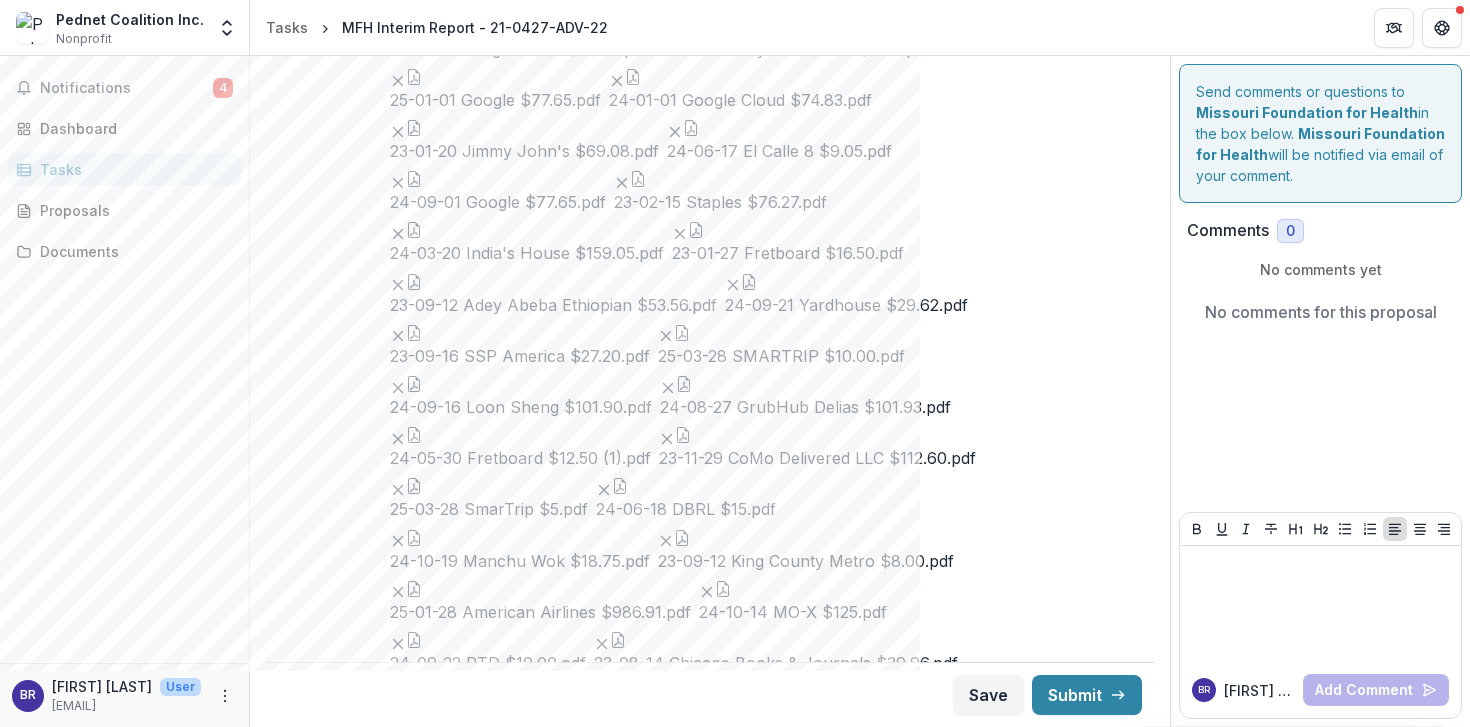 click 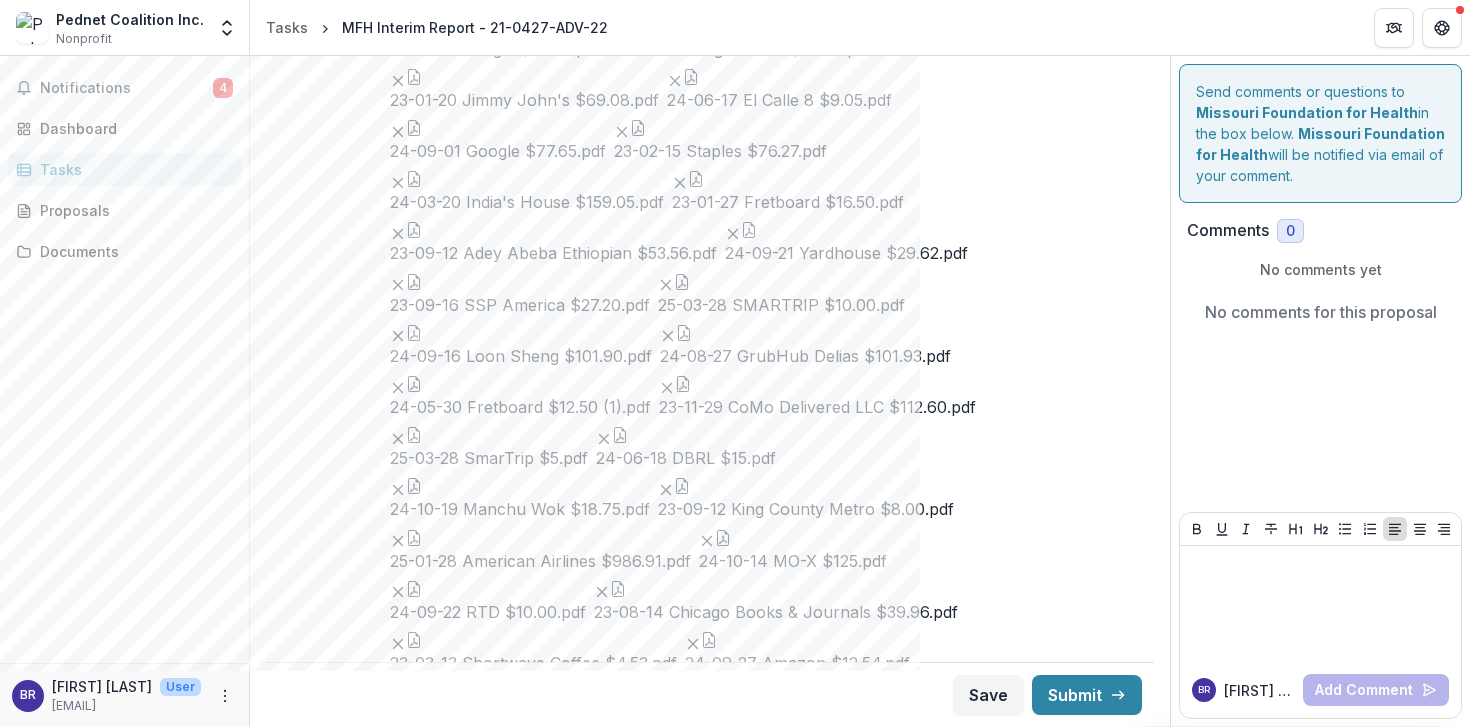 click 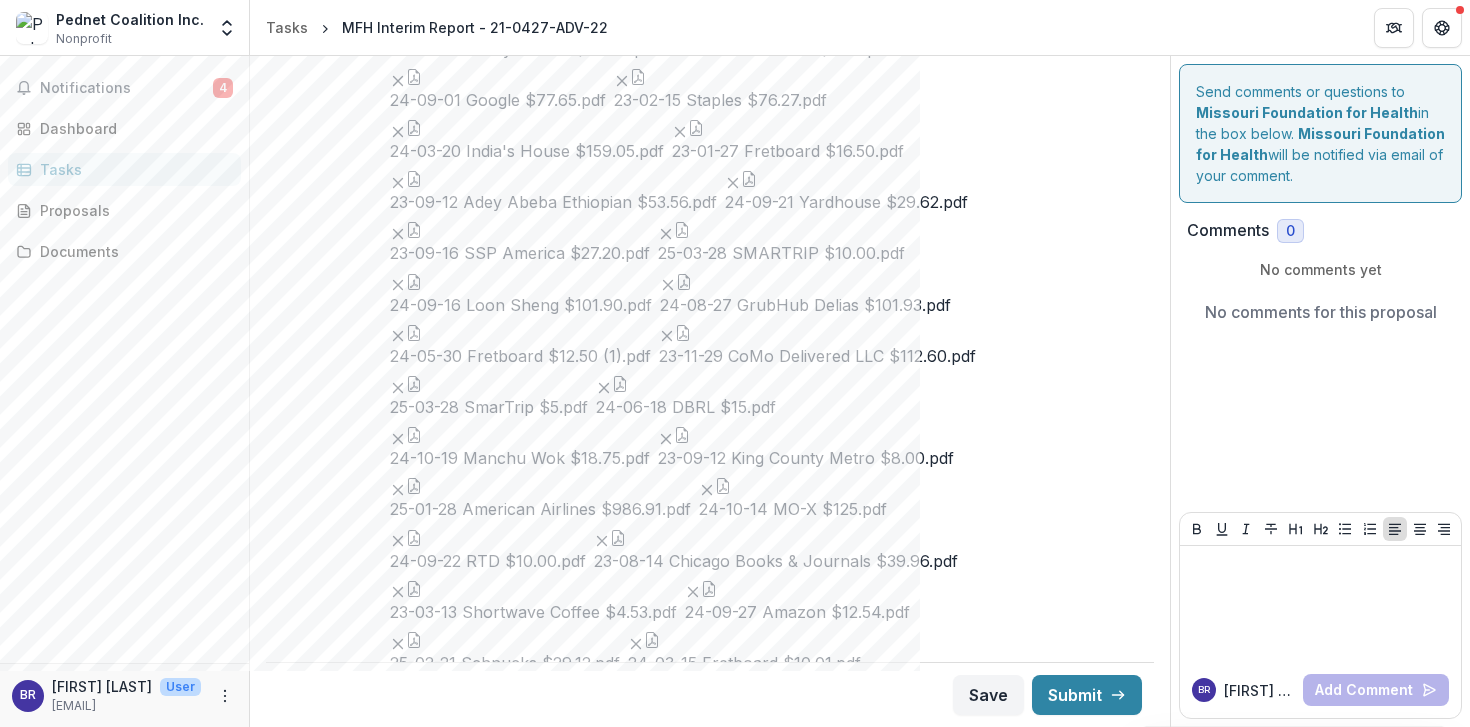 click 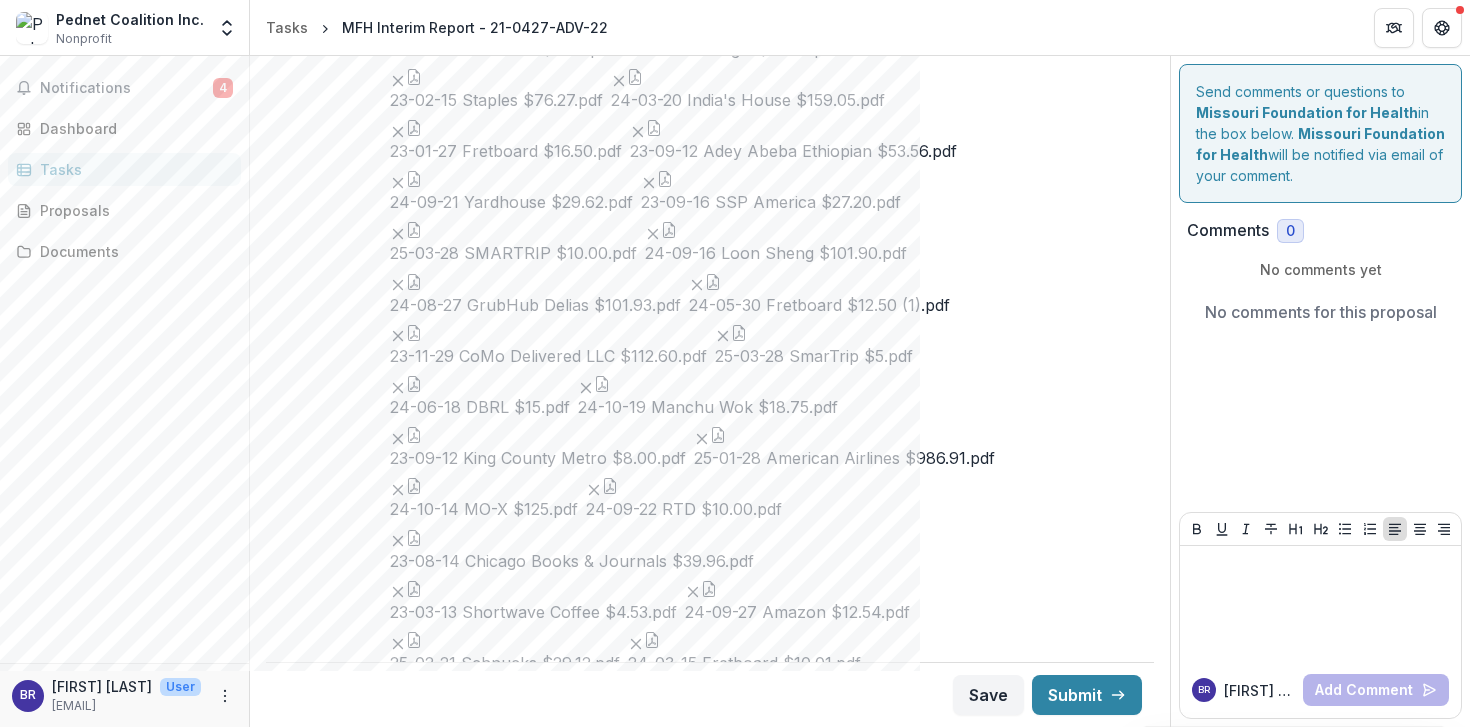 click 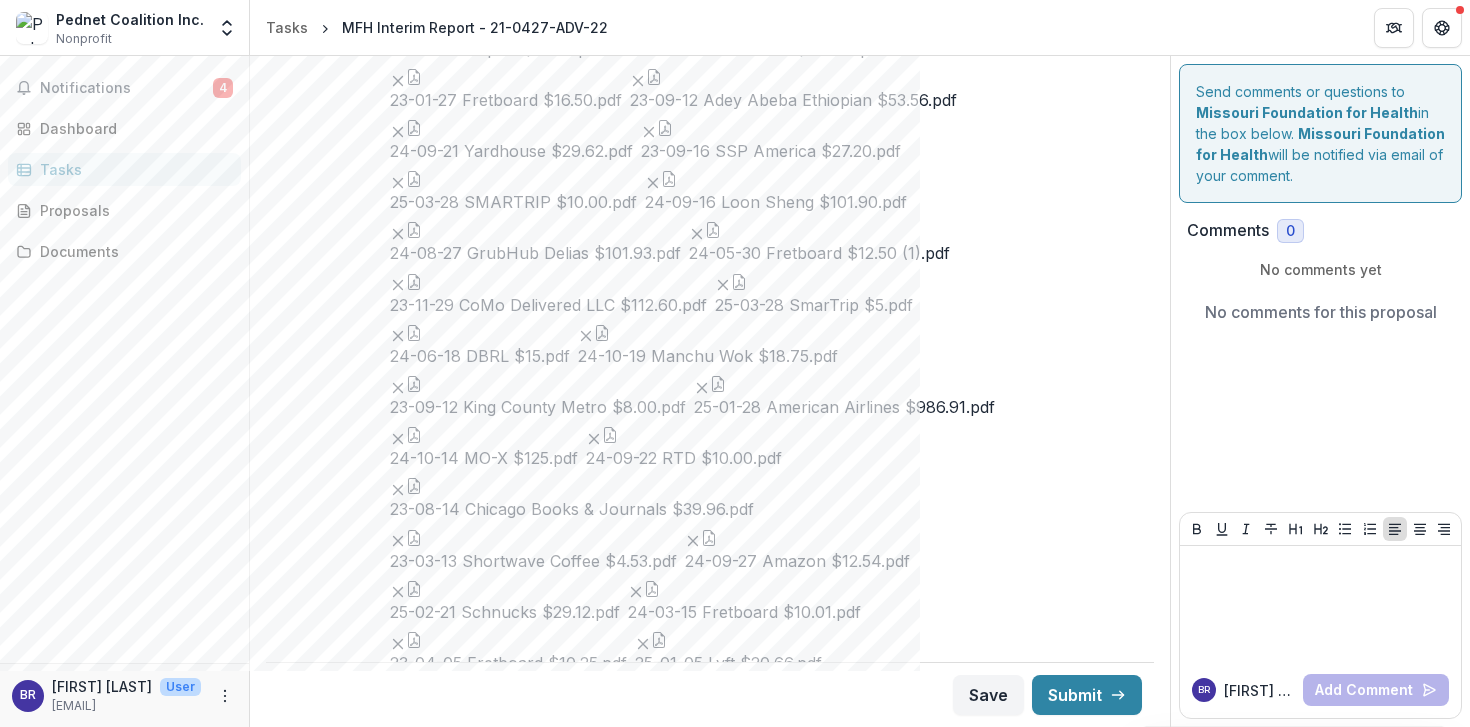 click 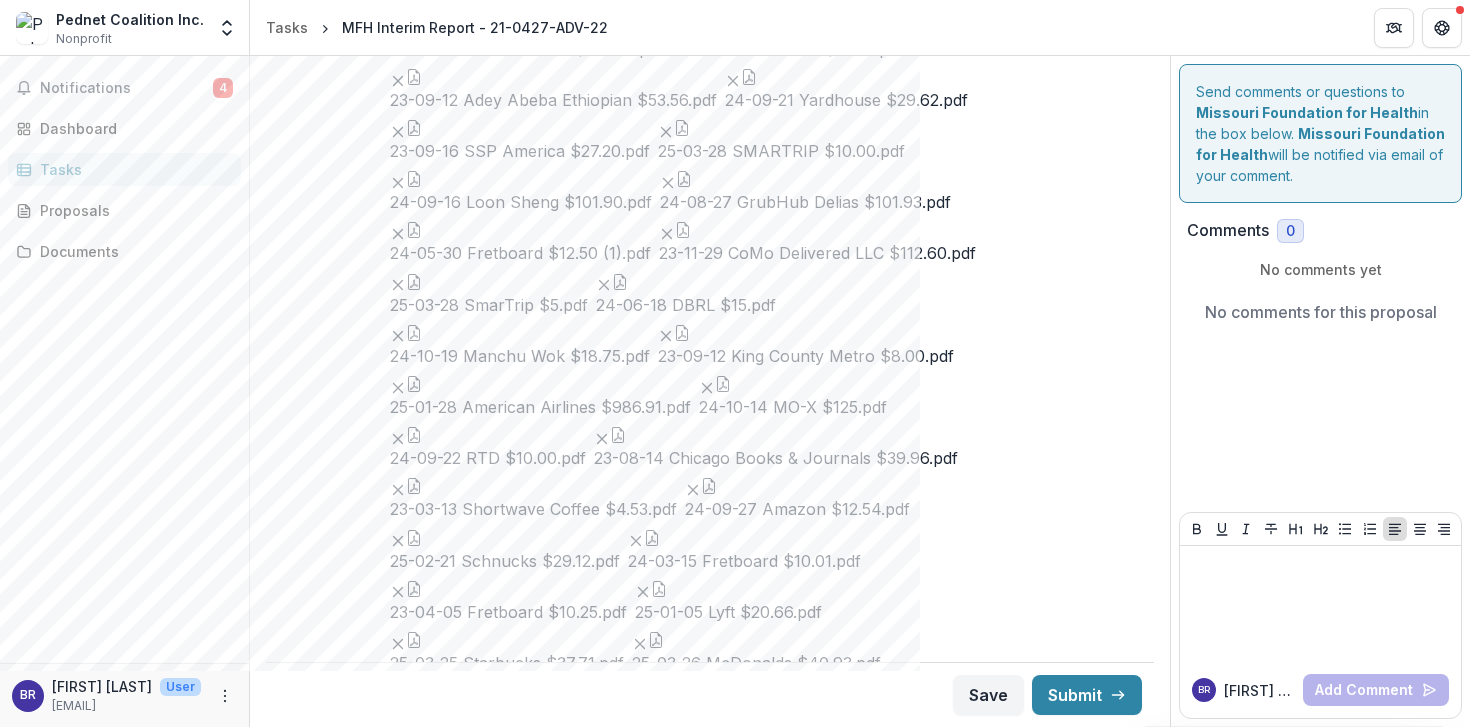 click 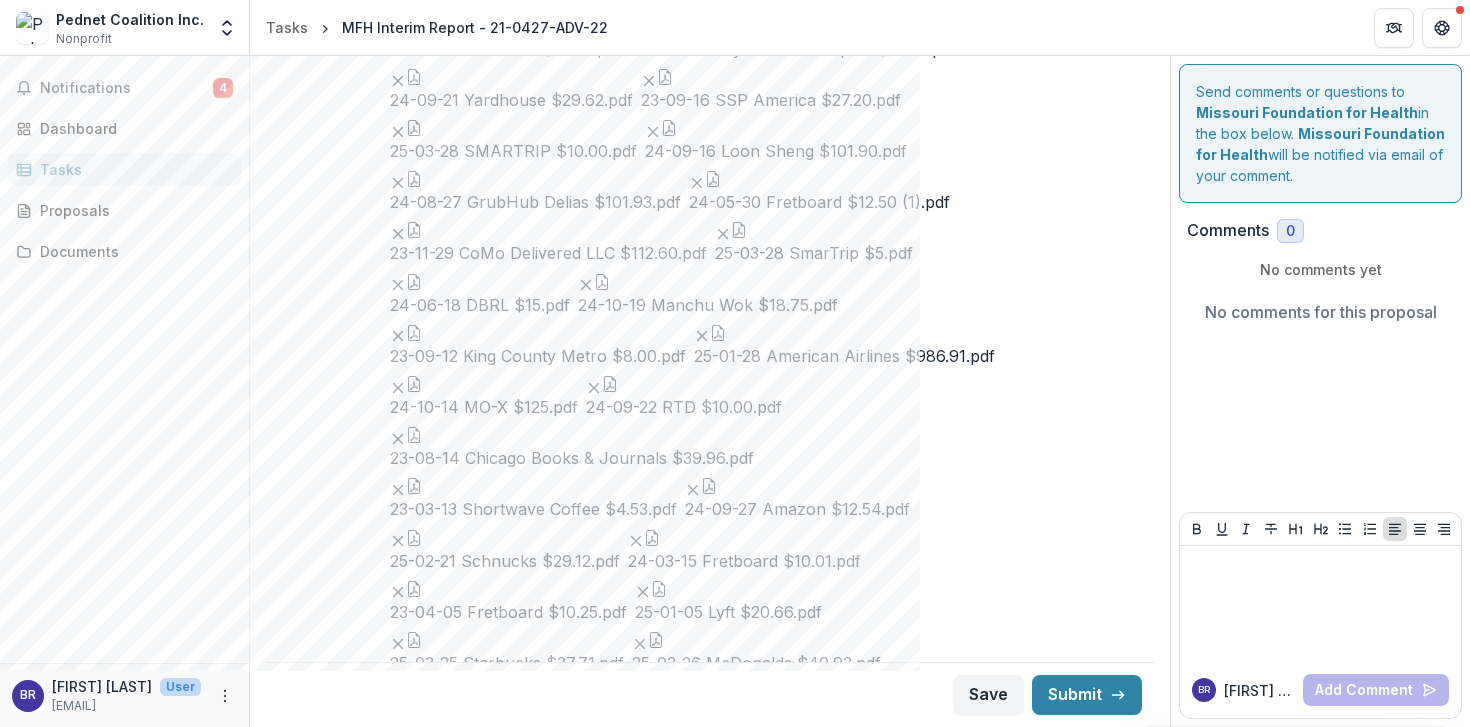 click 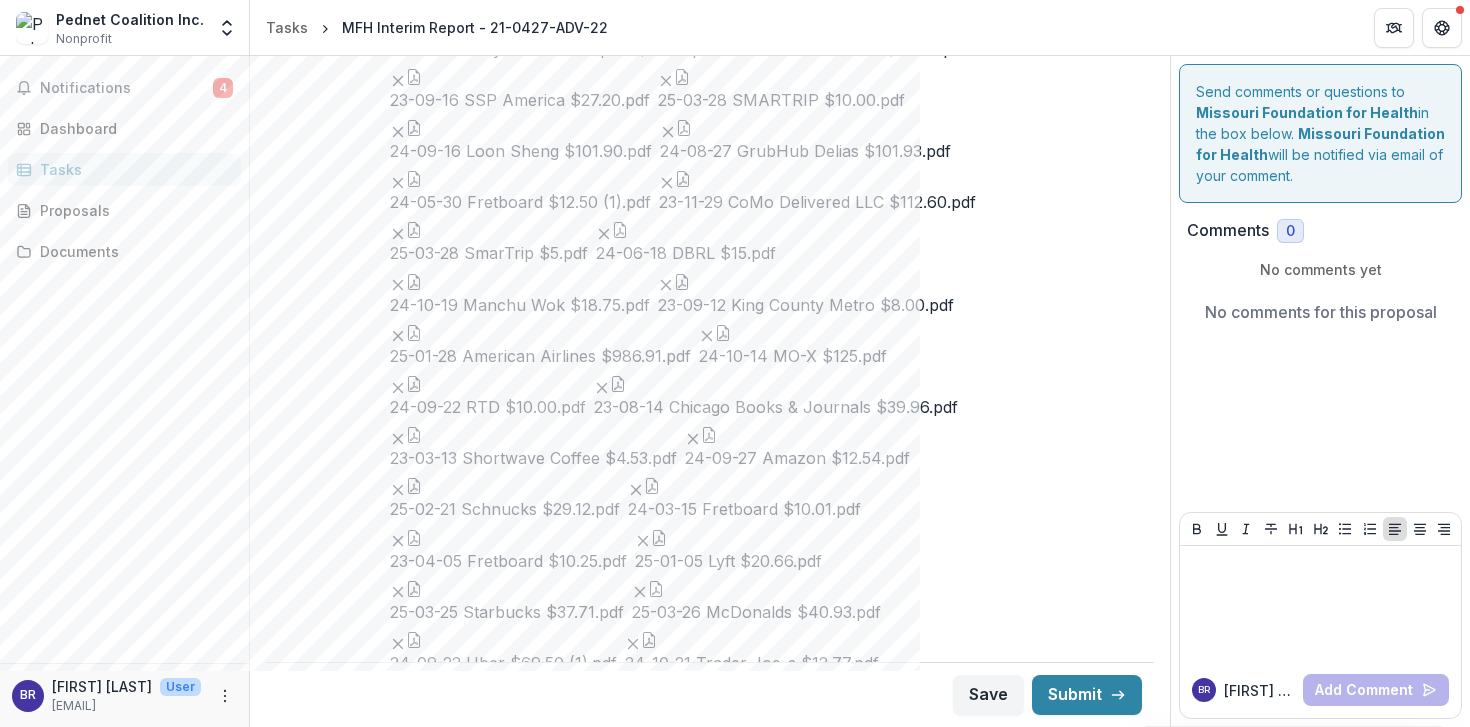 click 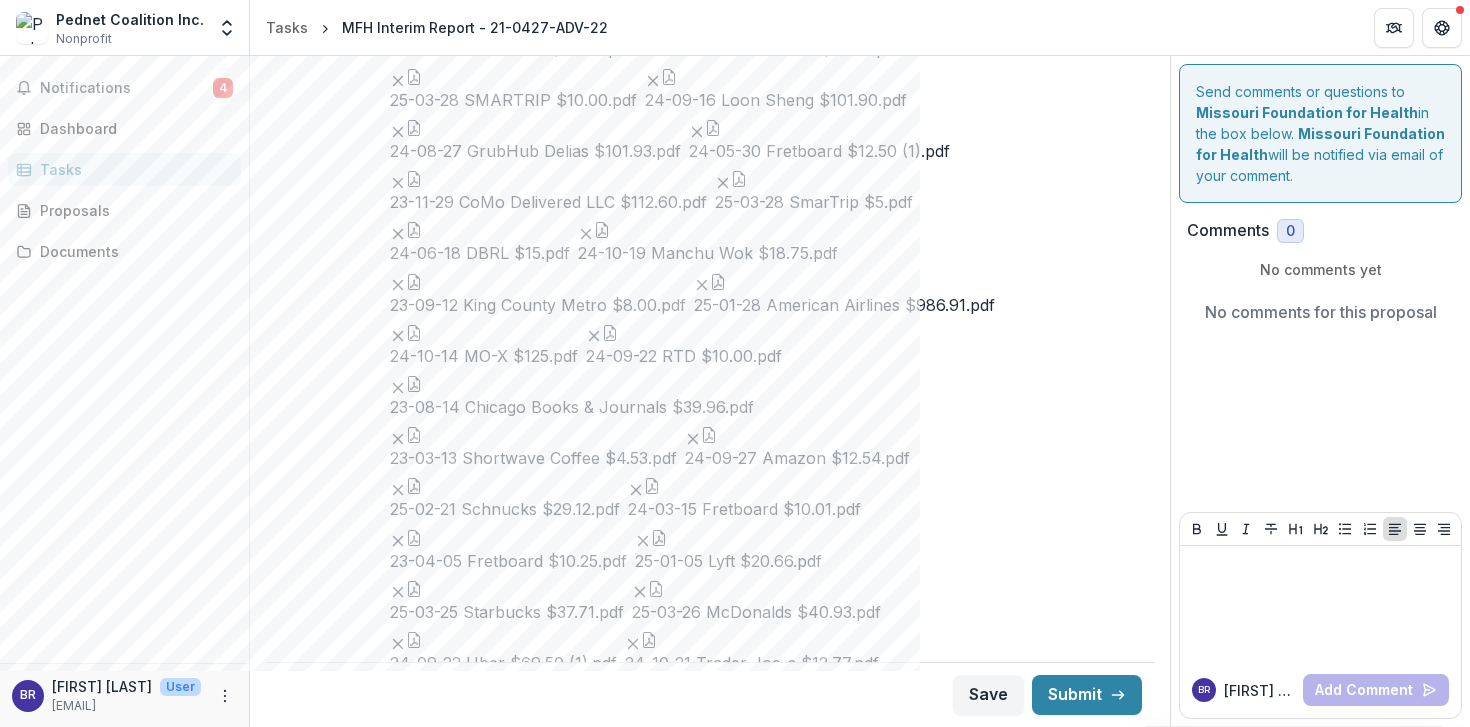 click 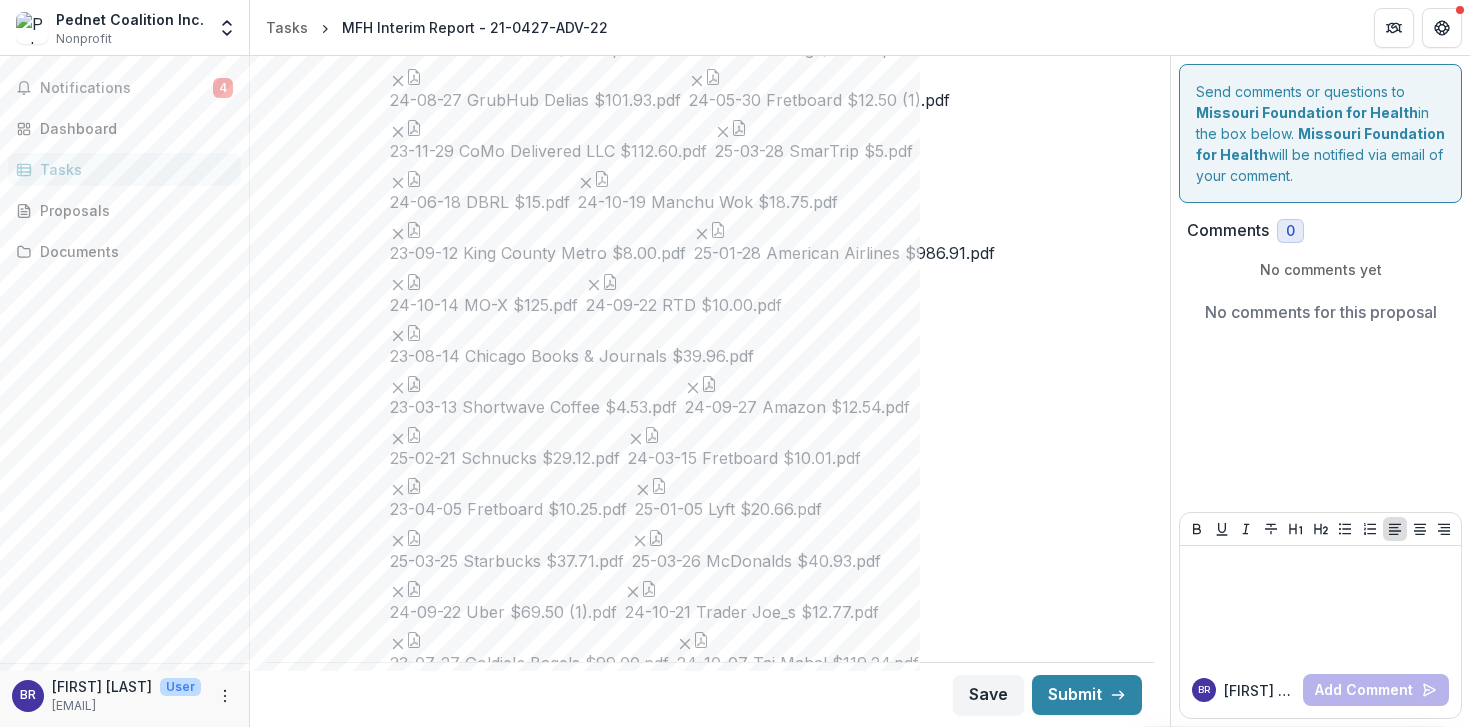 click 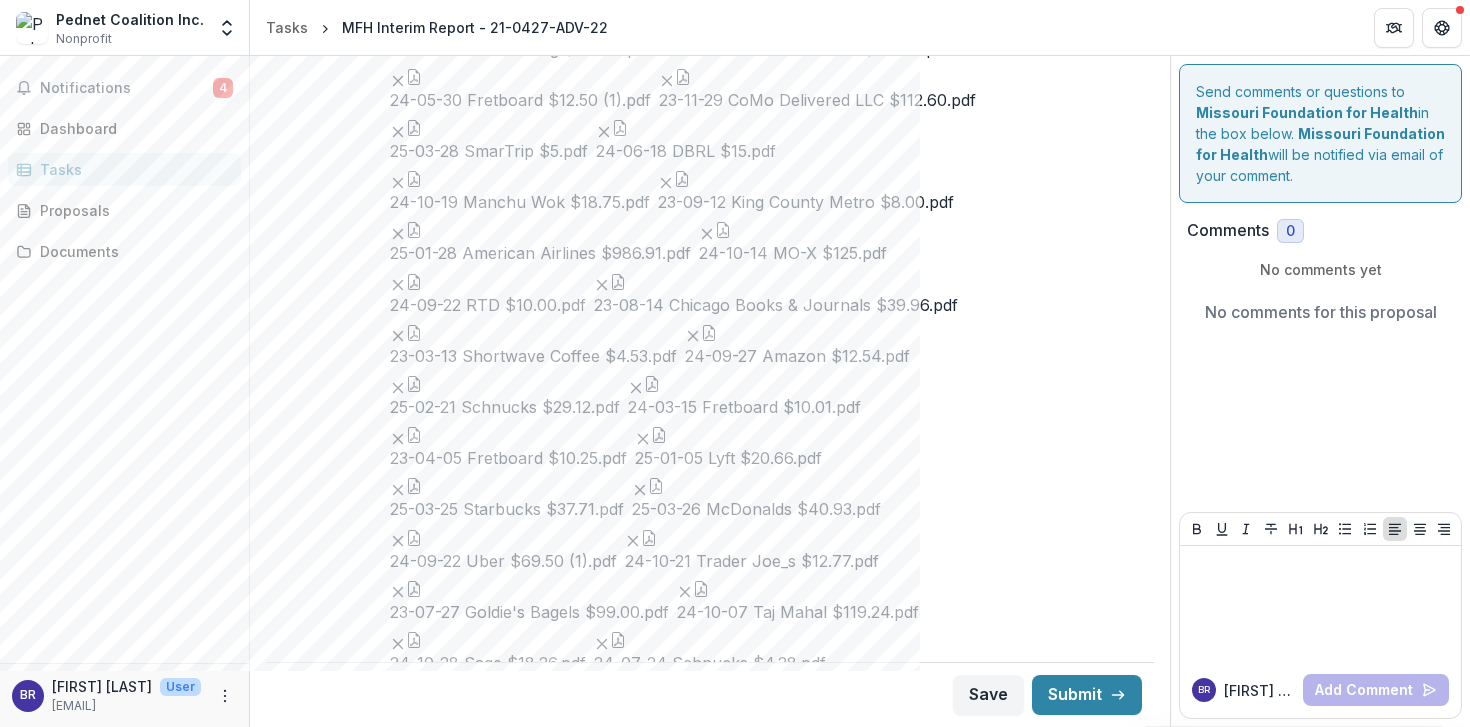 click 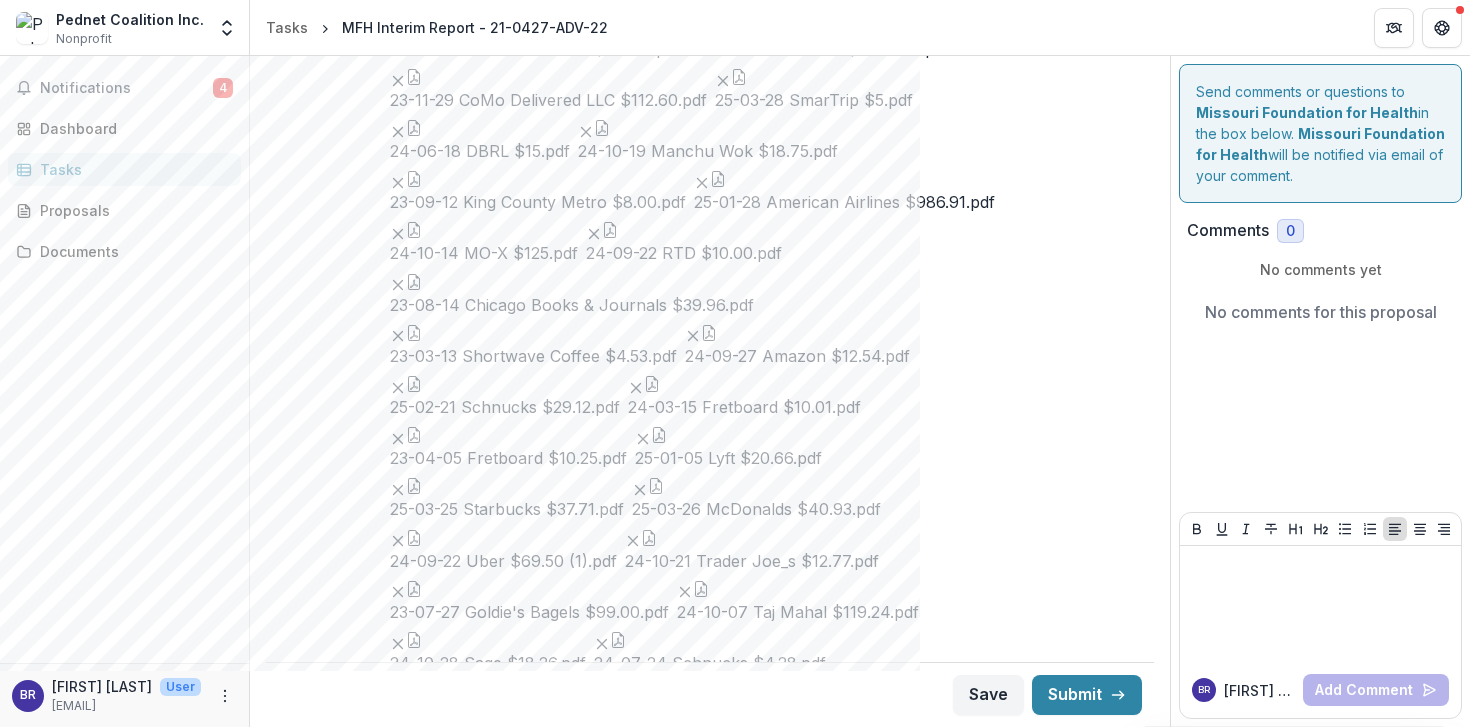 click 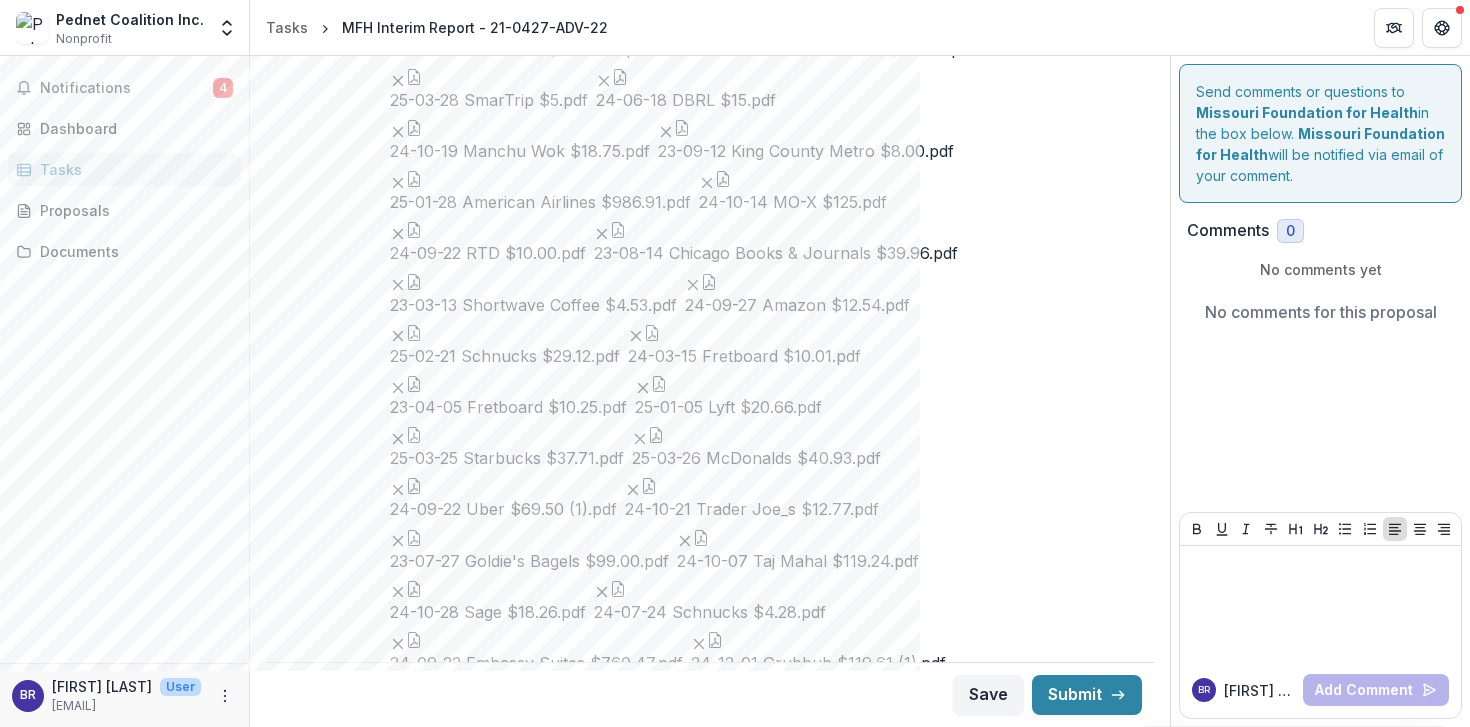 click 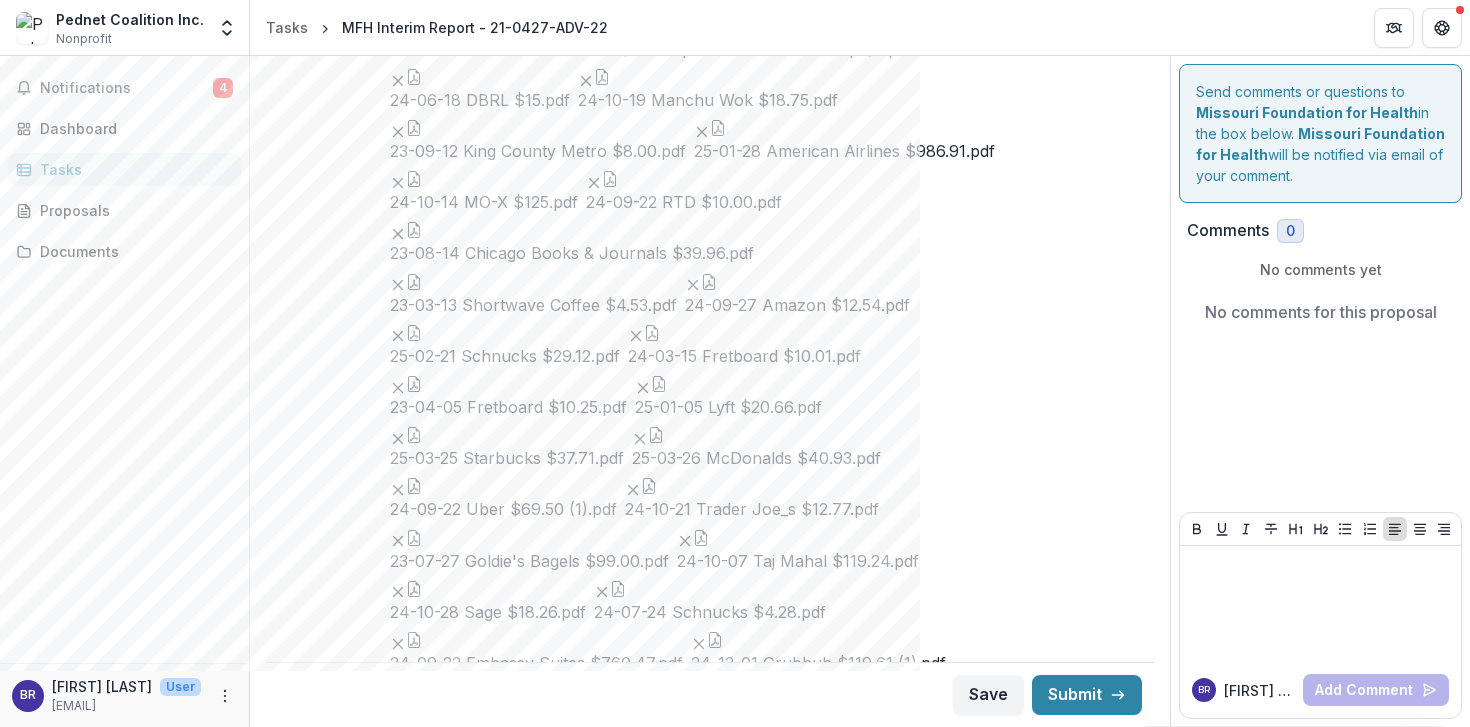 click 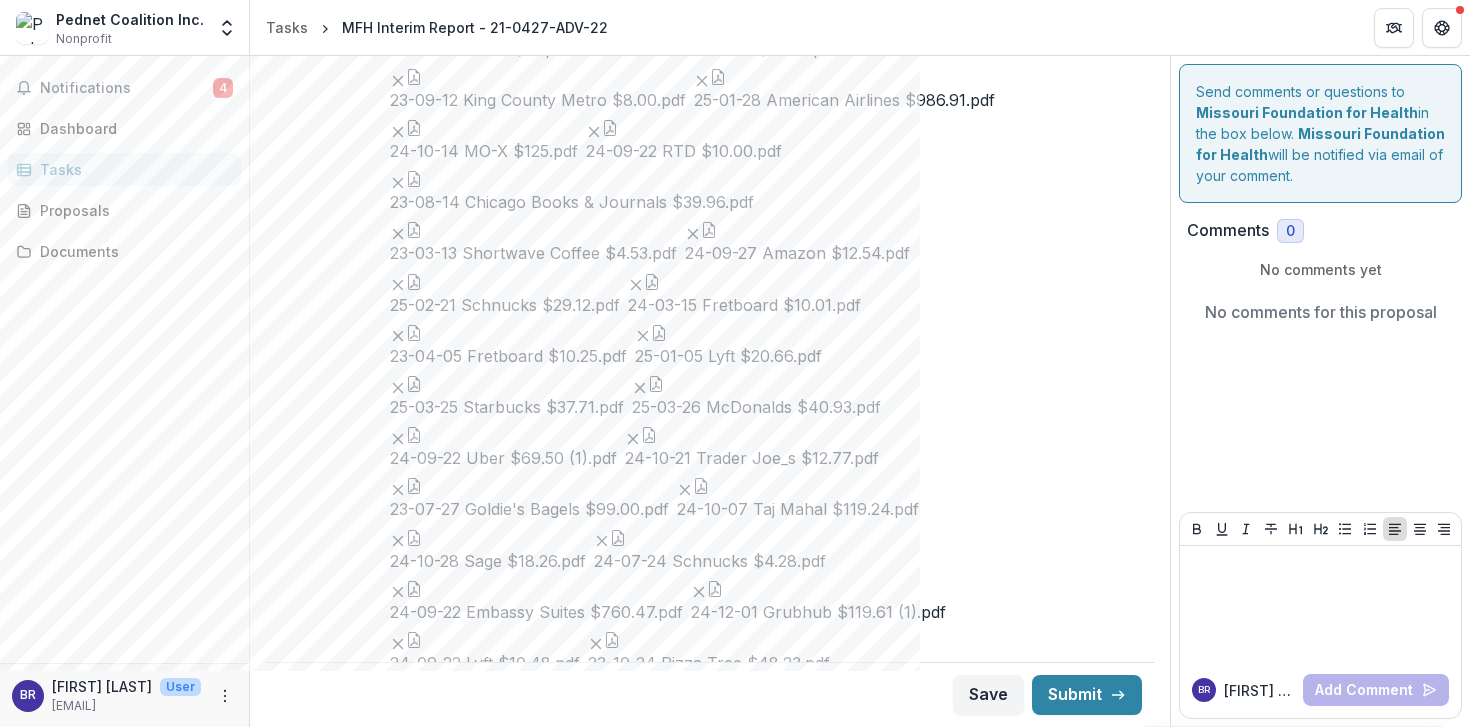 click 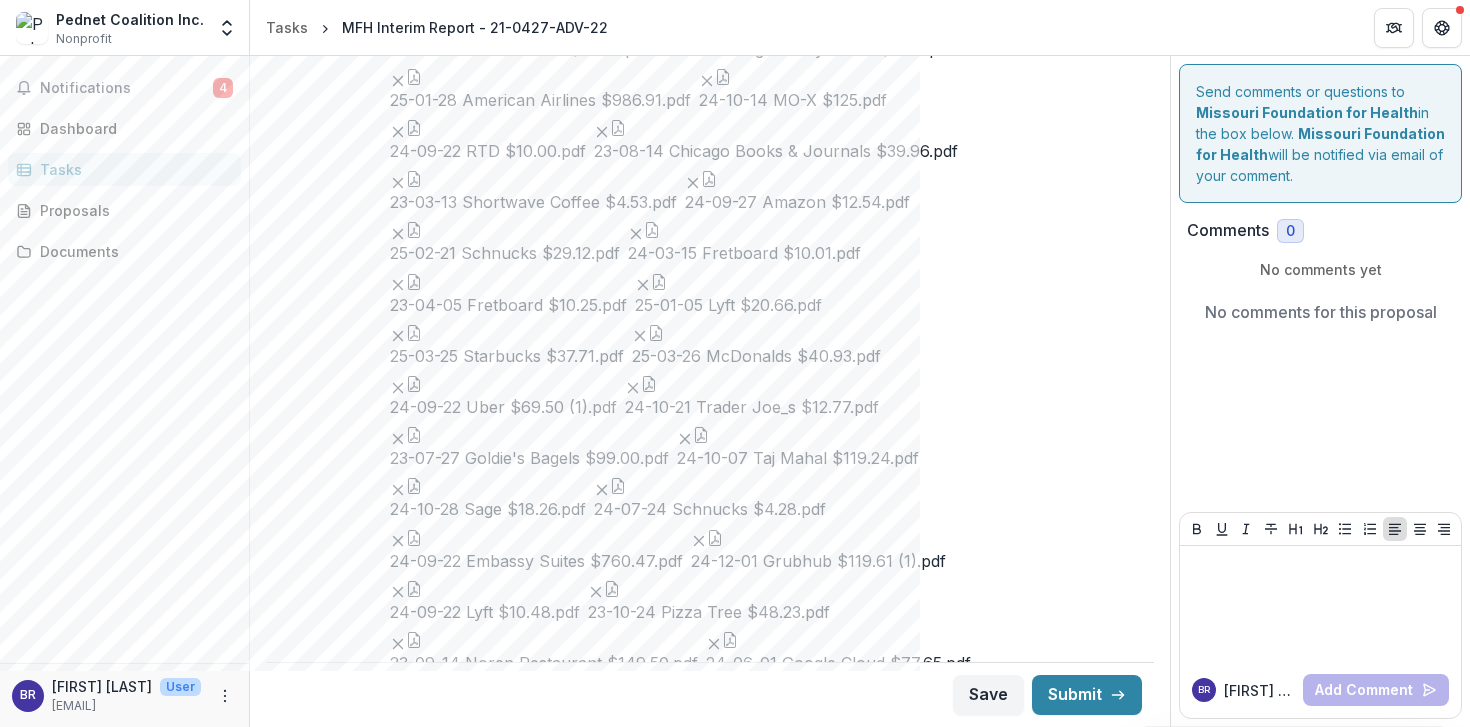 click 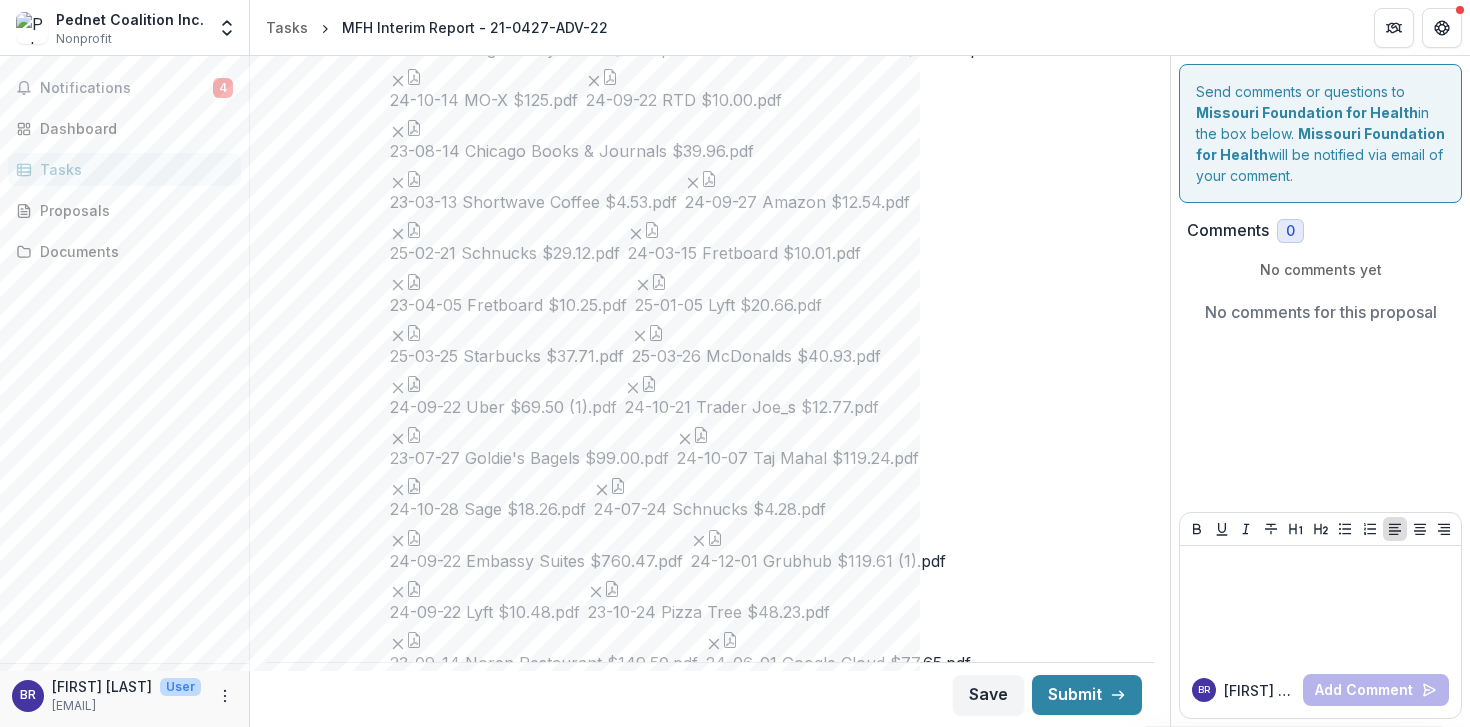 click 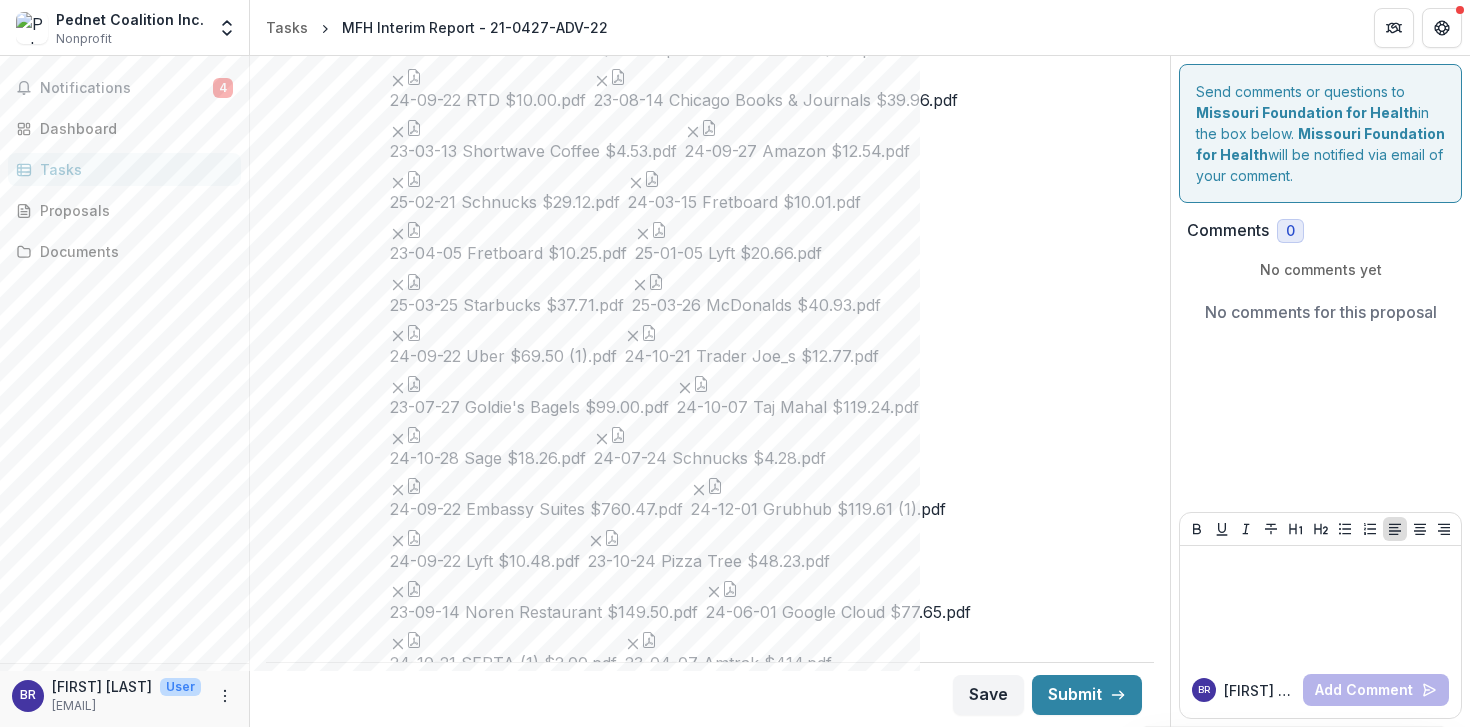click 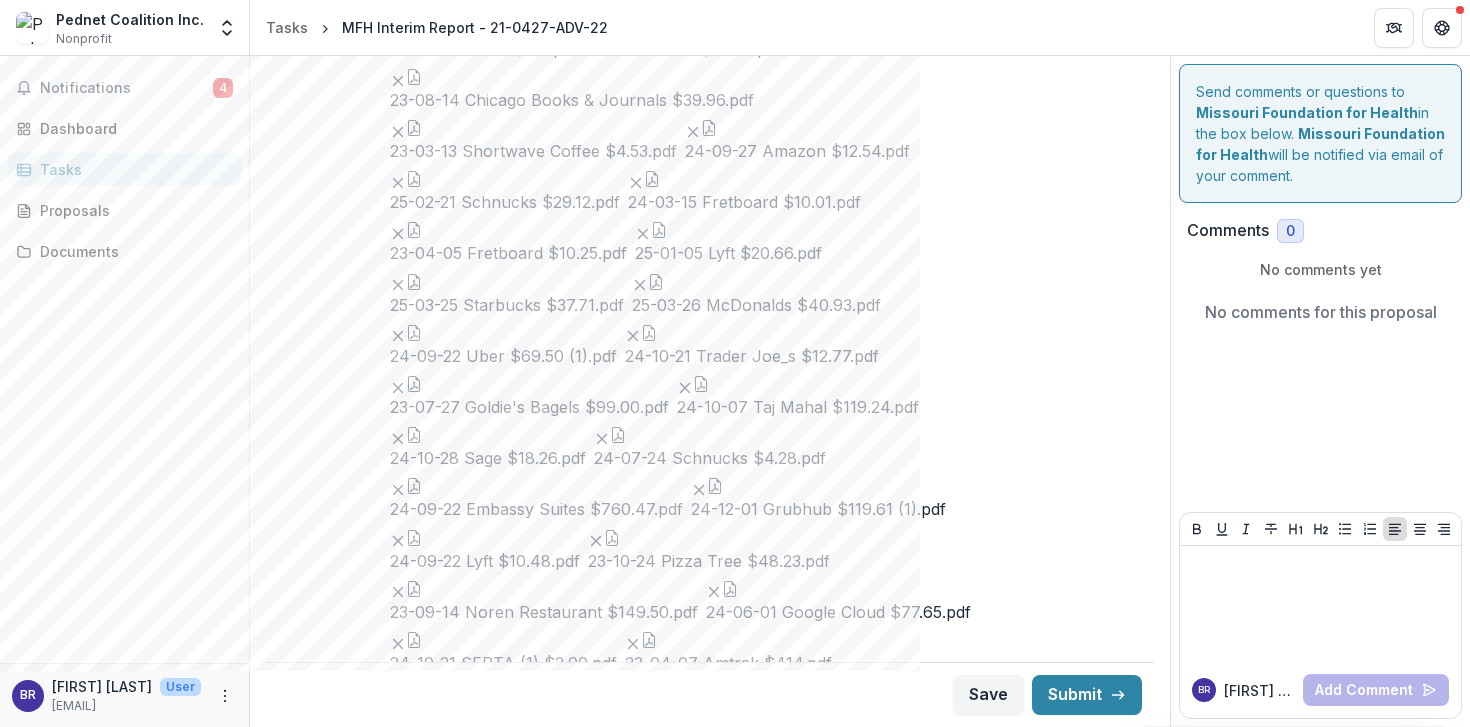 click 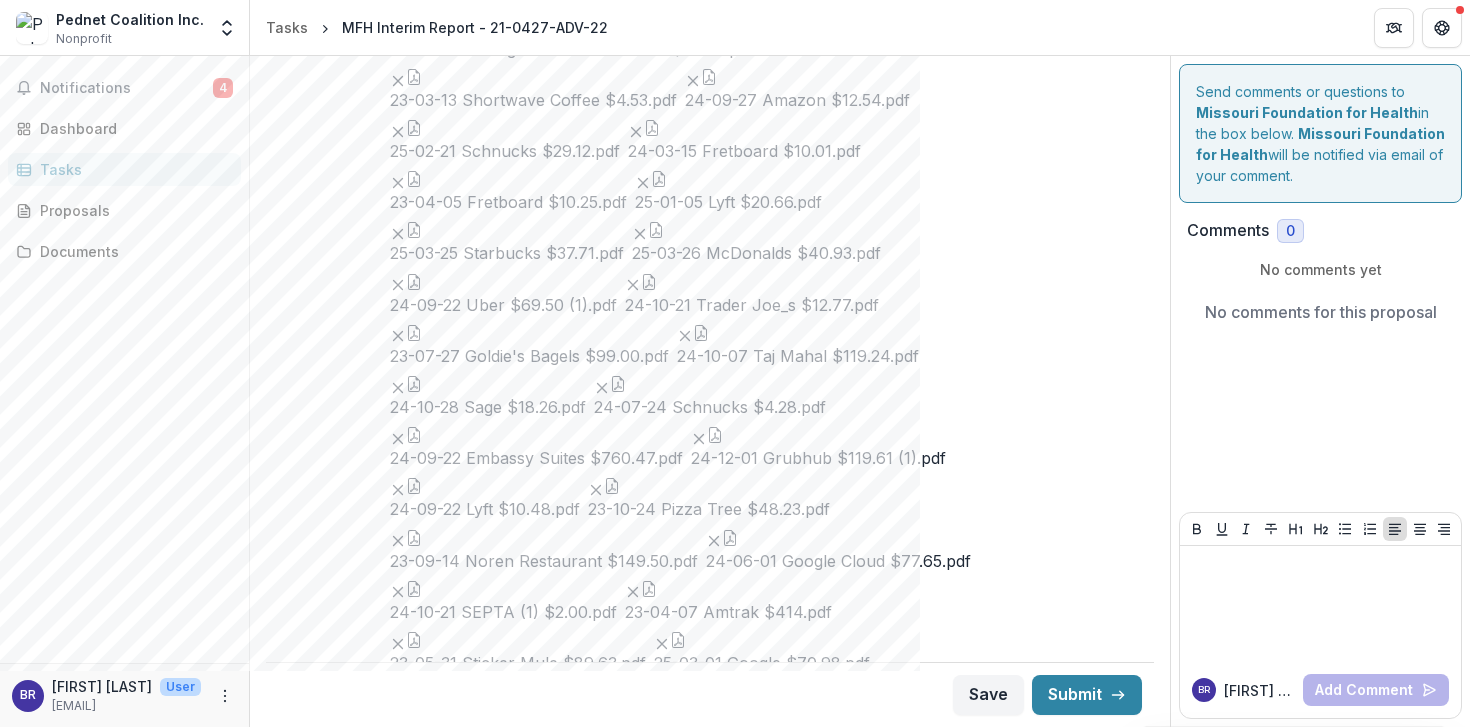click 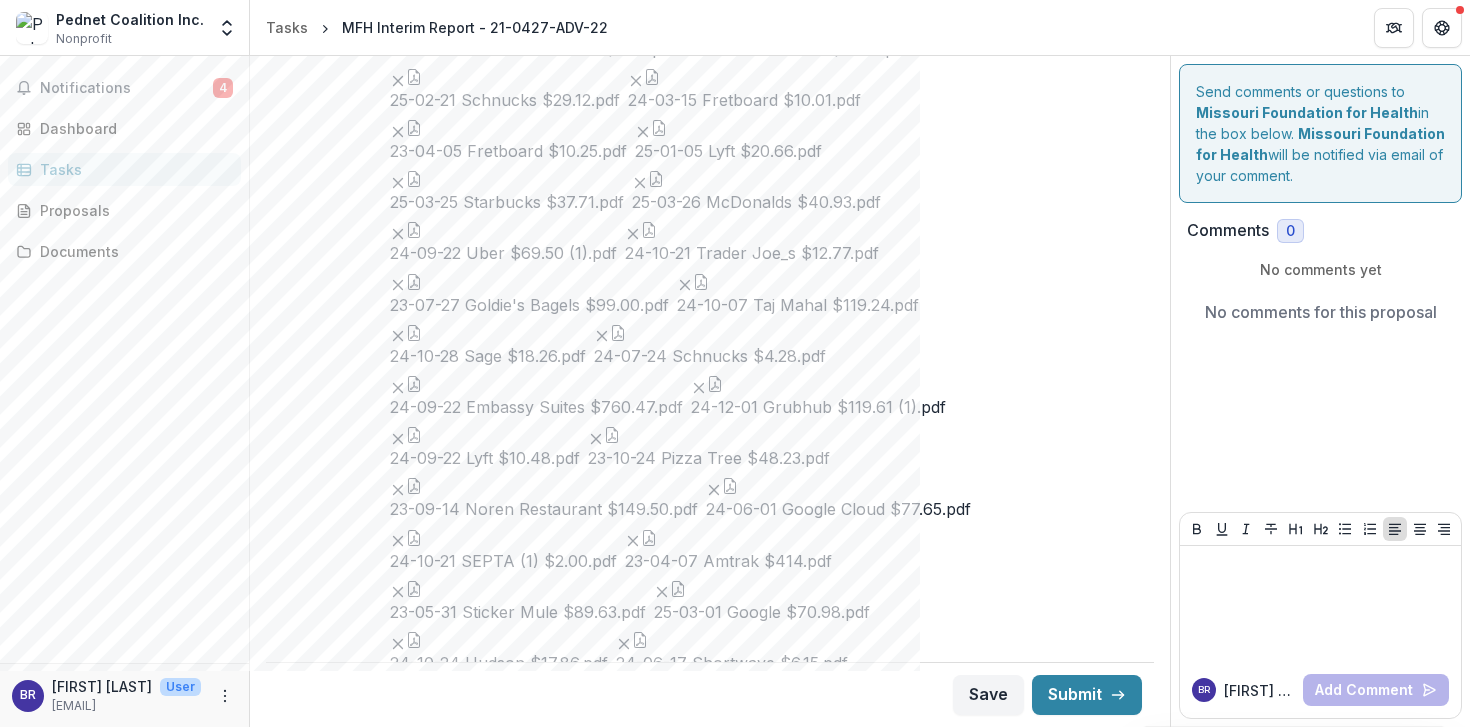 click 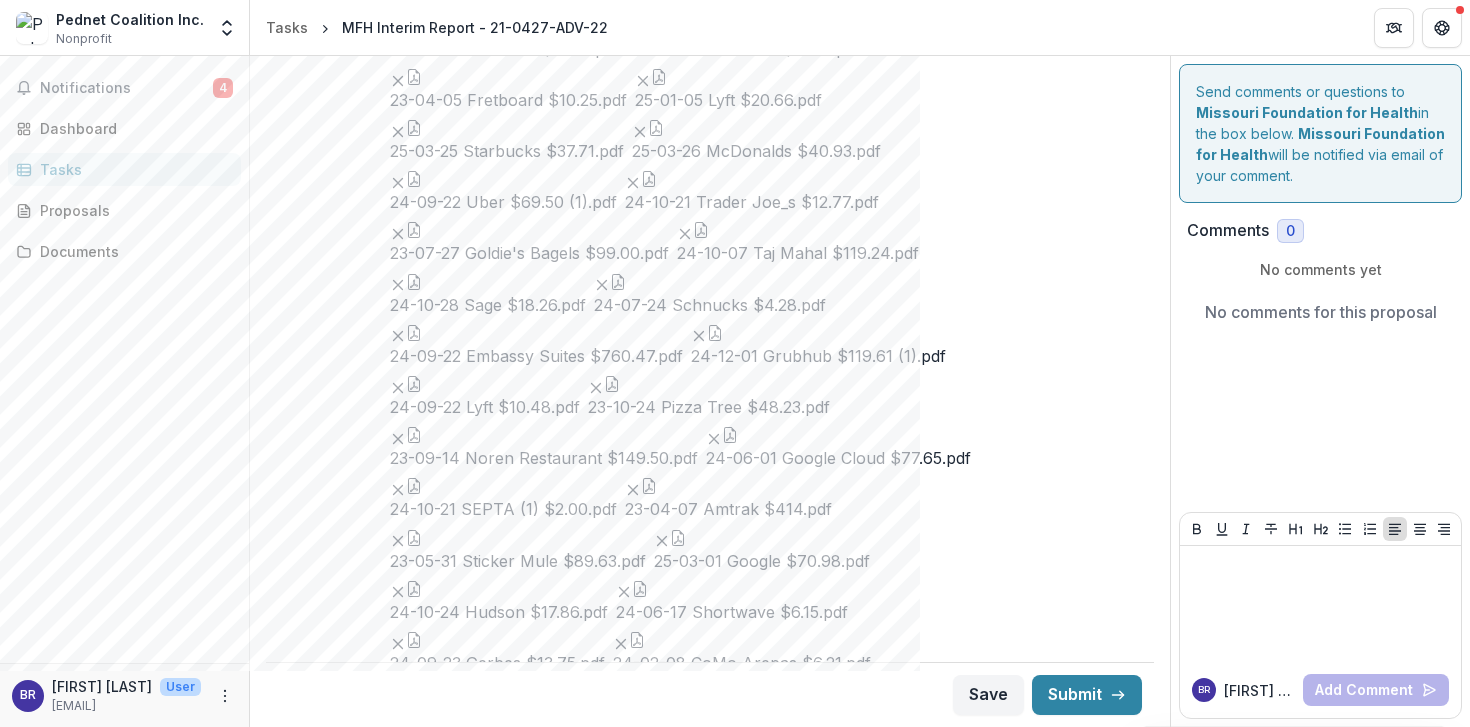 click 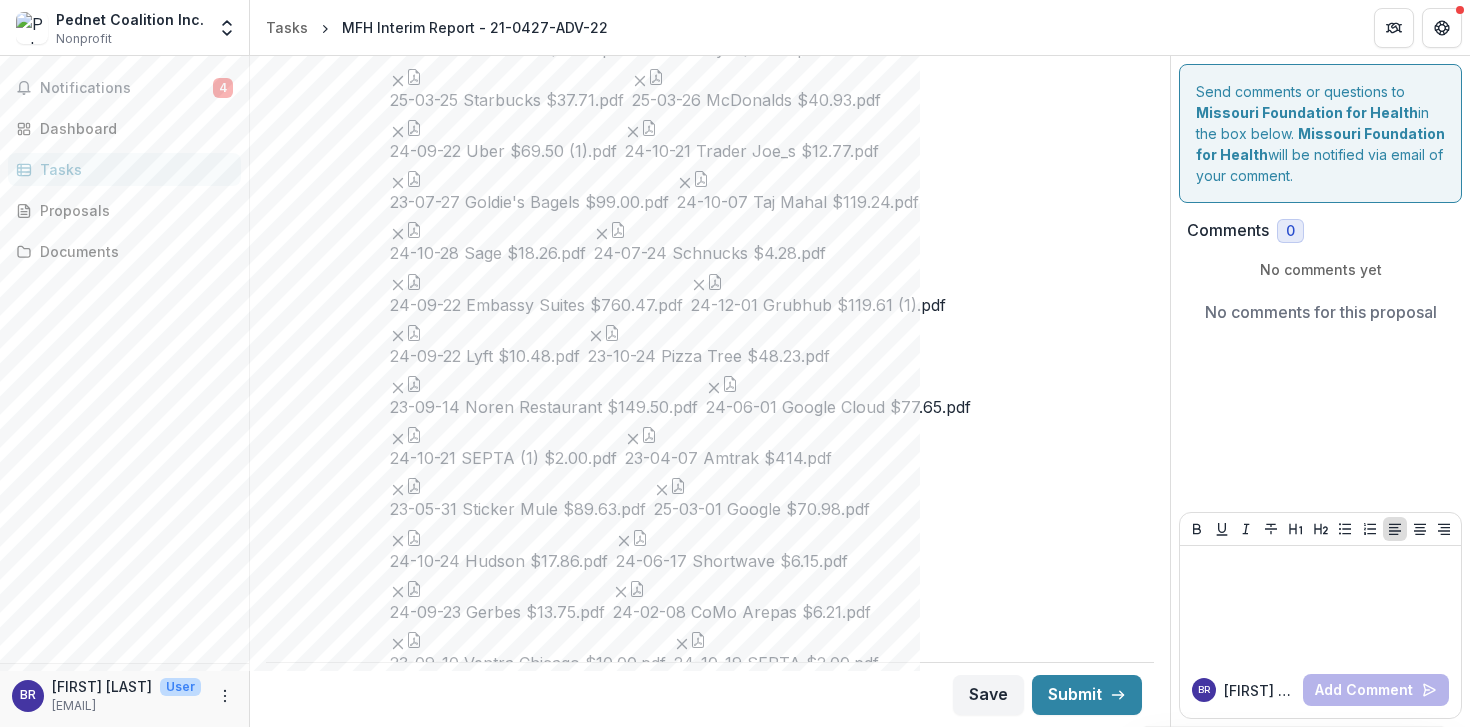 click 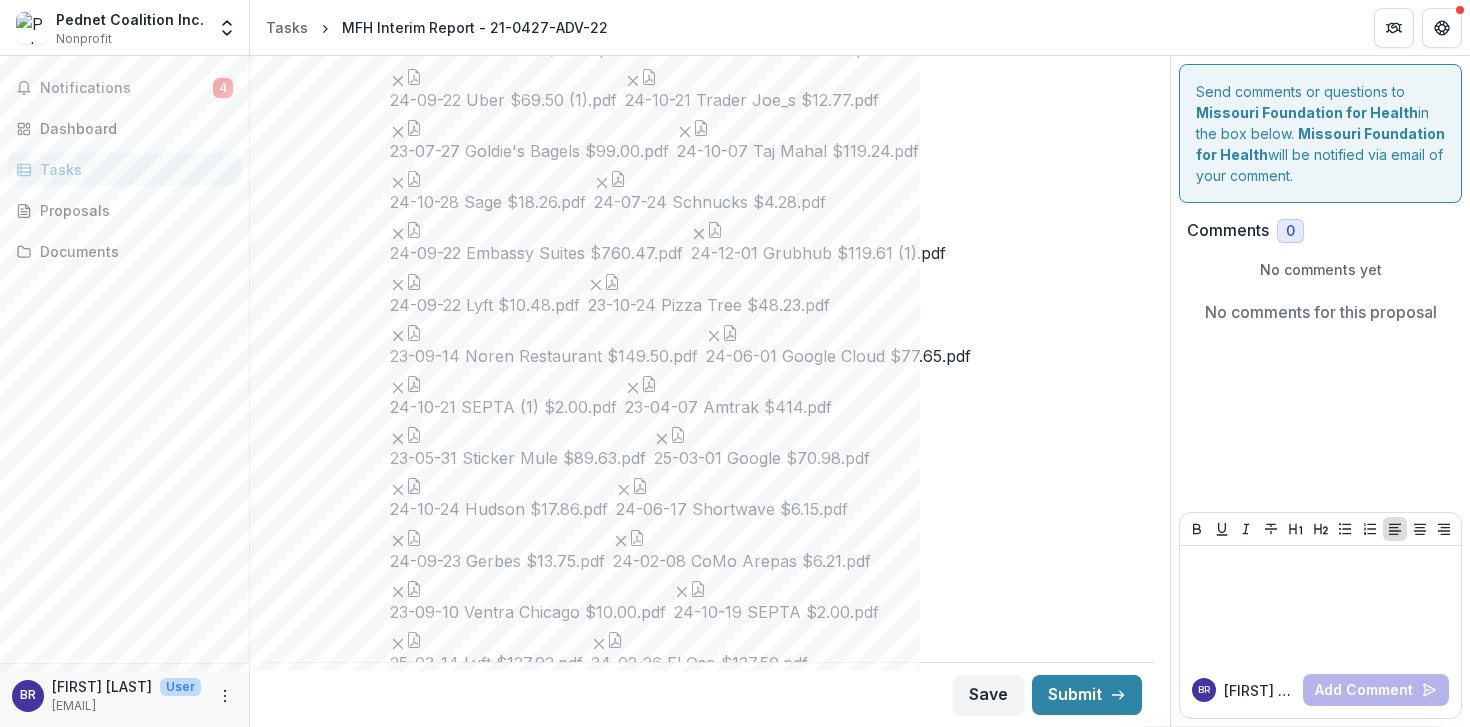 click 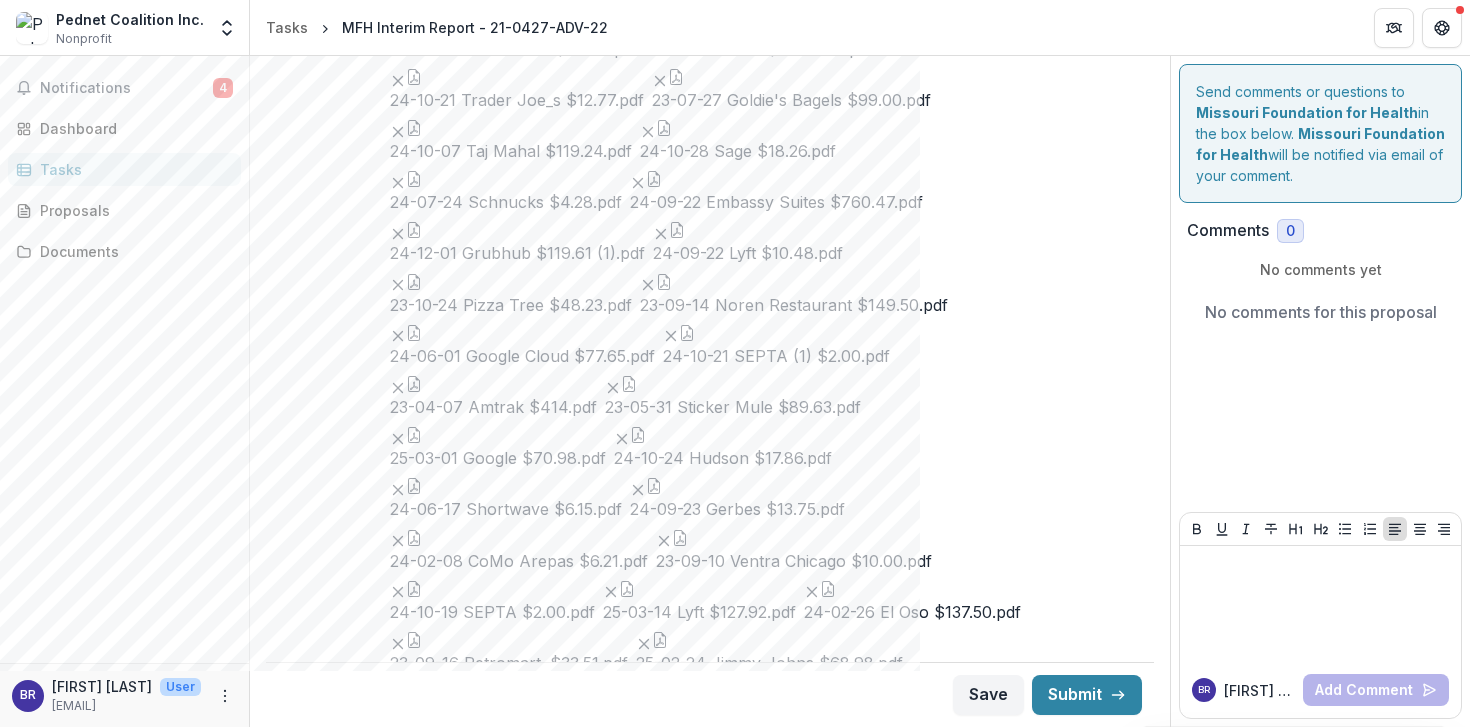 click 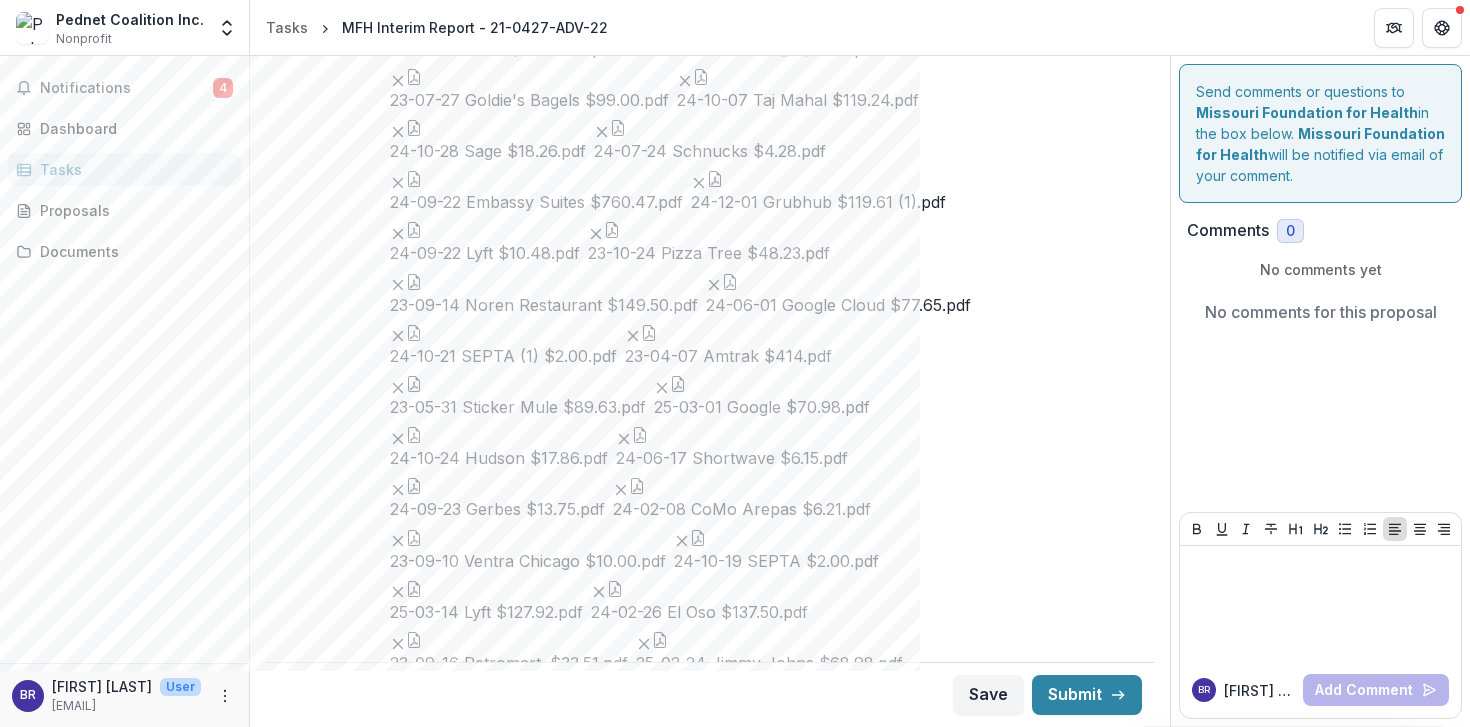 click 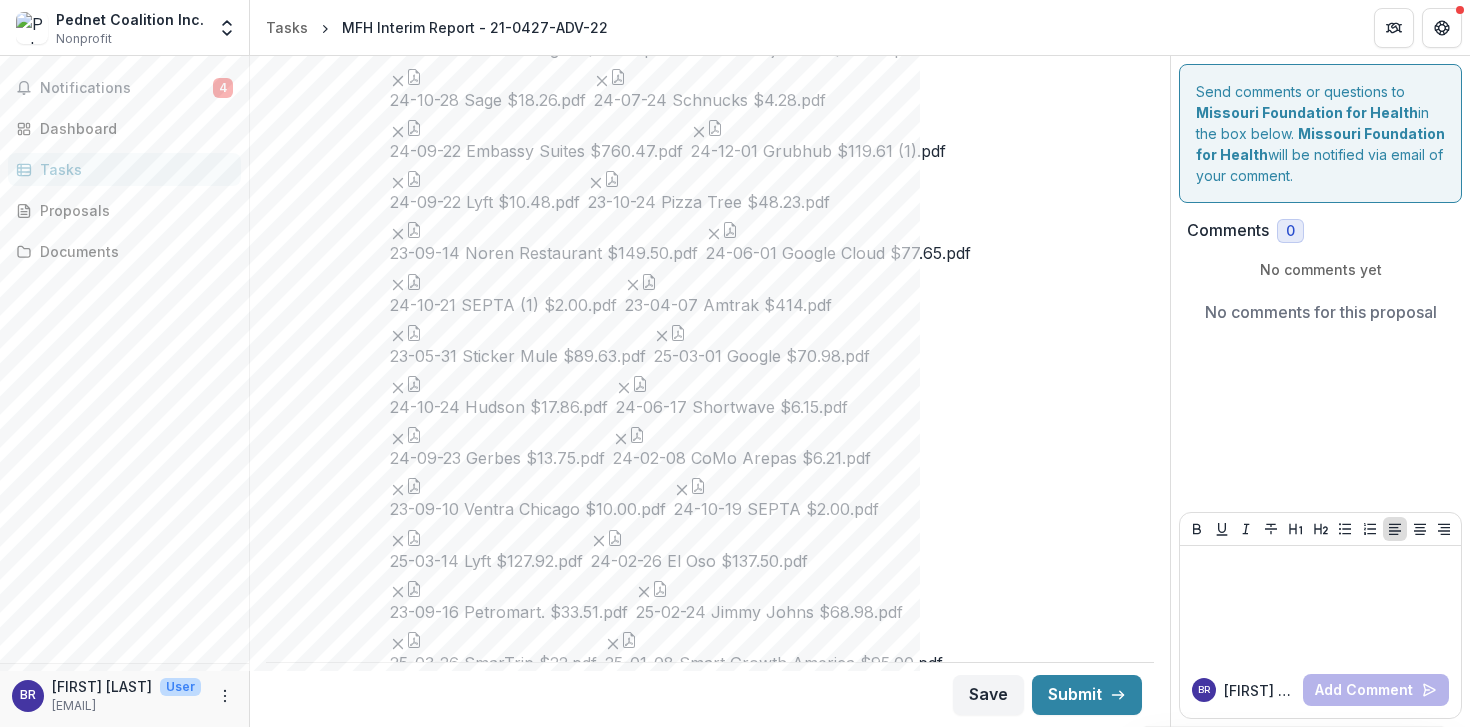 click 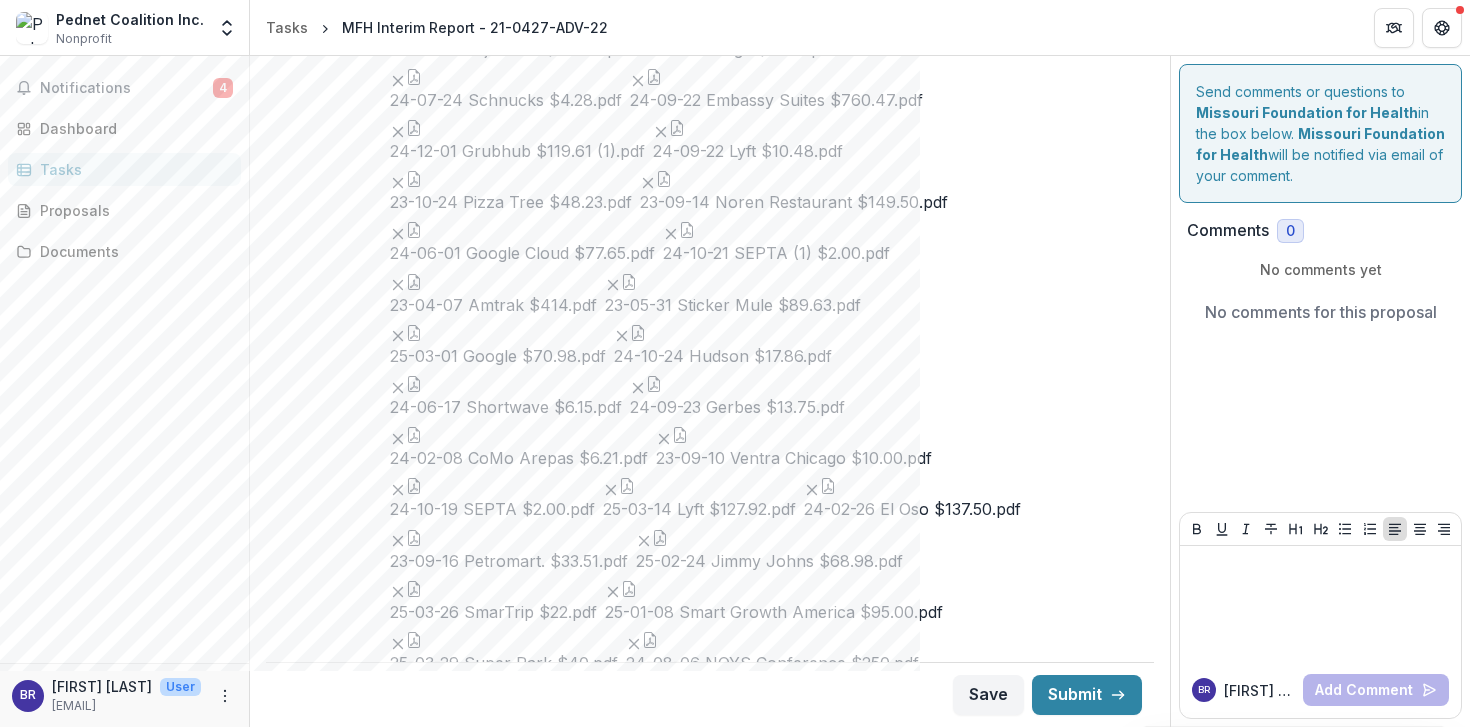 click 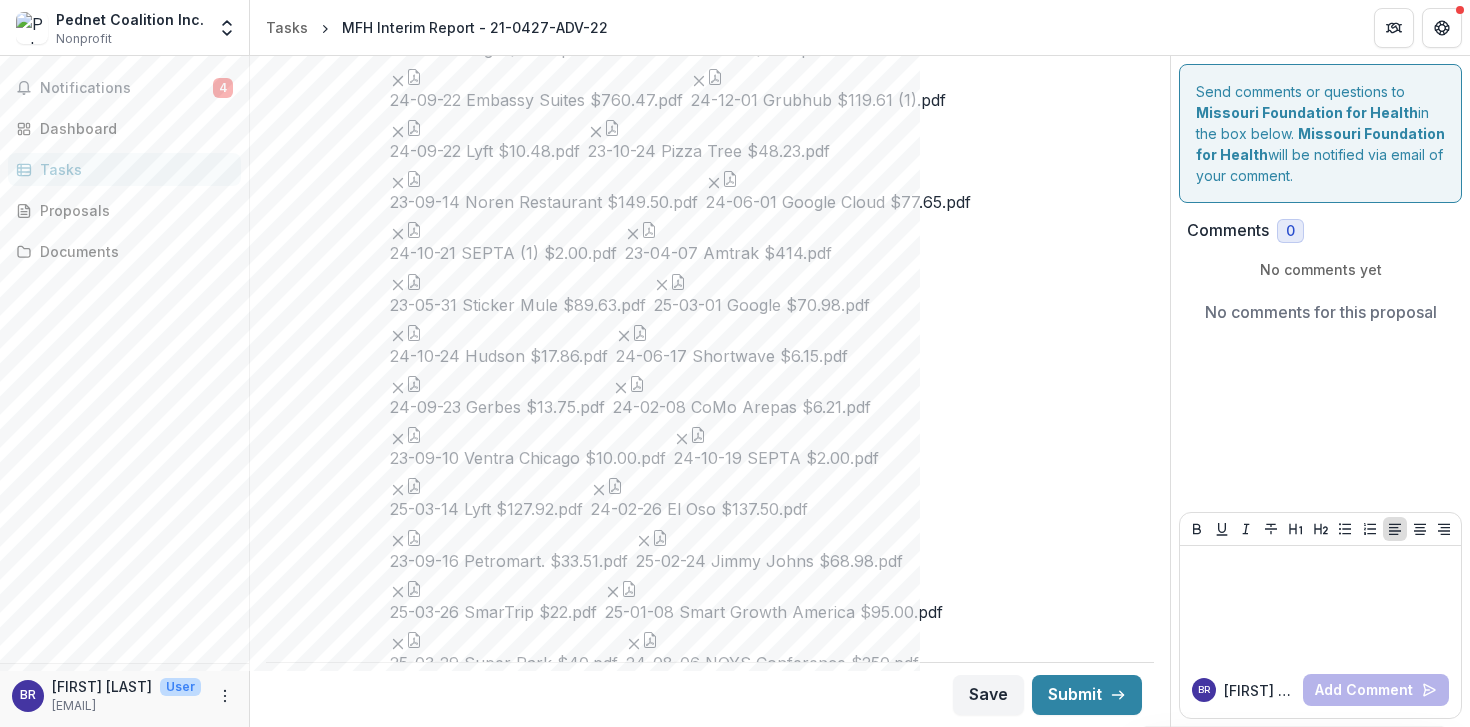 click 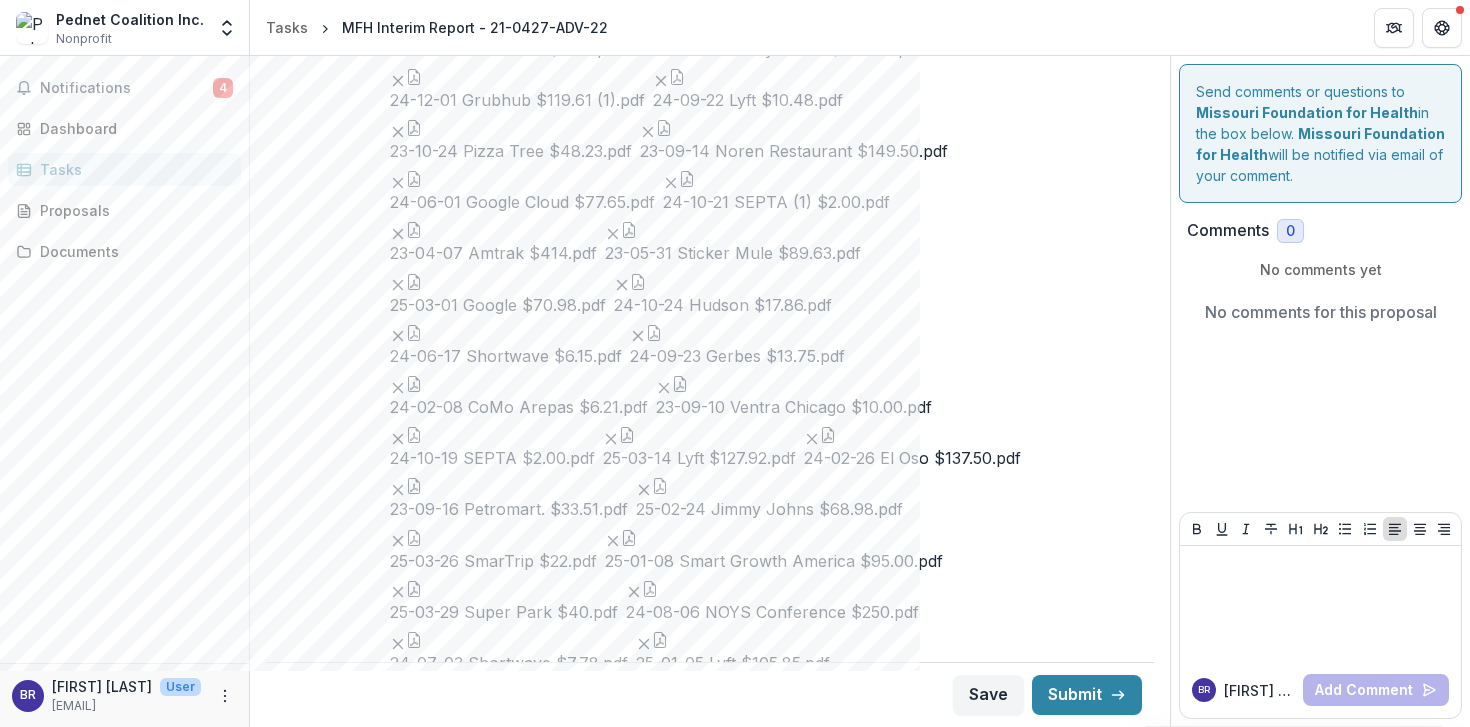 click 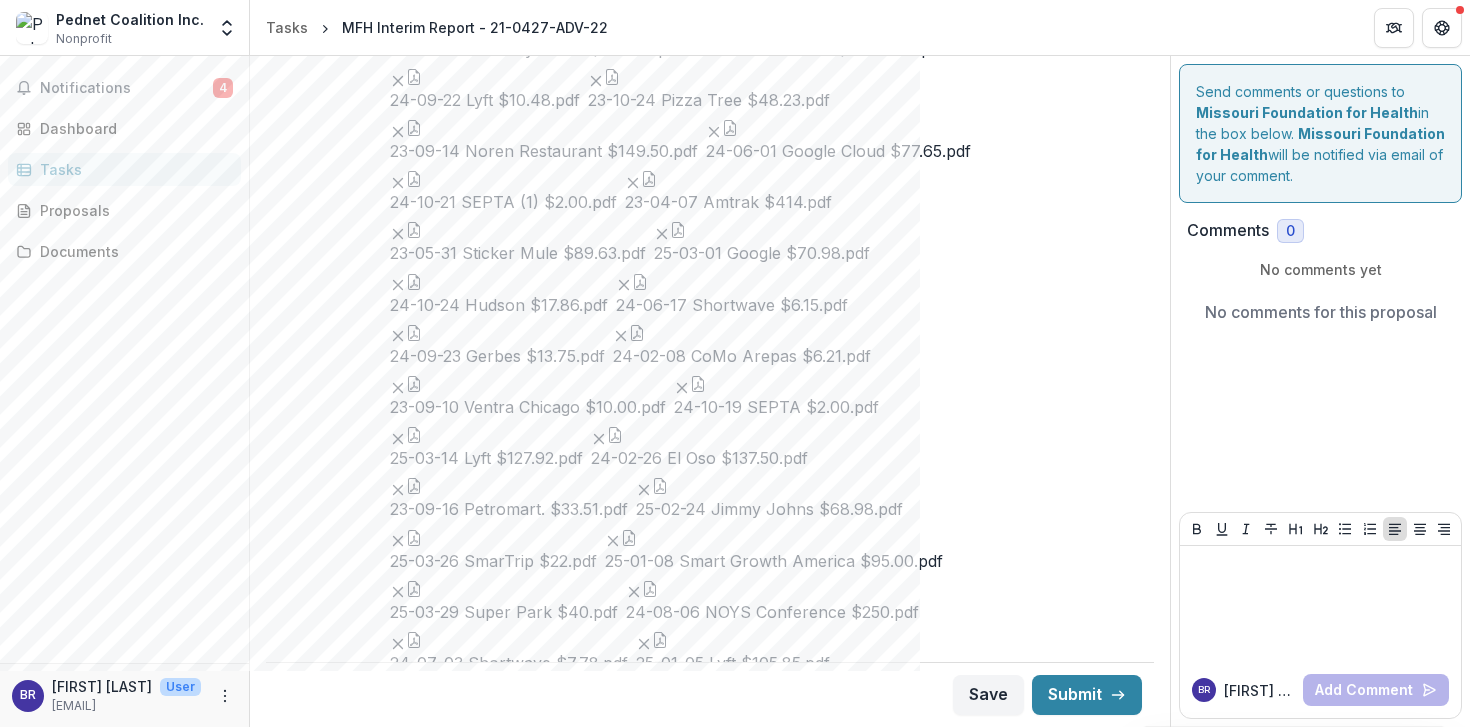 click 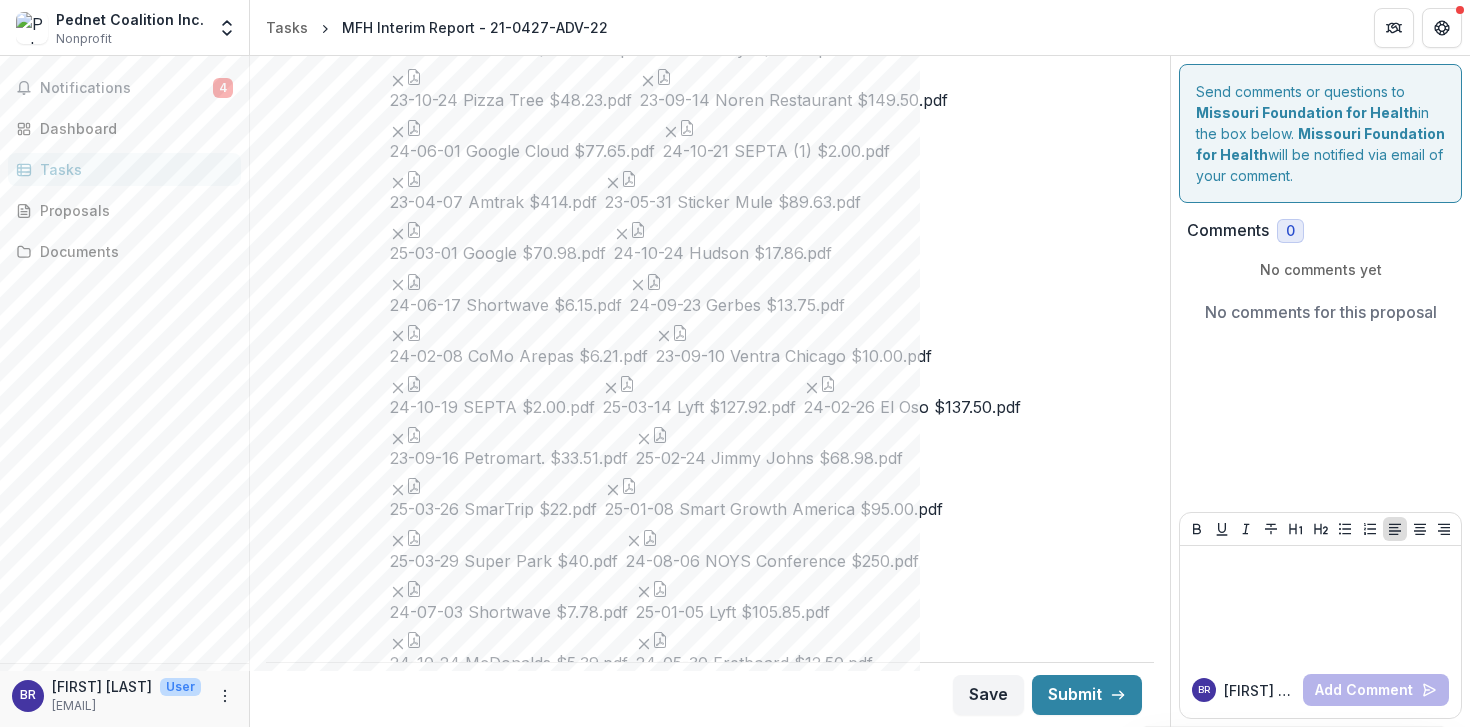 click 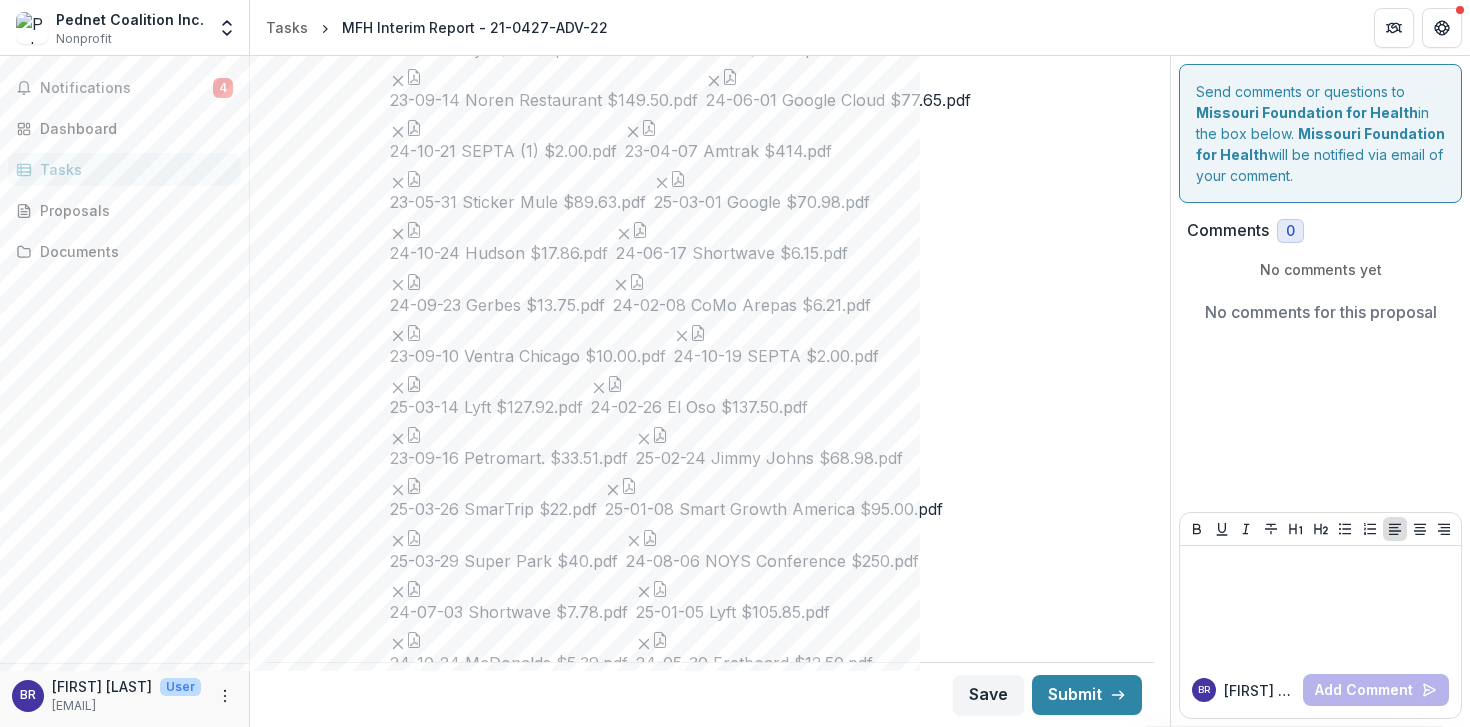 click 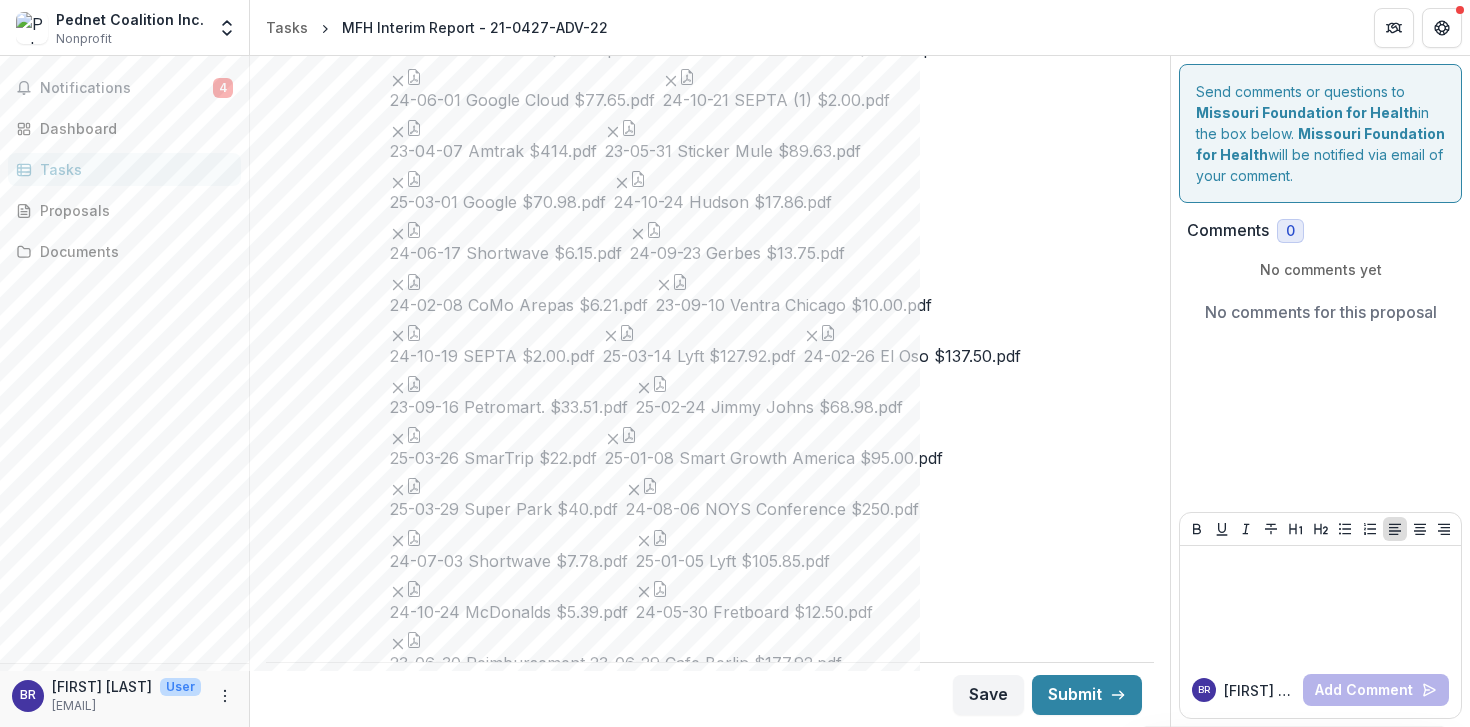 click 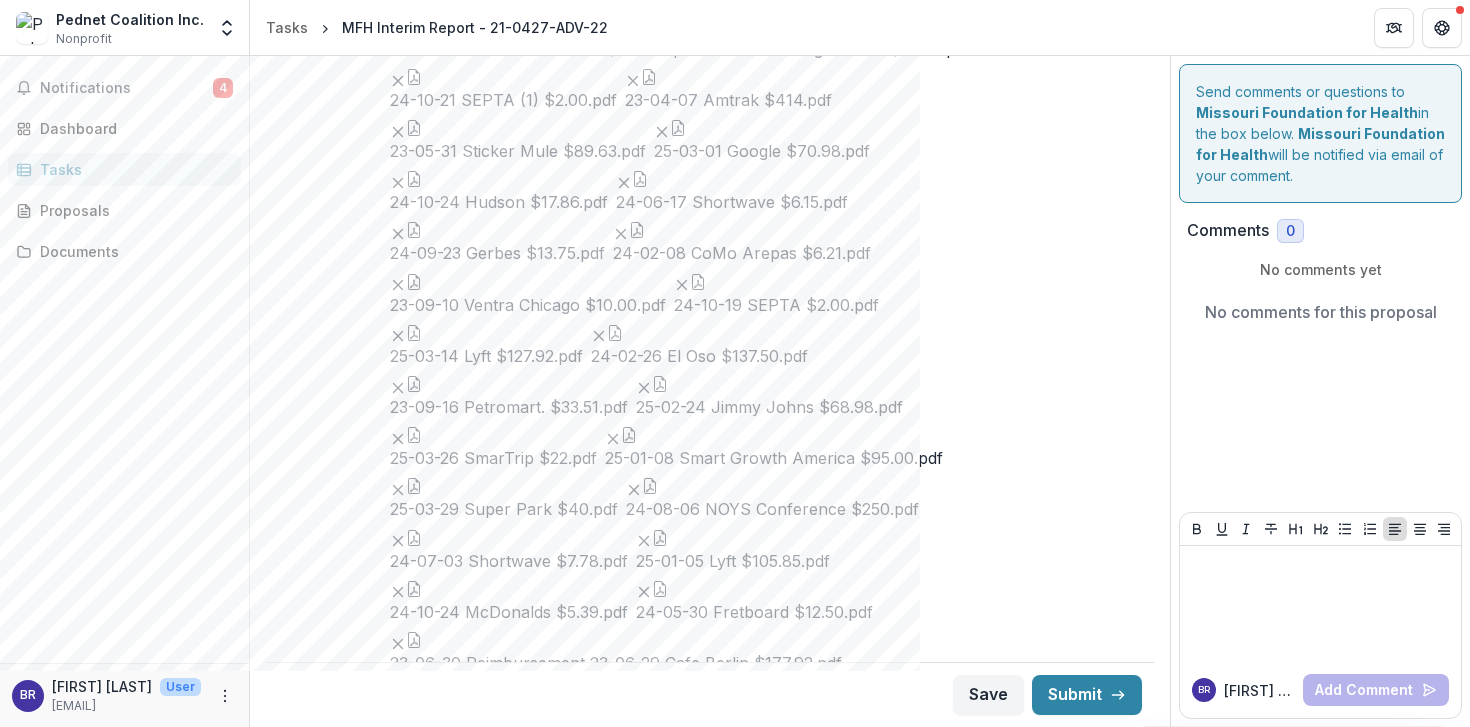 click 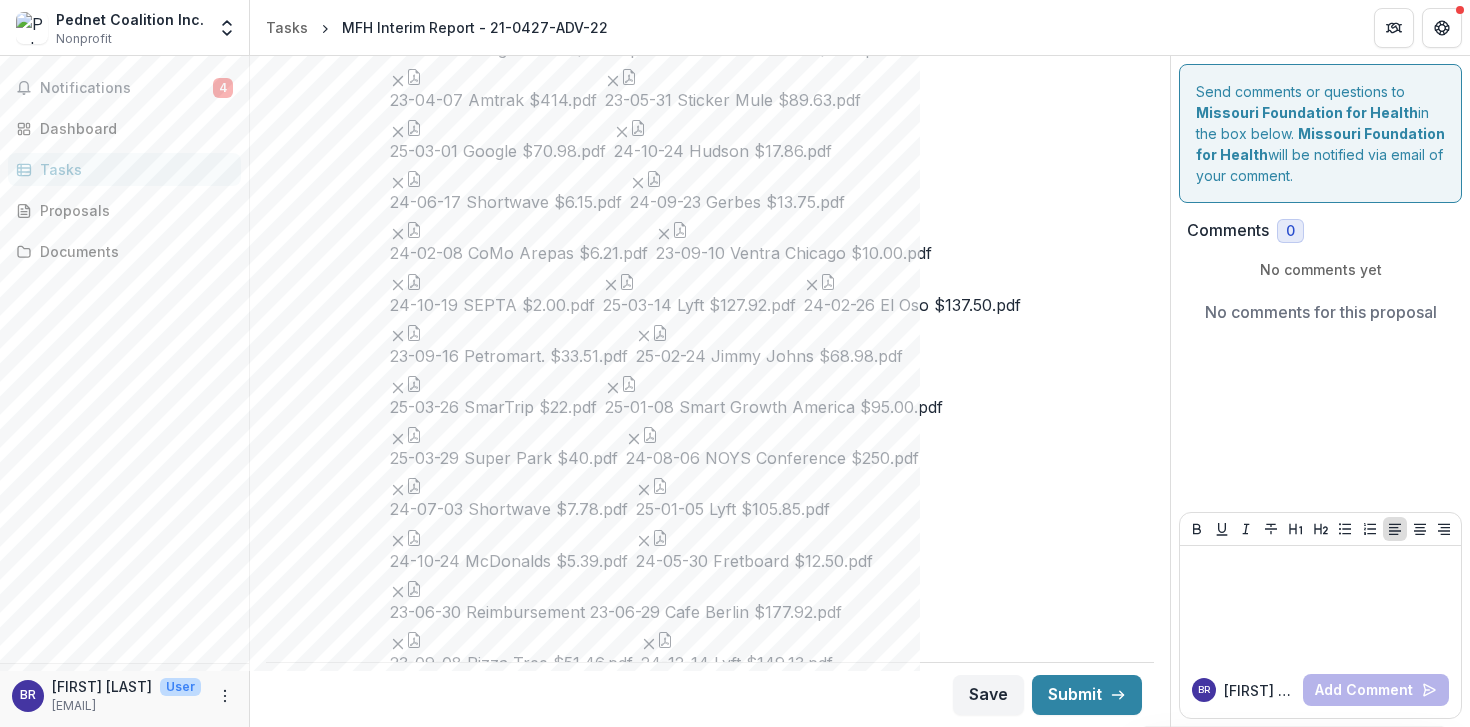 click 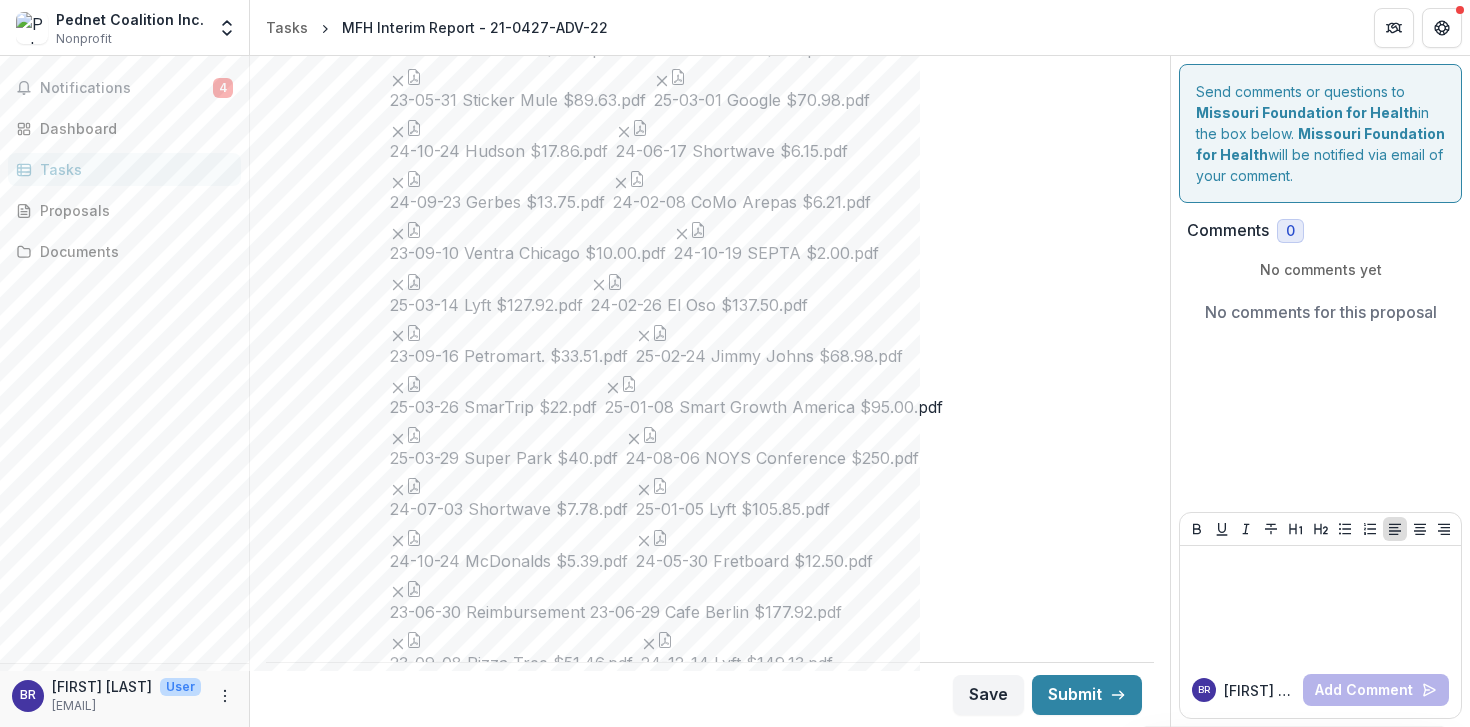 click 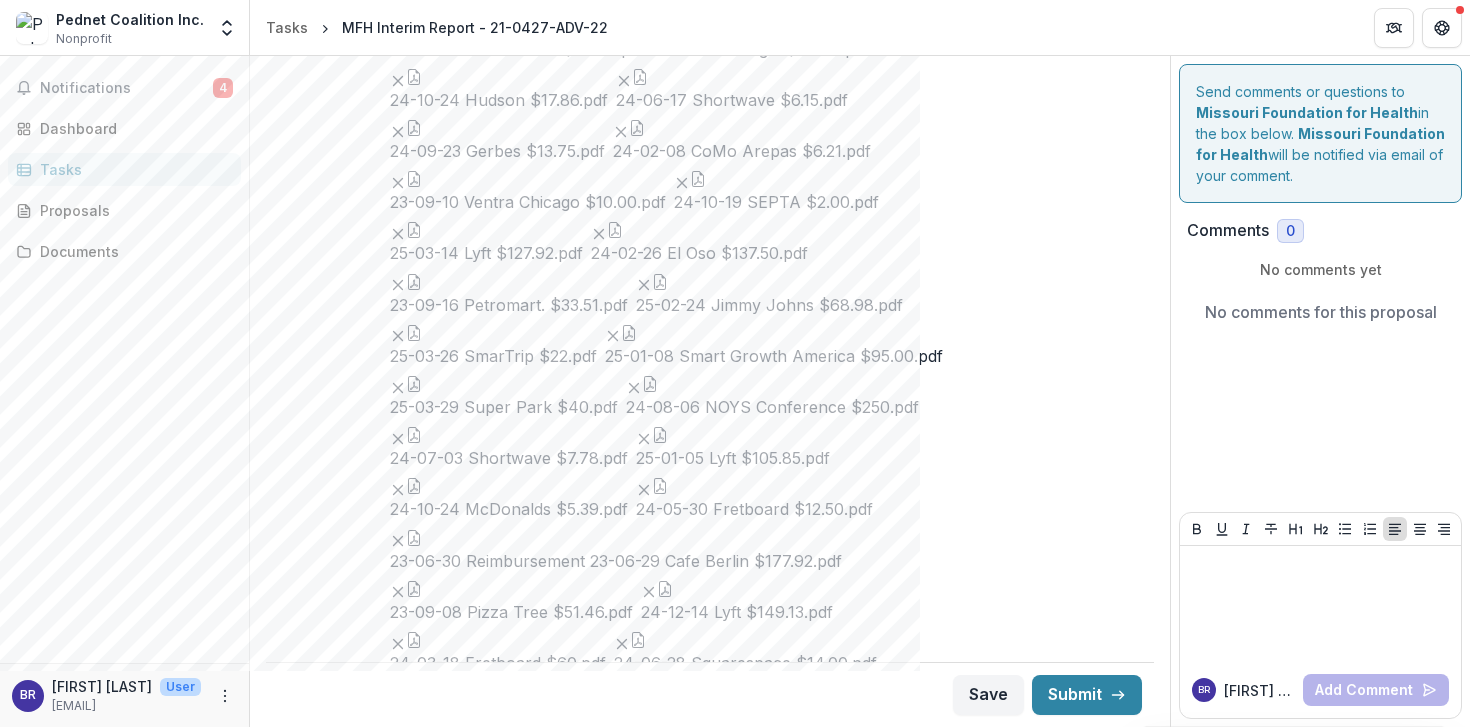 click 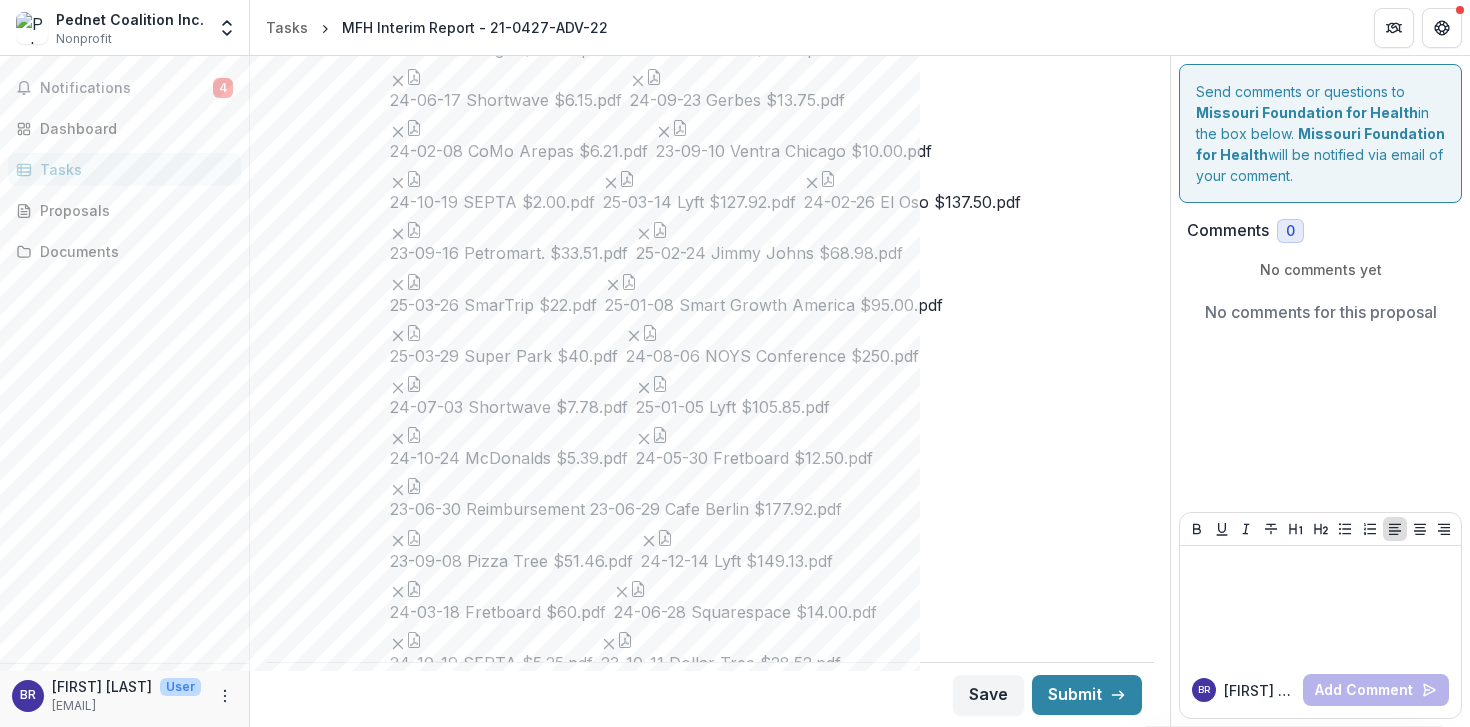 click 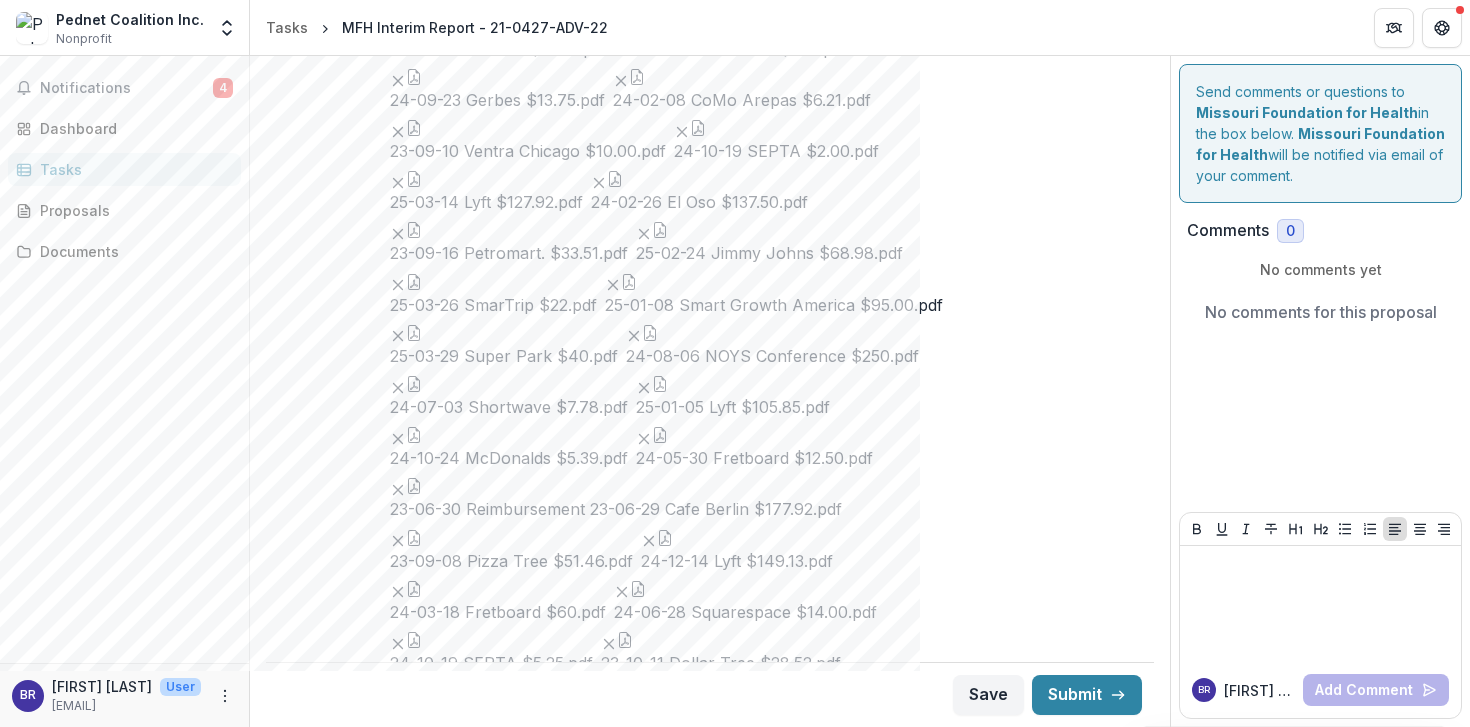 click 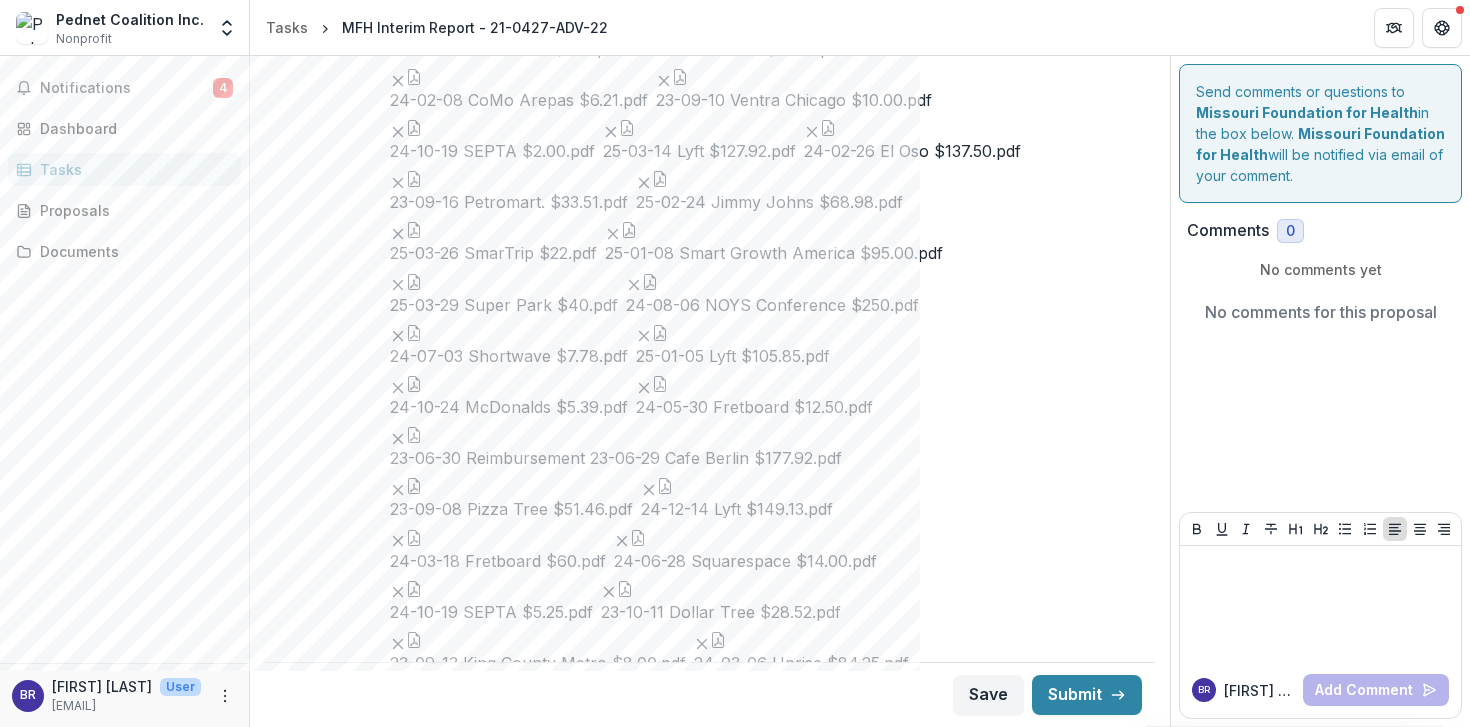 click 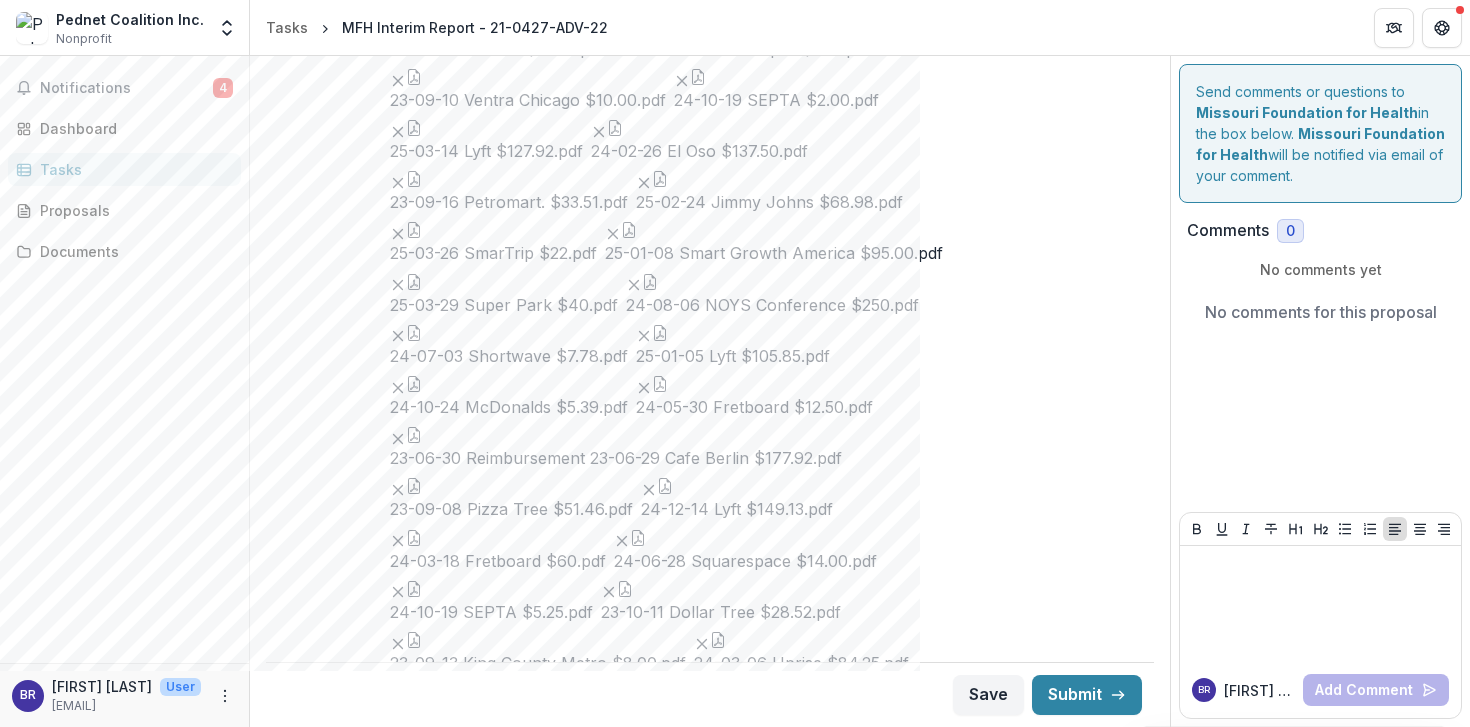 click 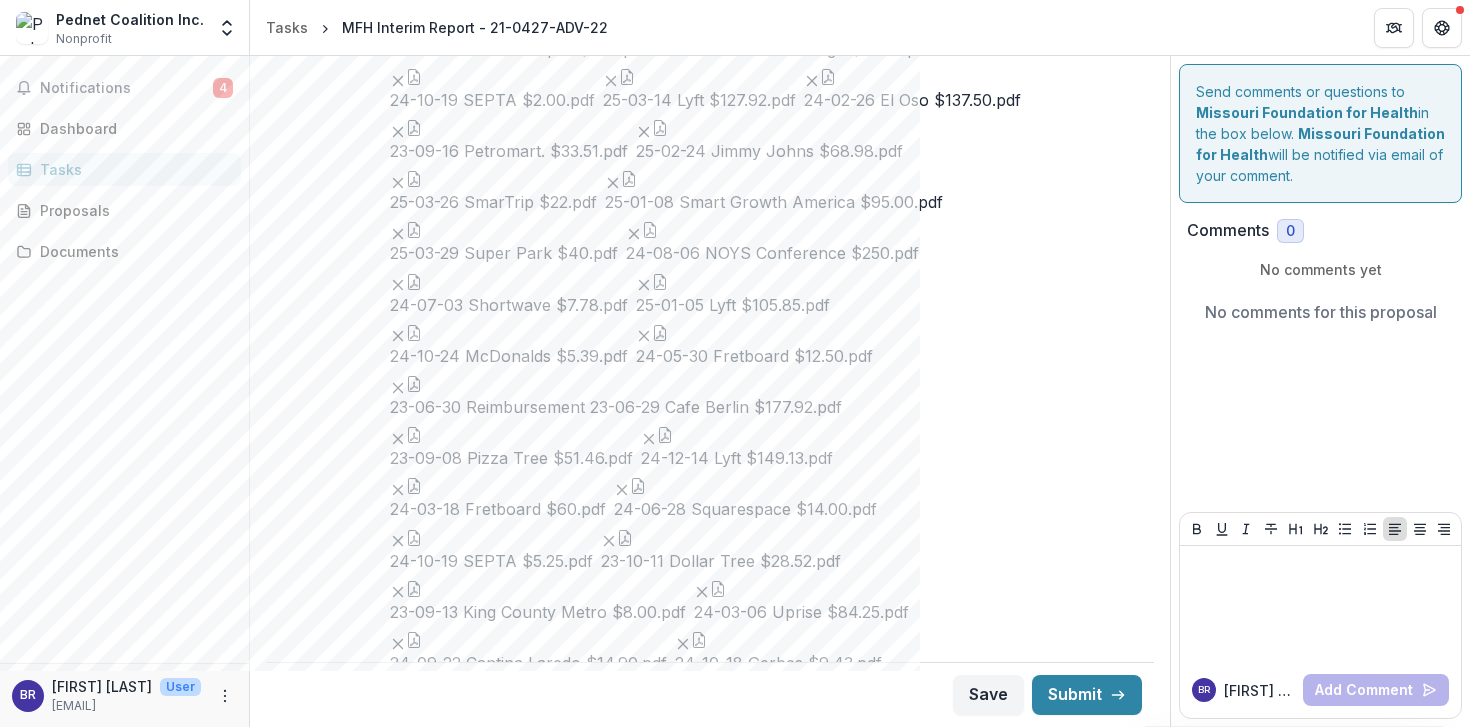 click 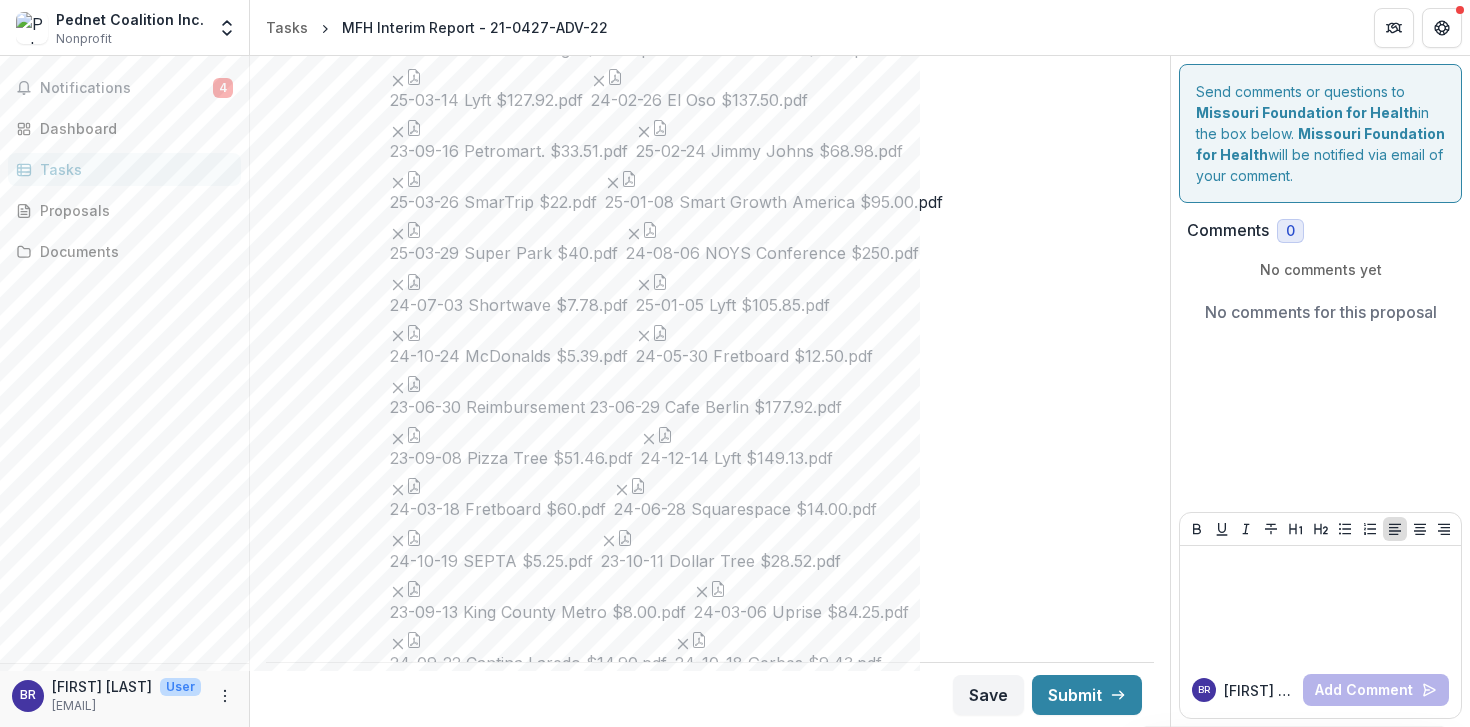 click 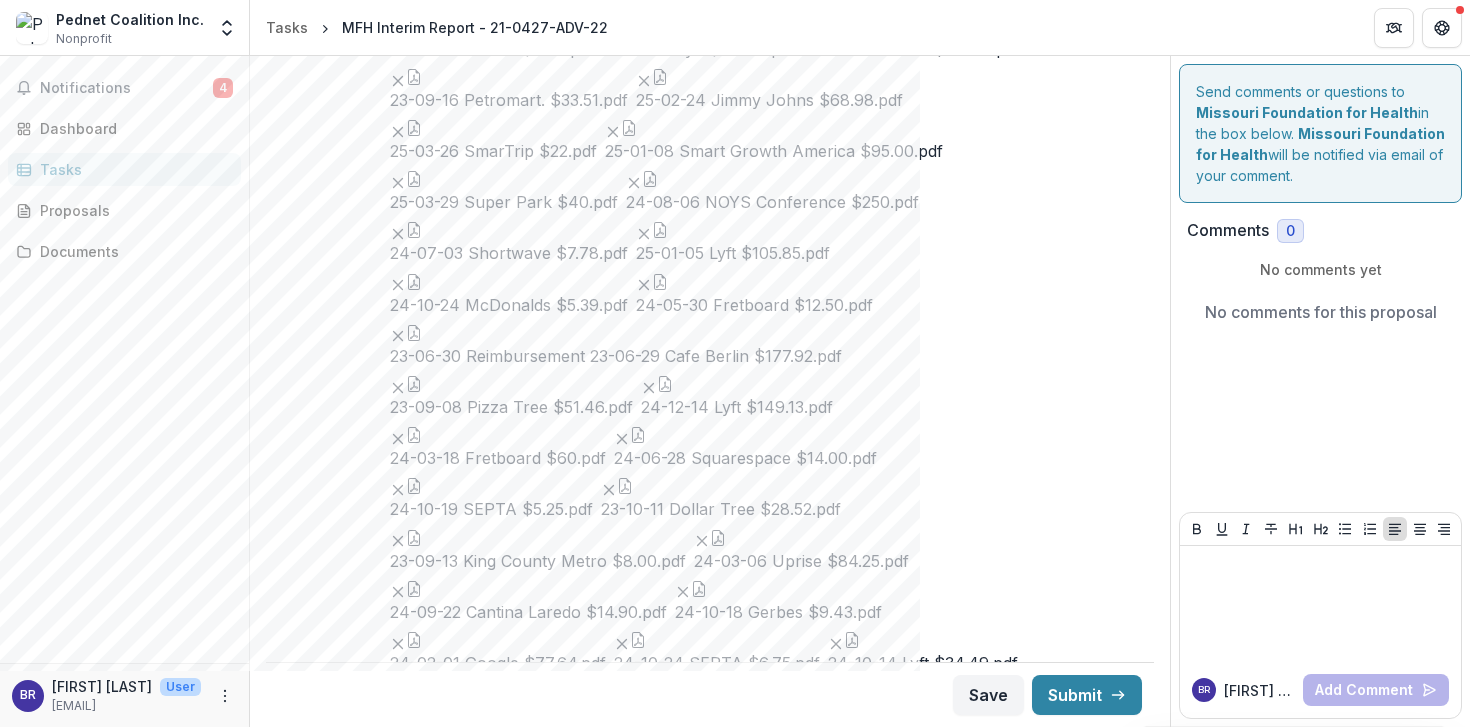 click 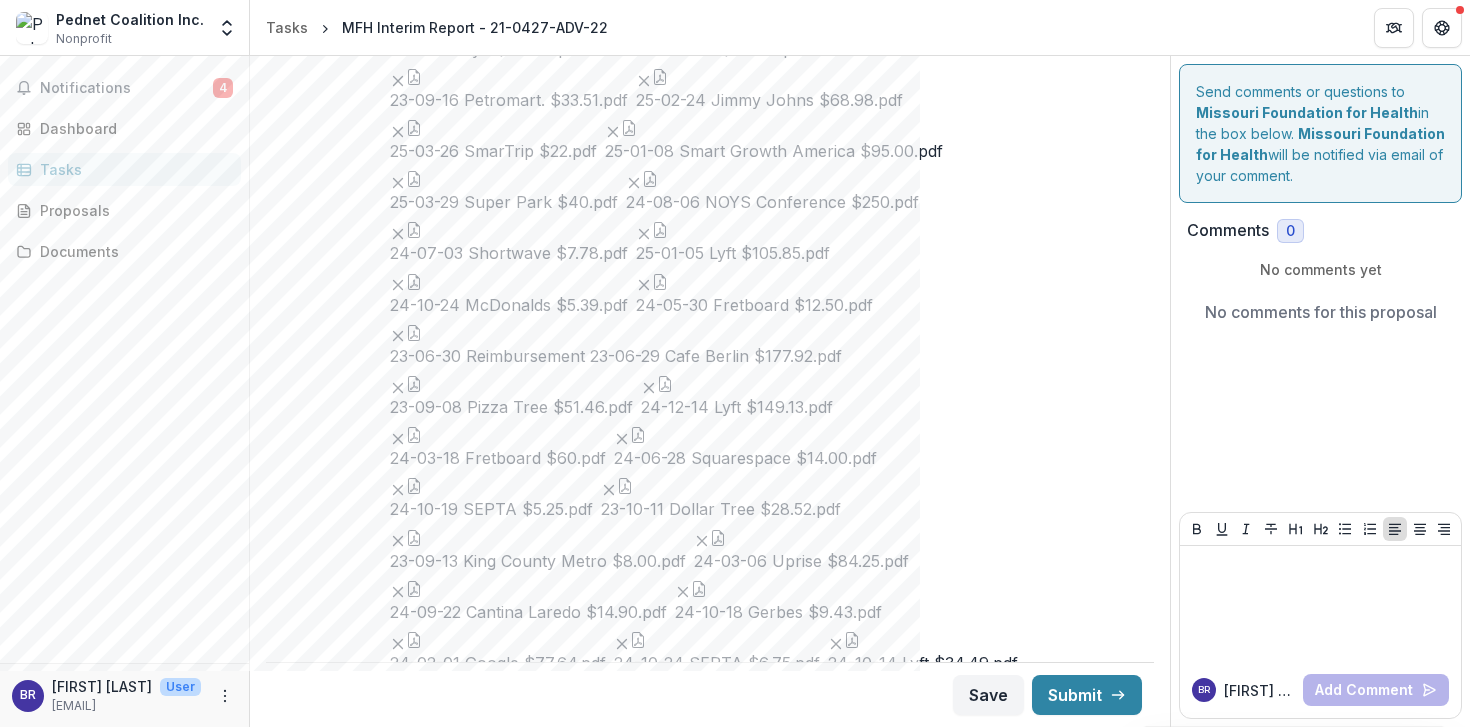 click 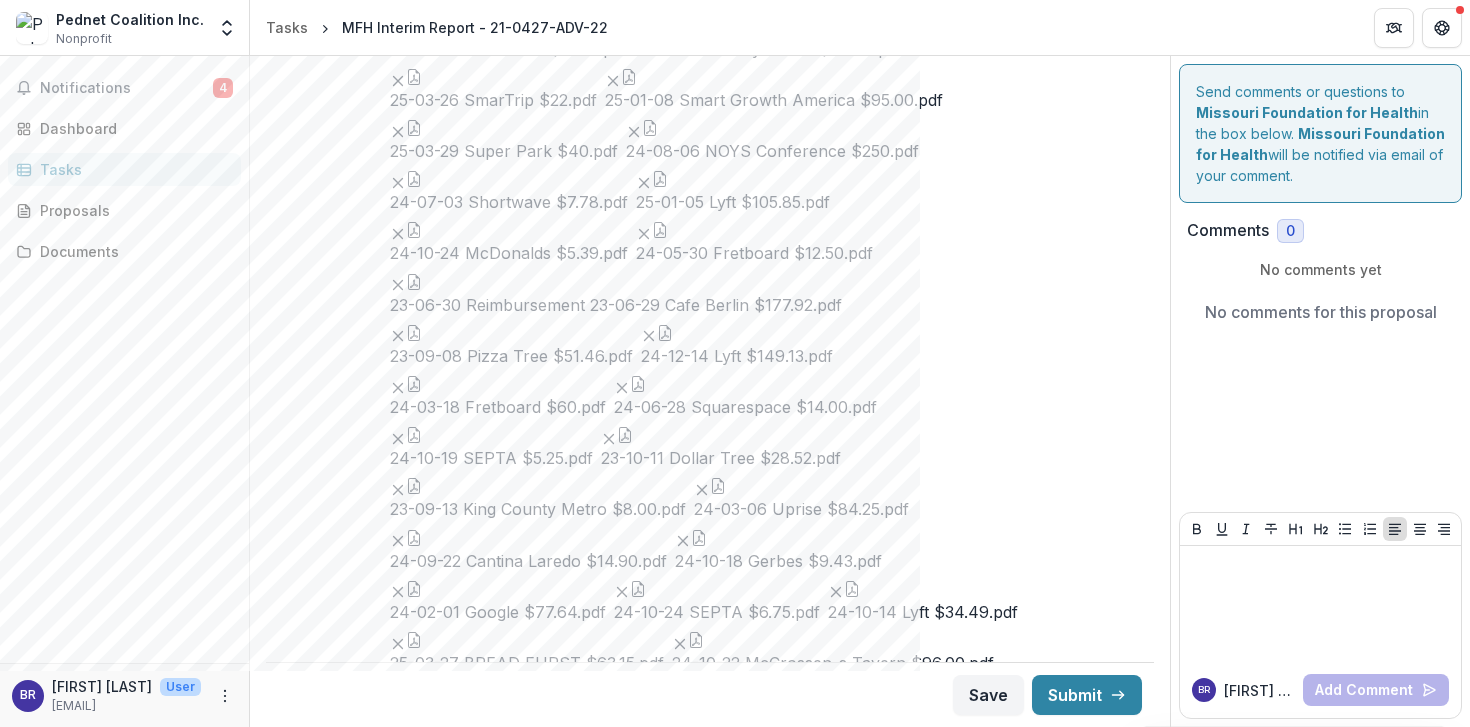 click 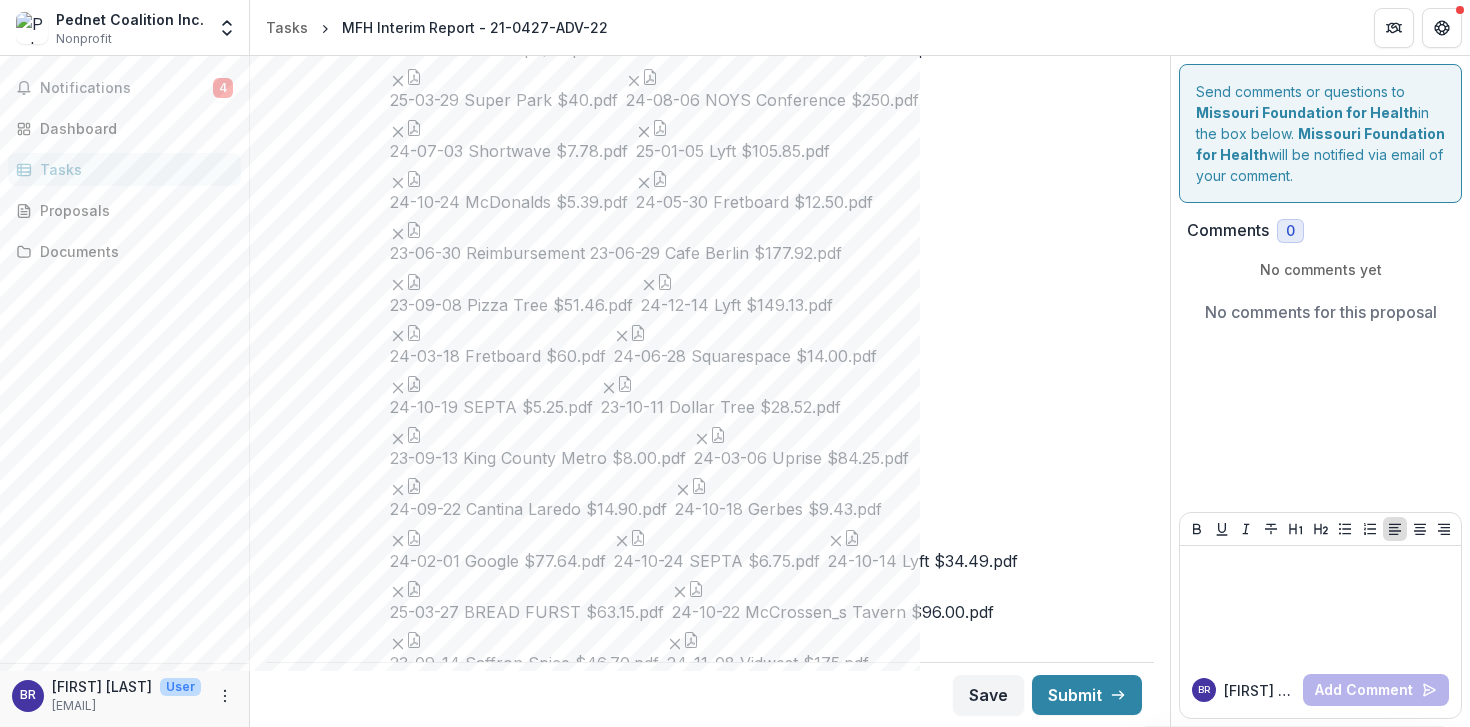 click 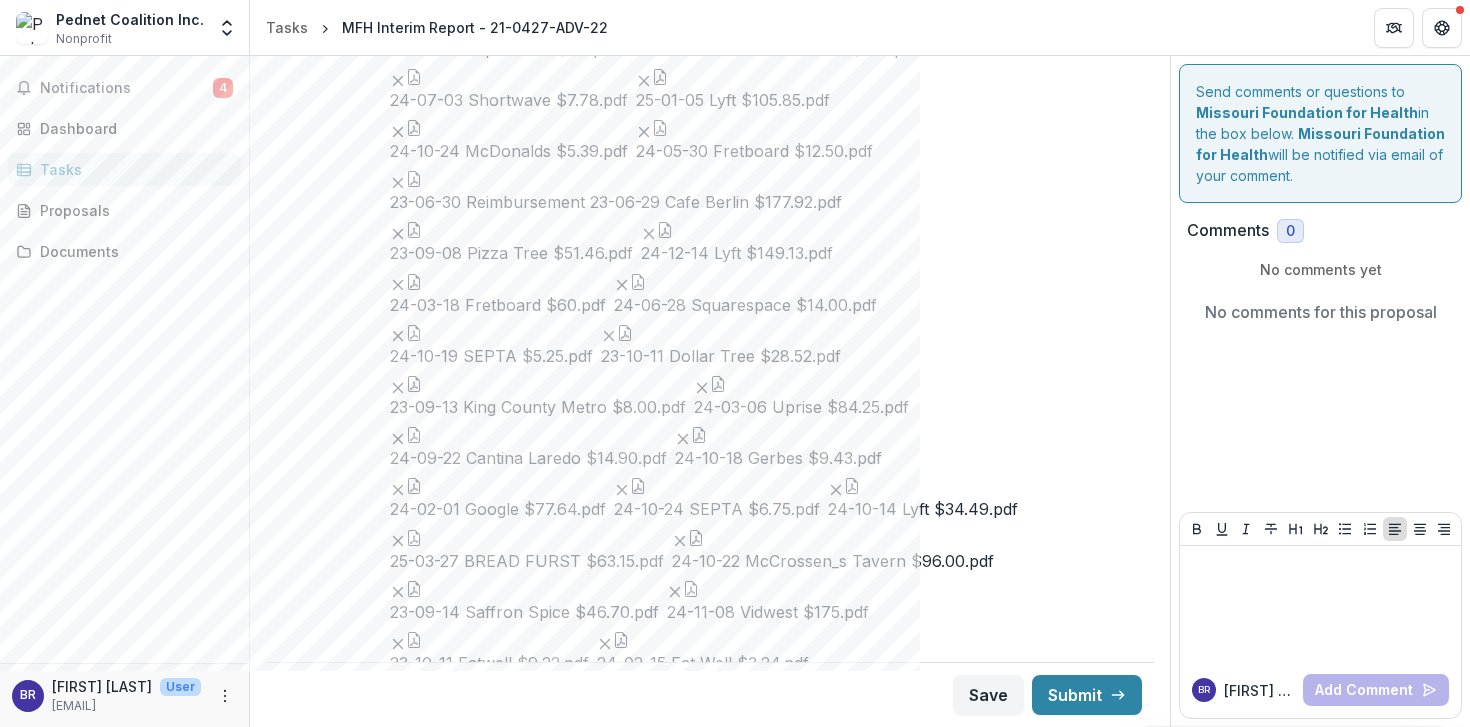click 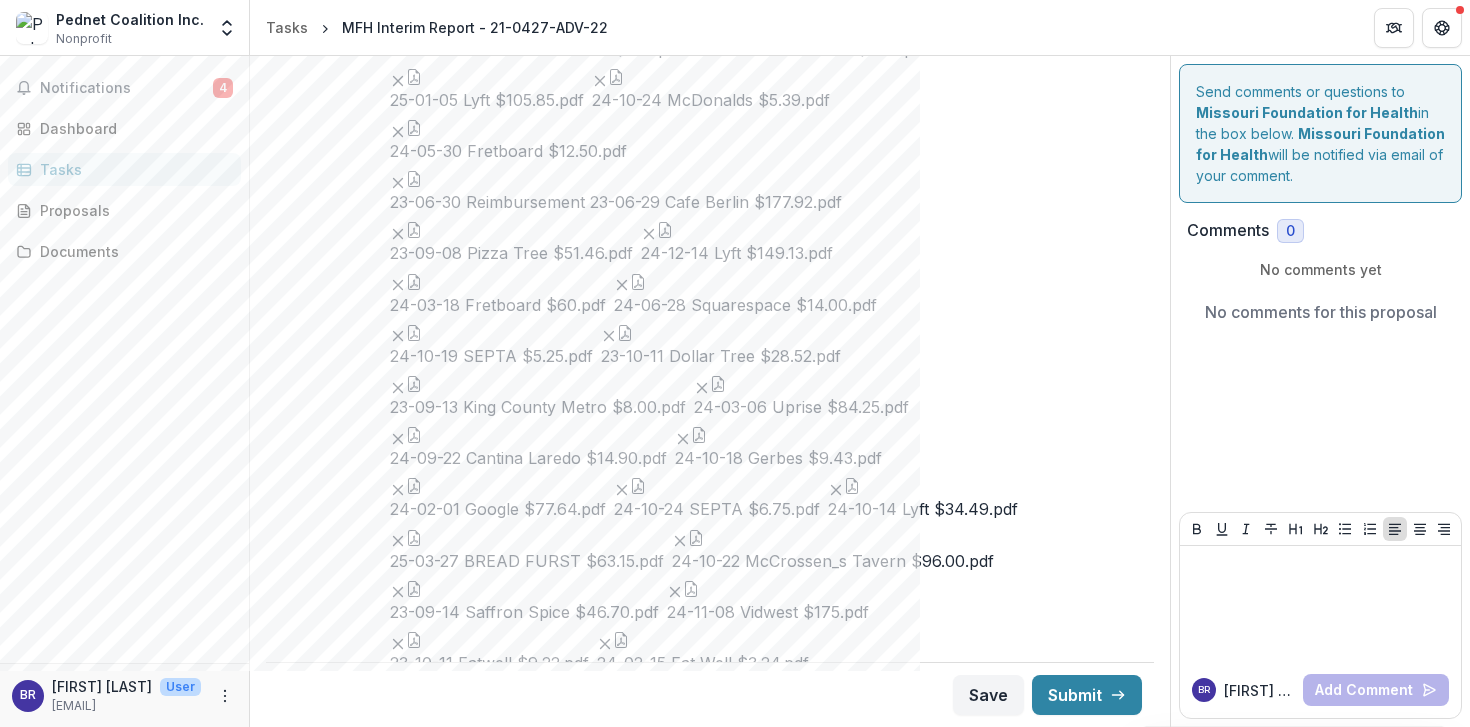 click 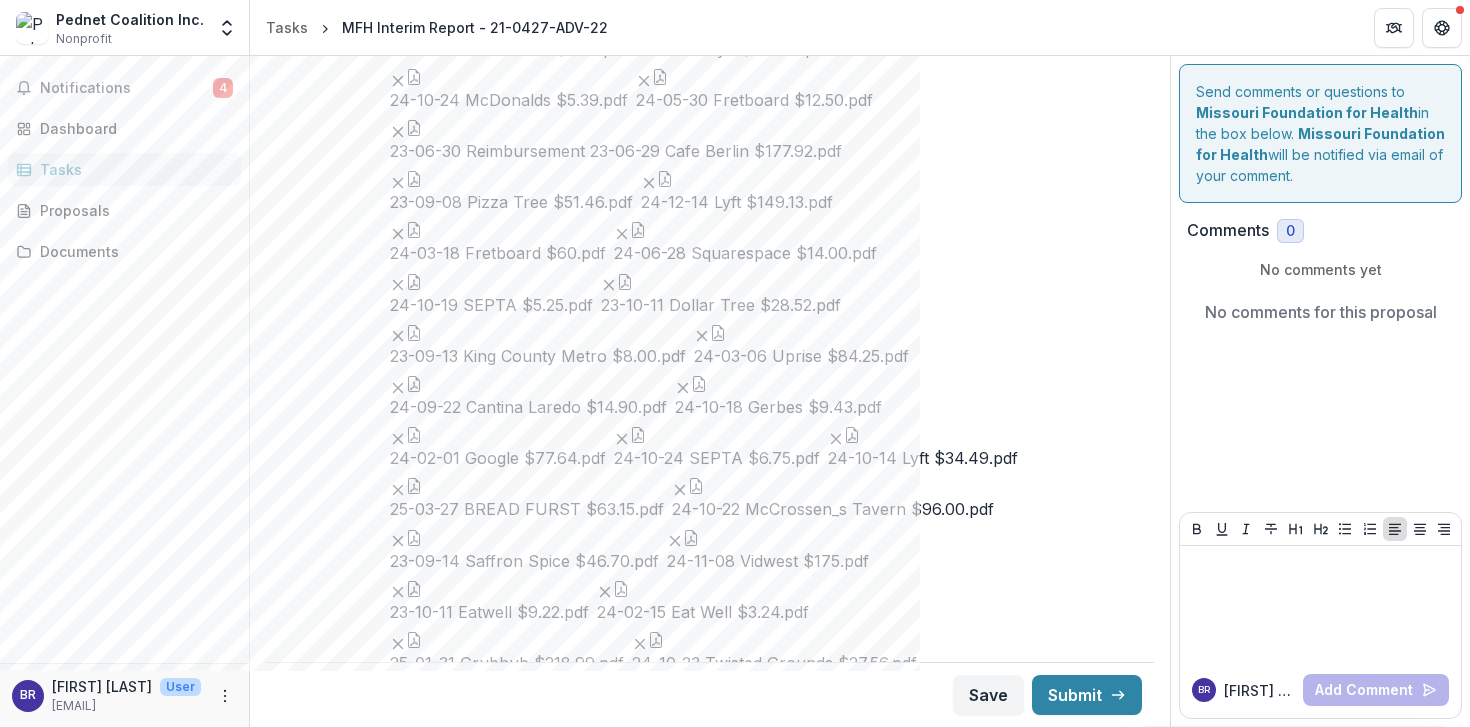 click 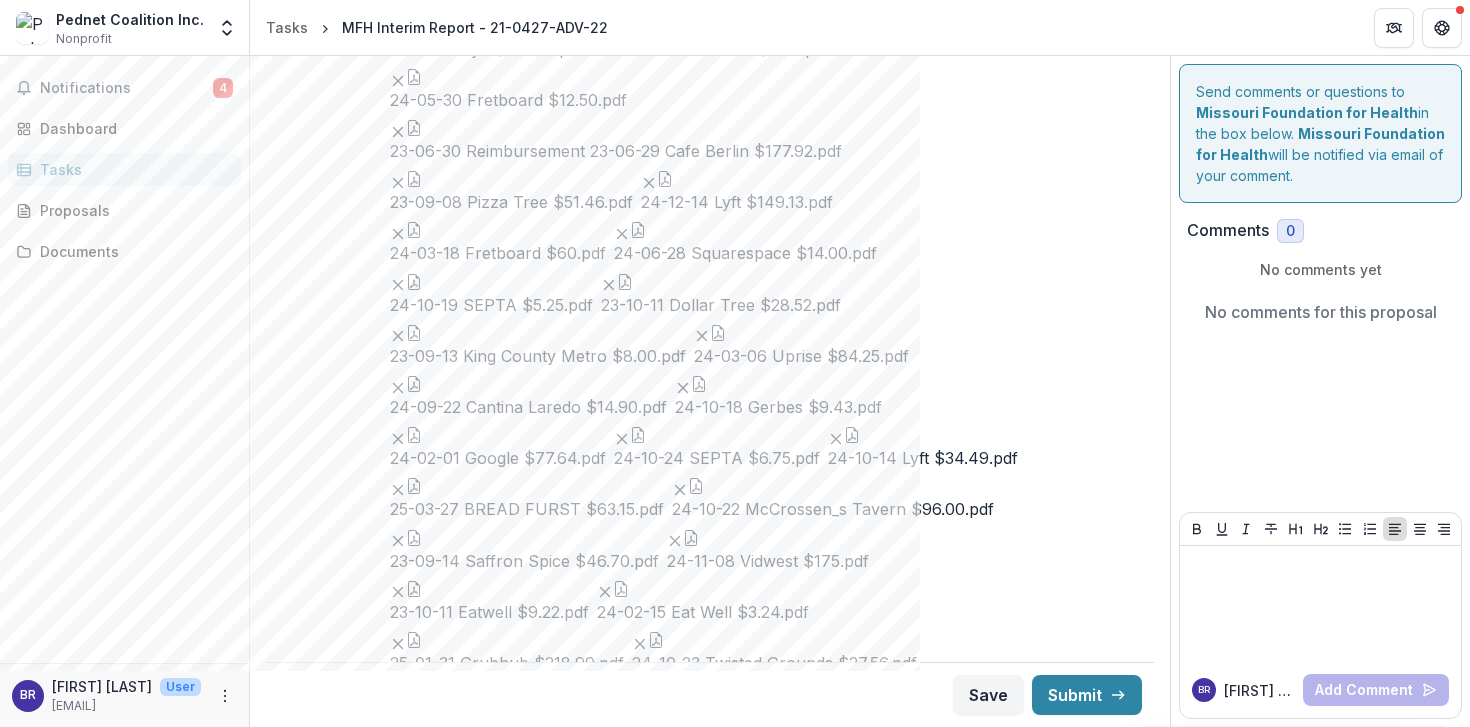 click 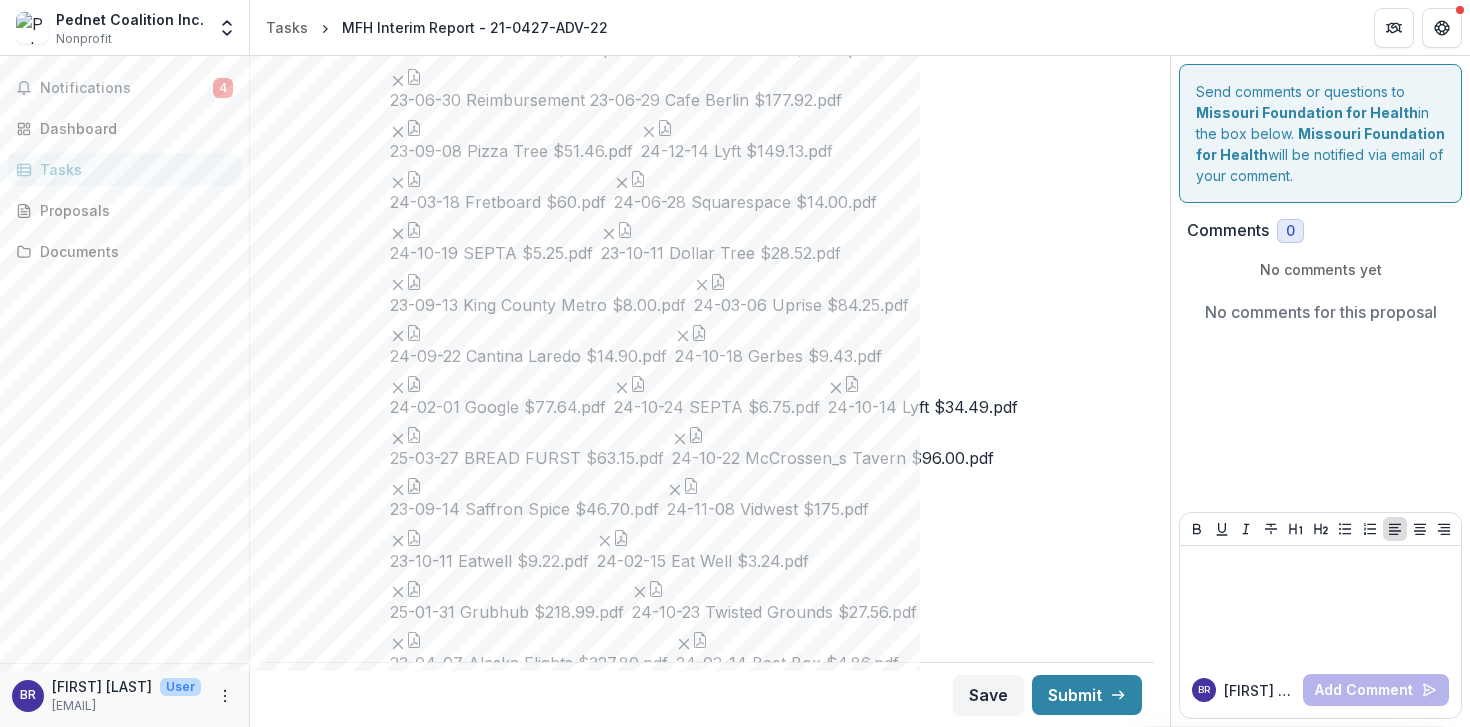 click 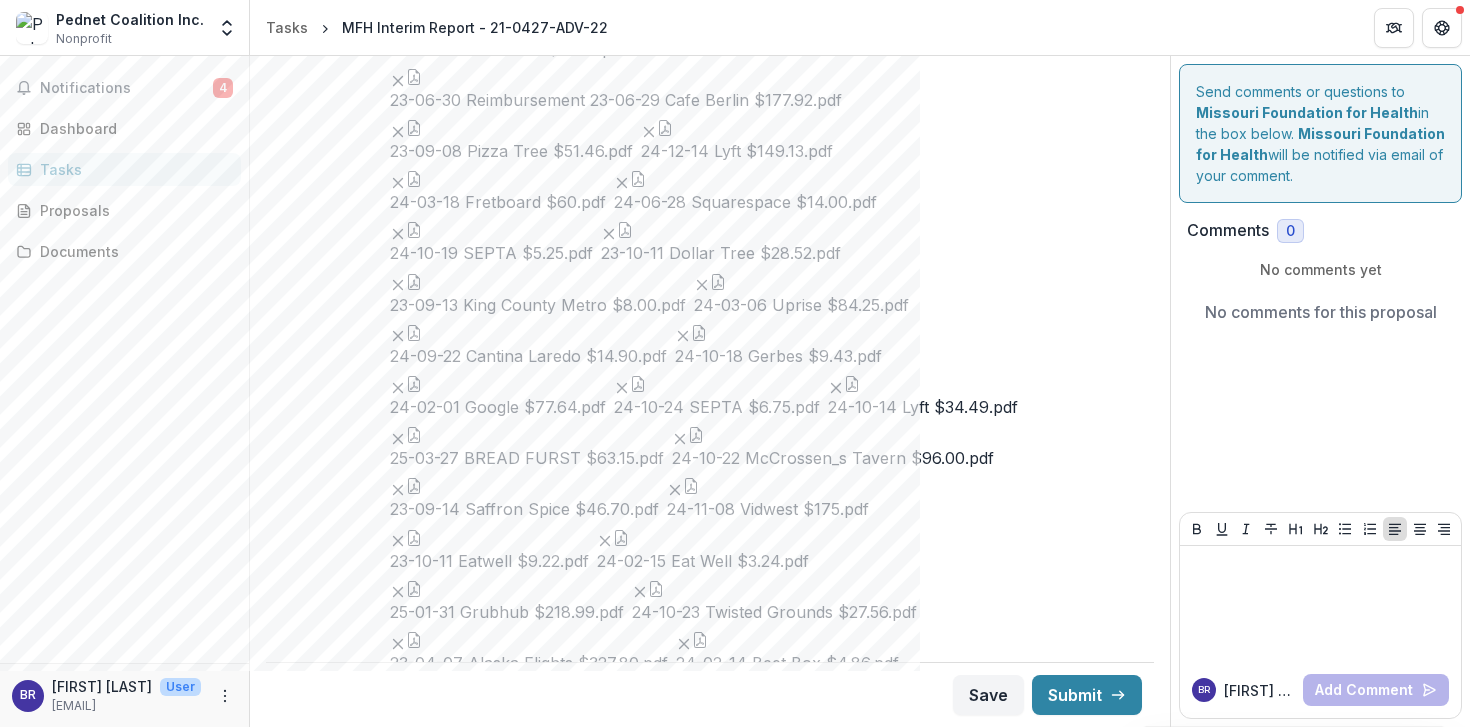 click 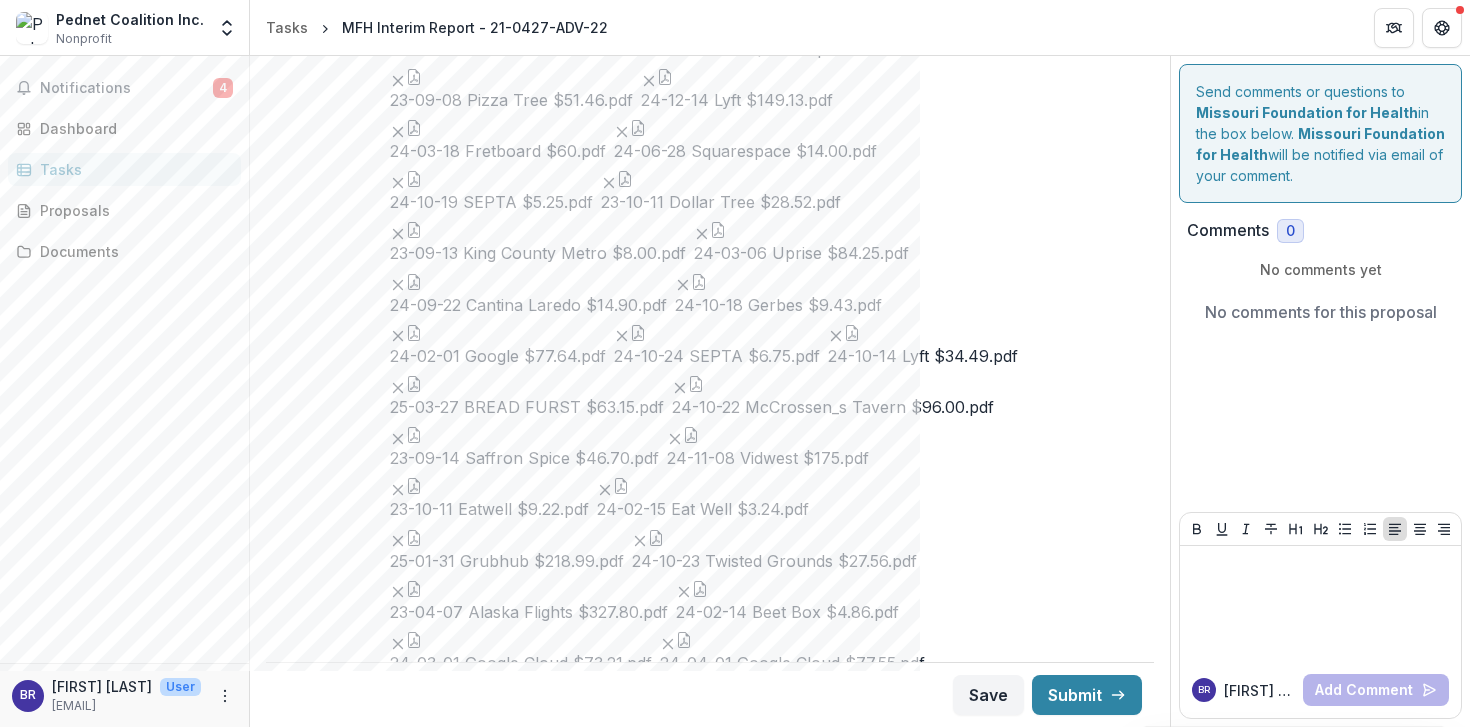 click 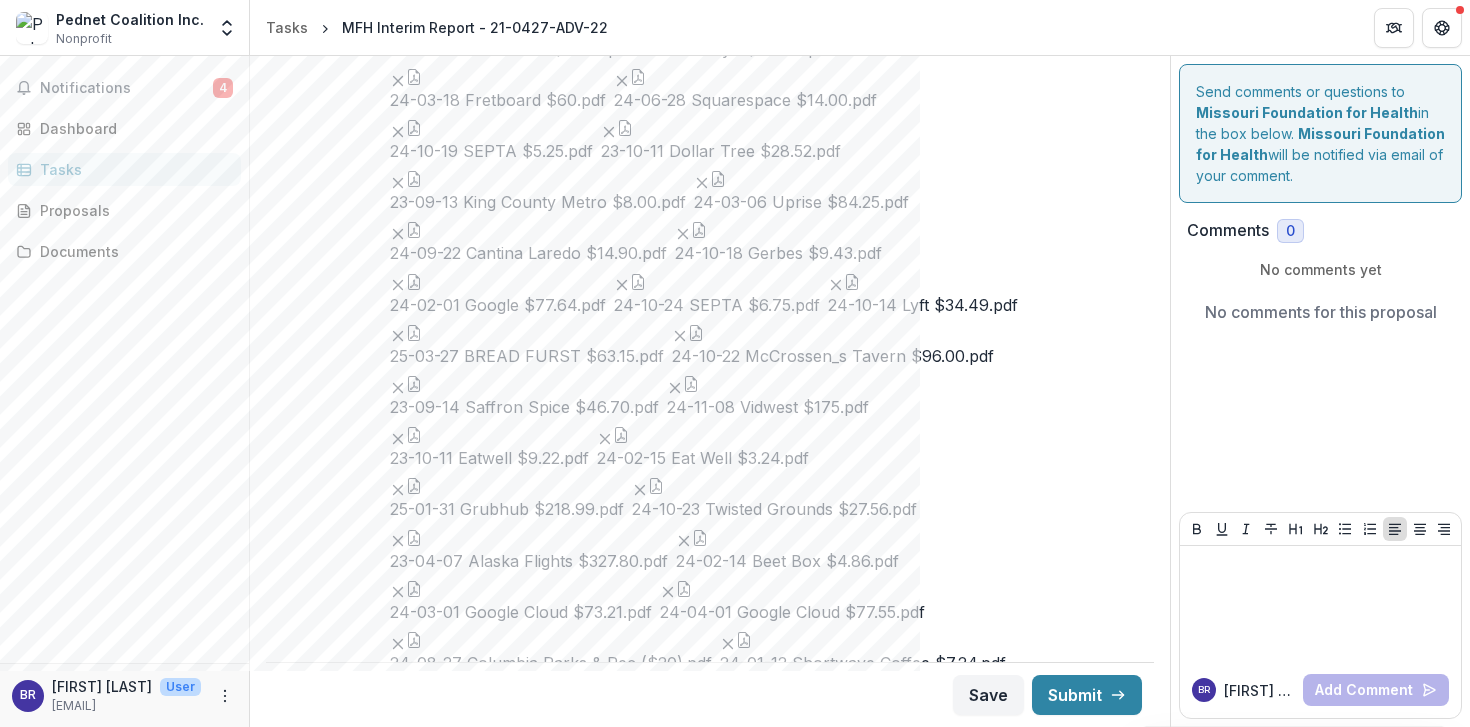 click 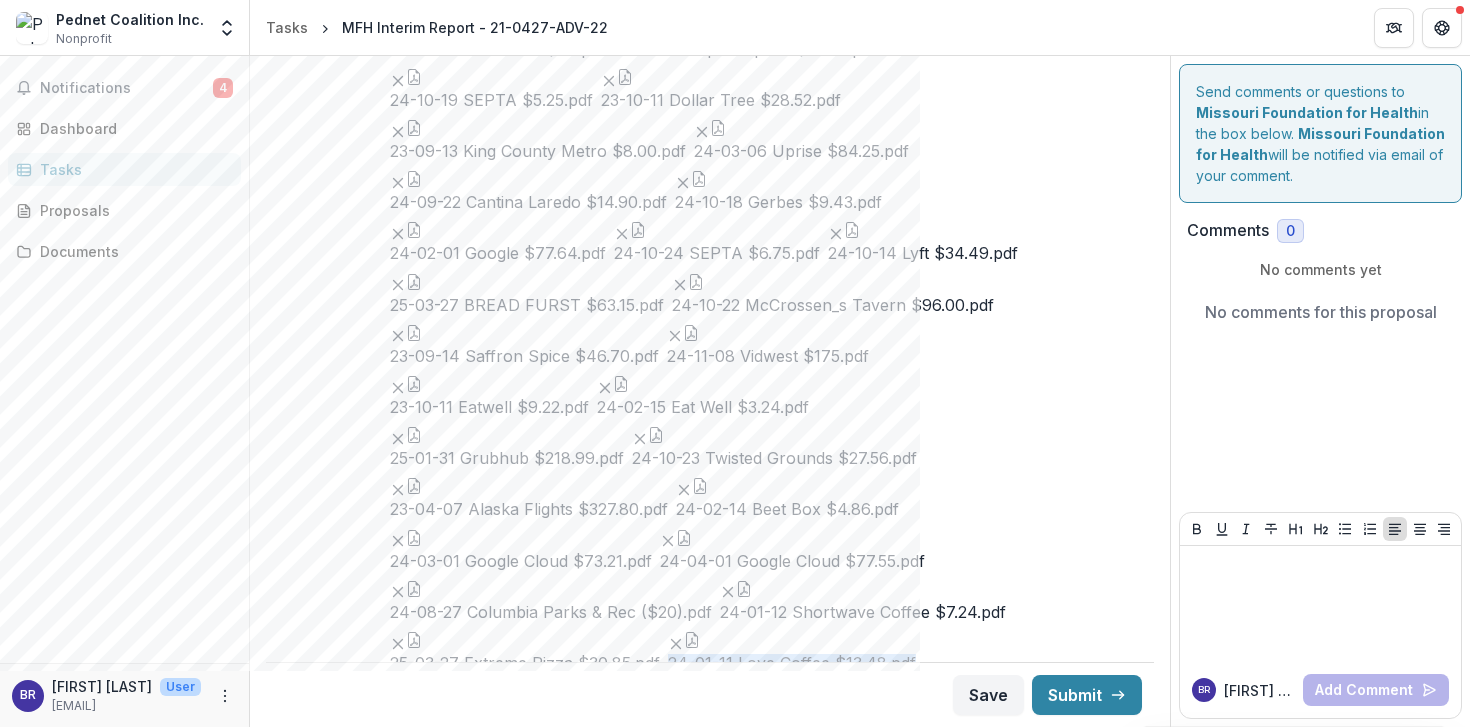 click 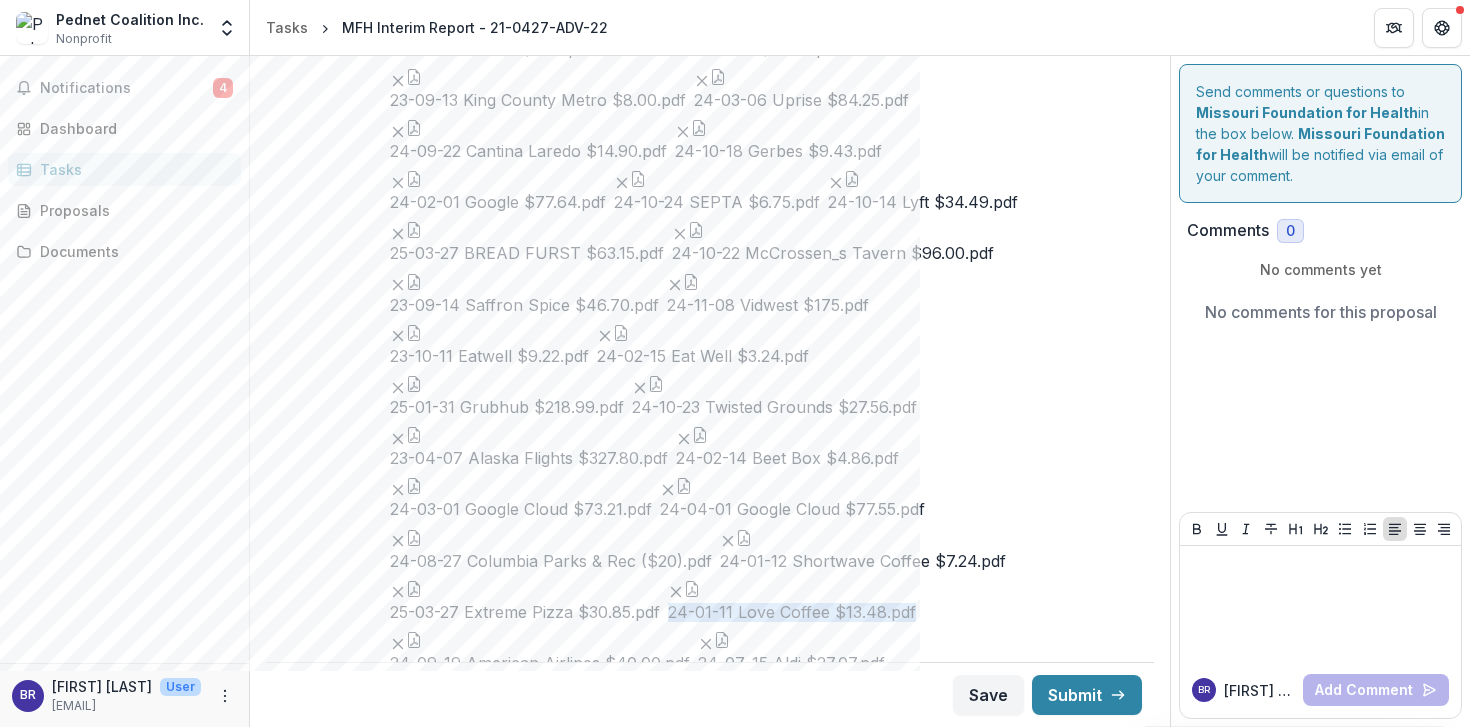 click 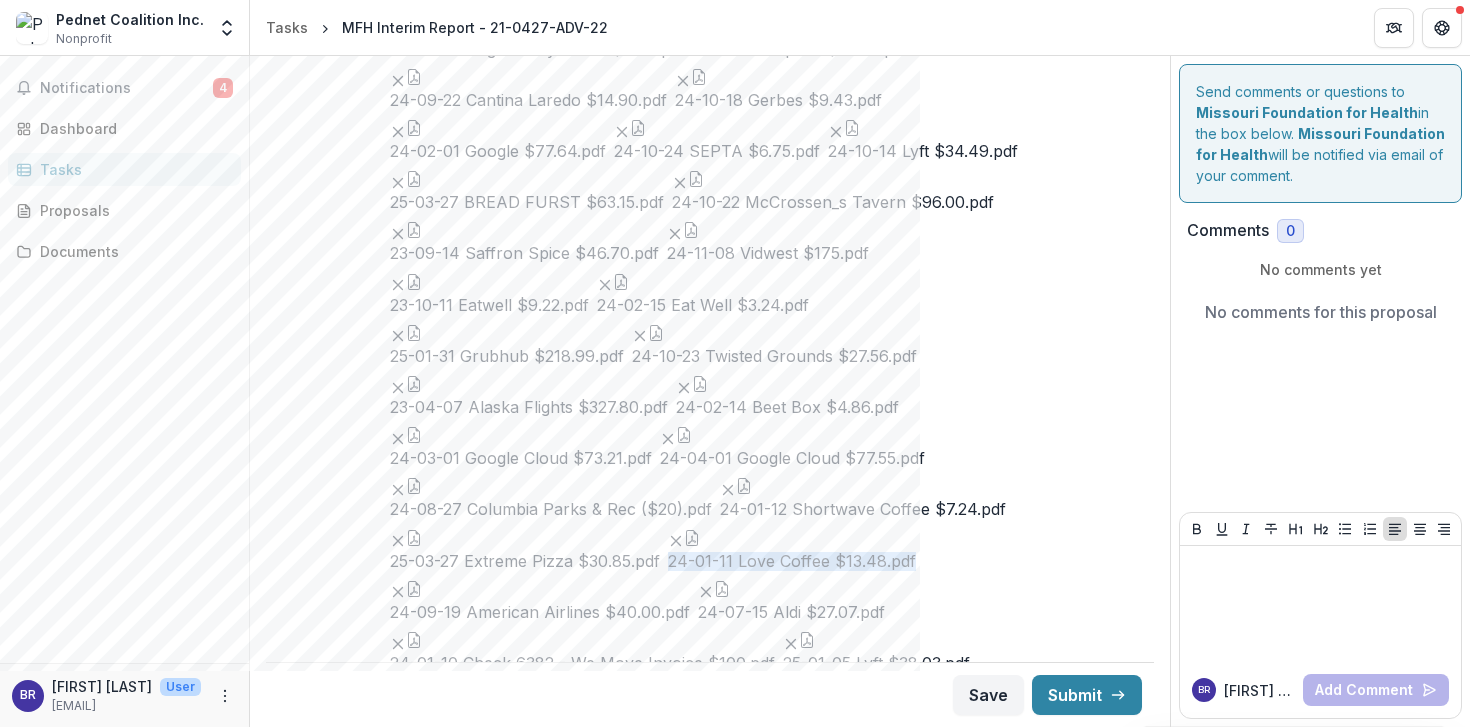 click 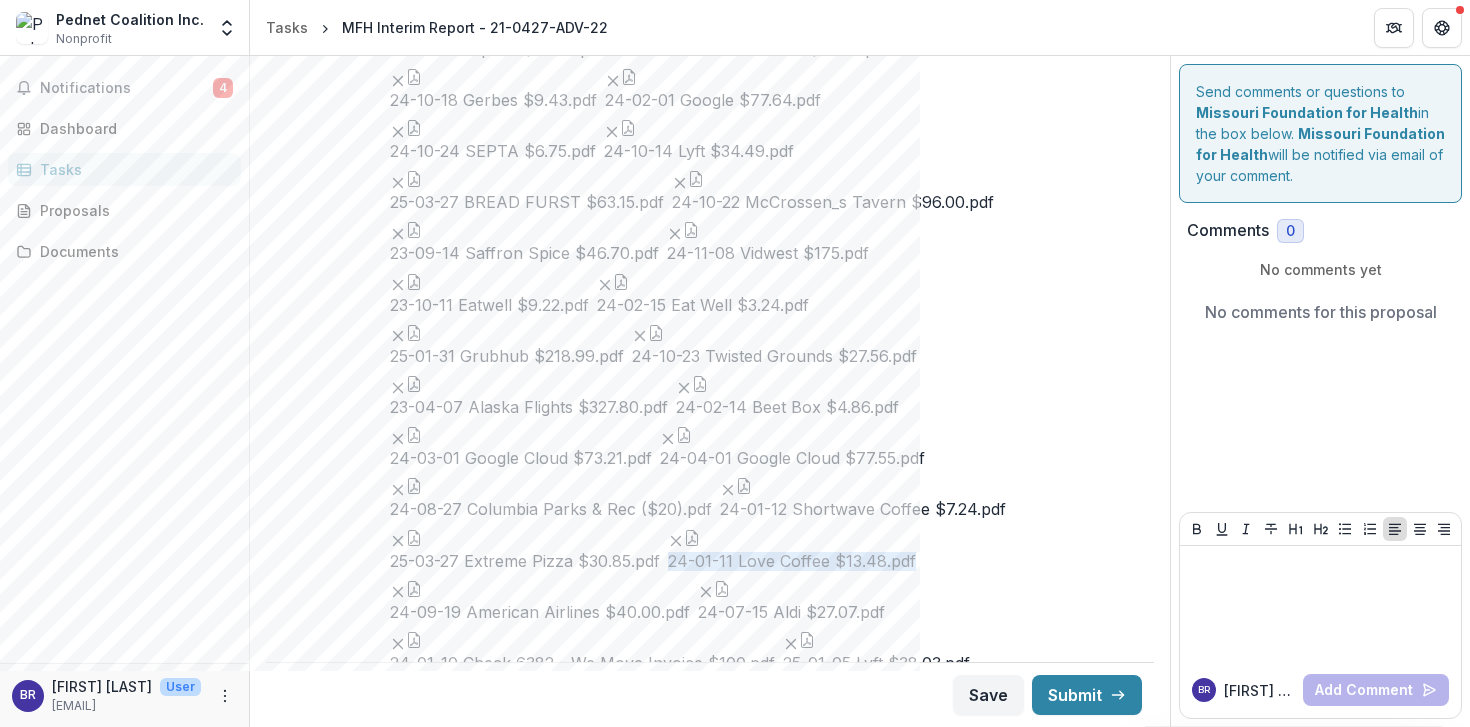 click 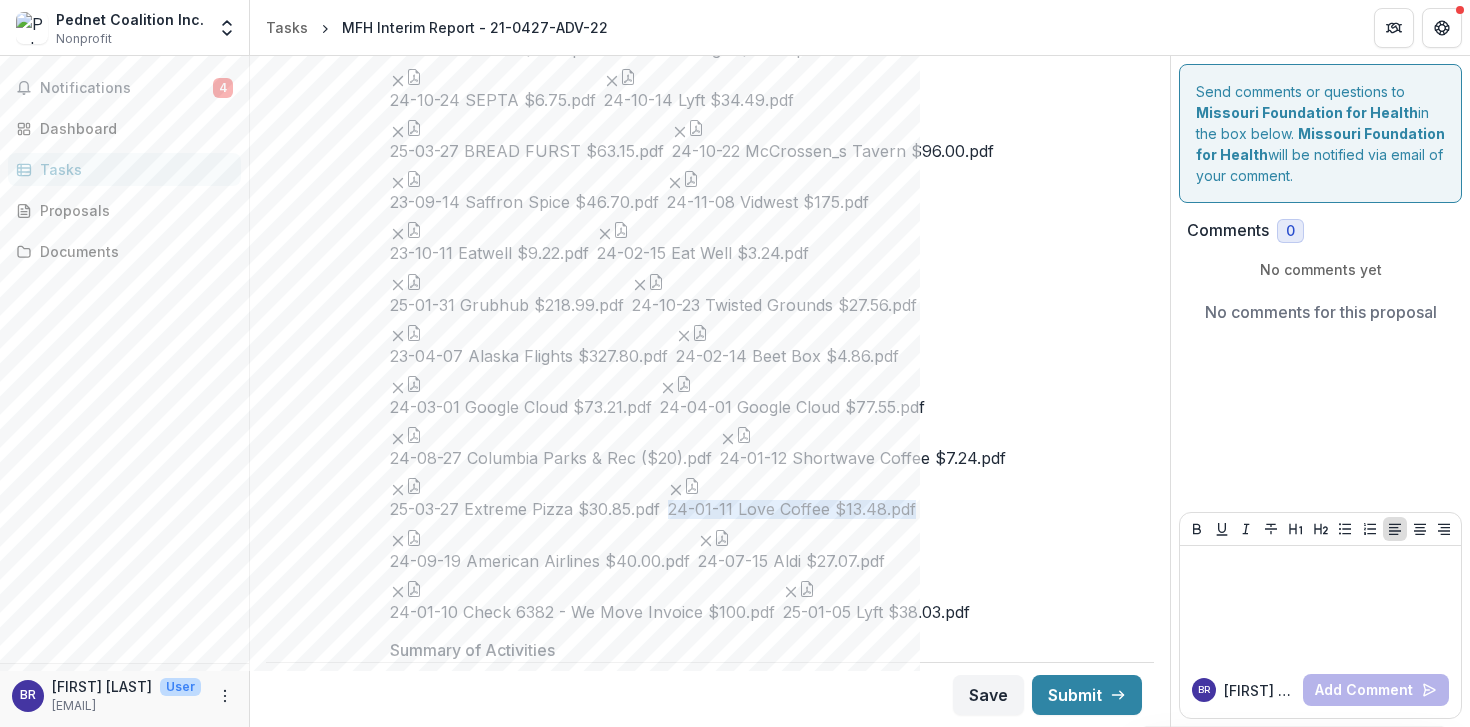 click 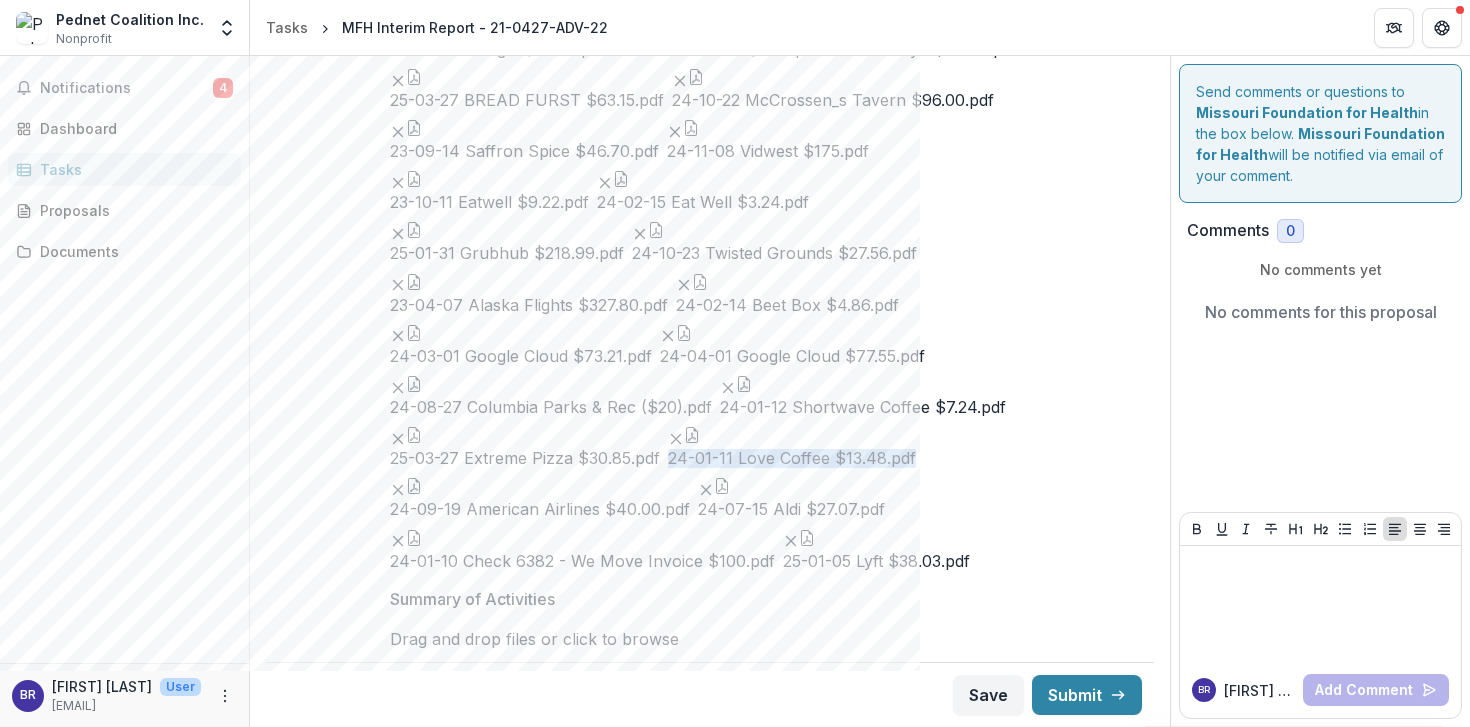 click 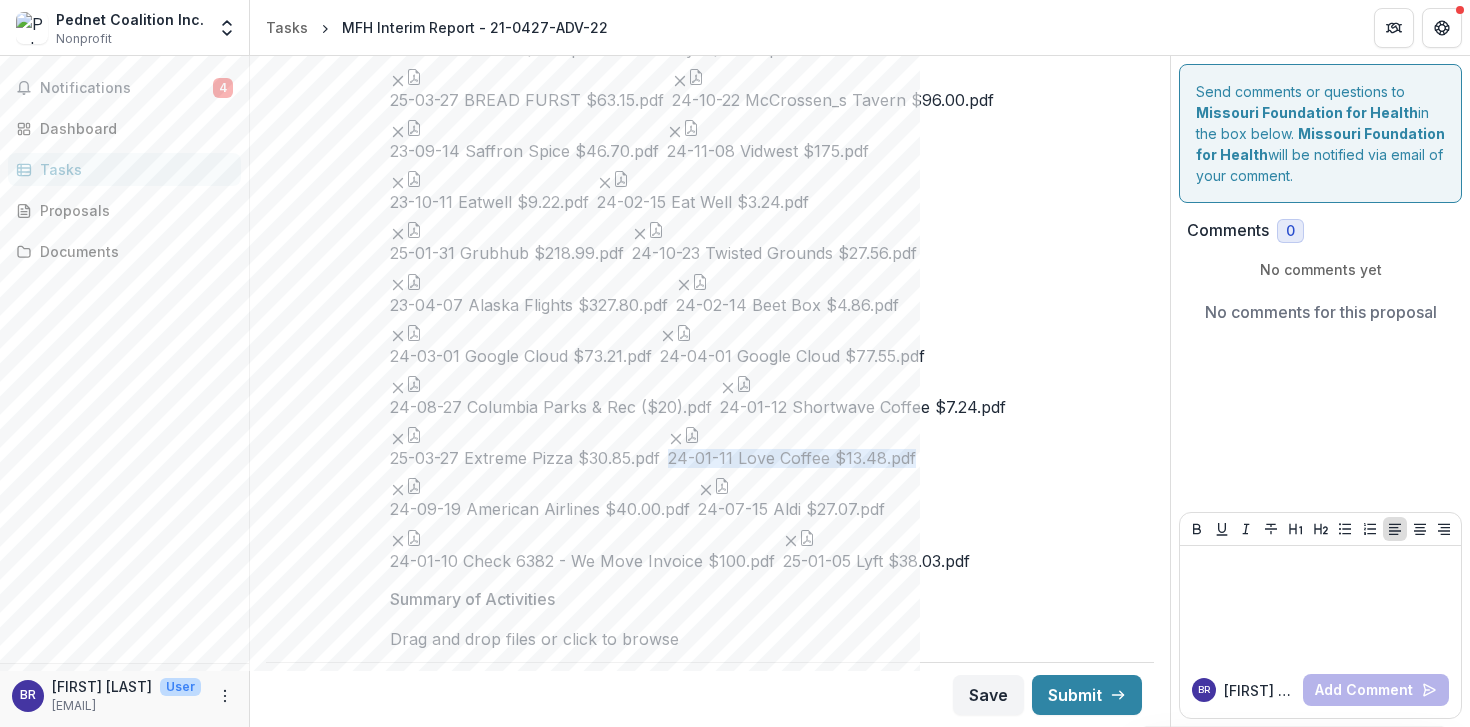 click 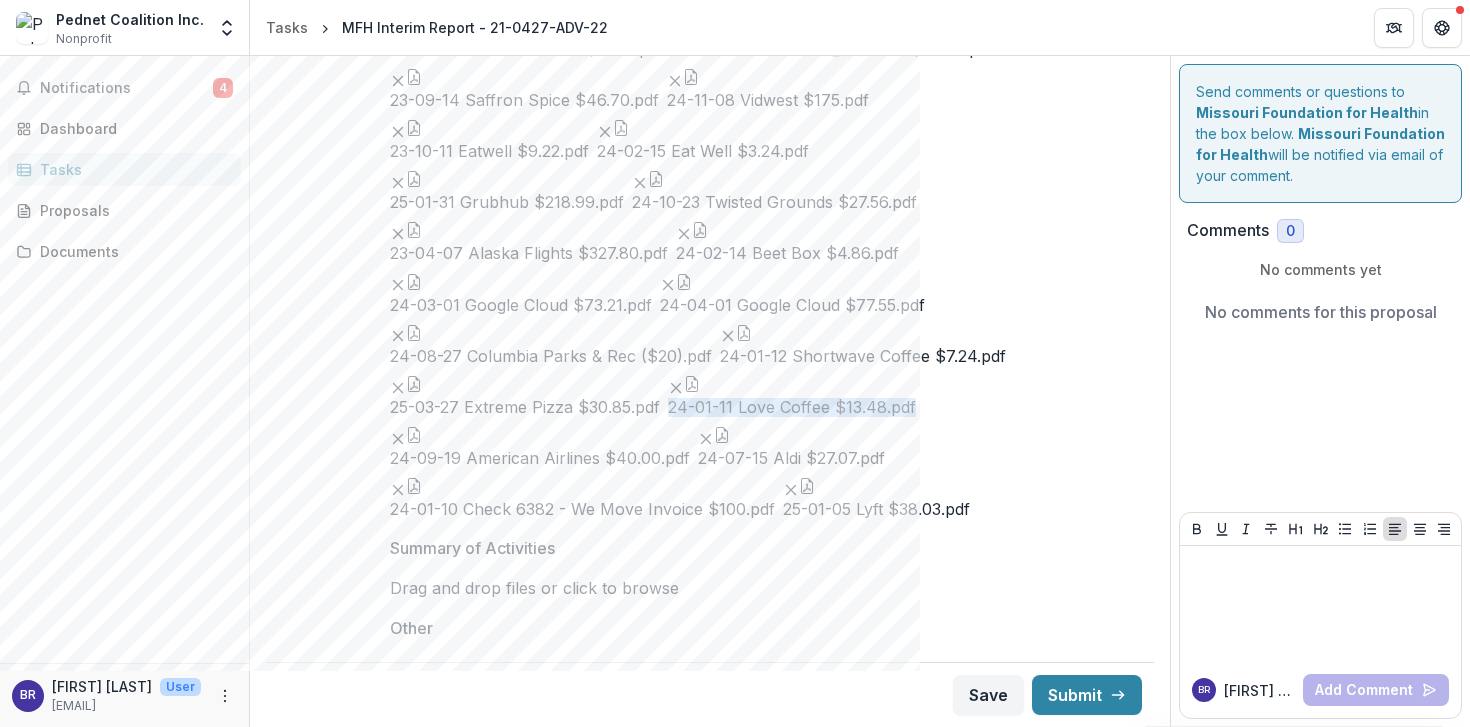 click 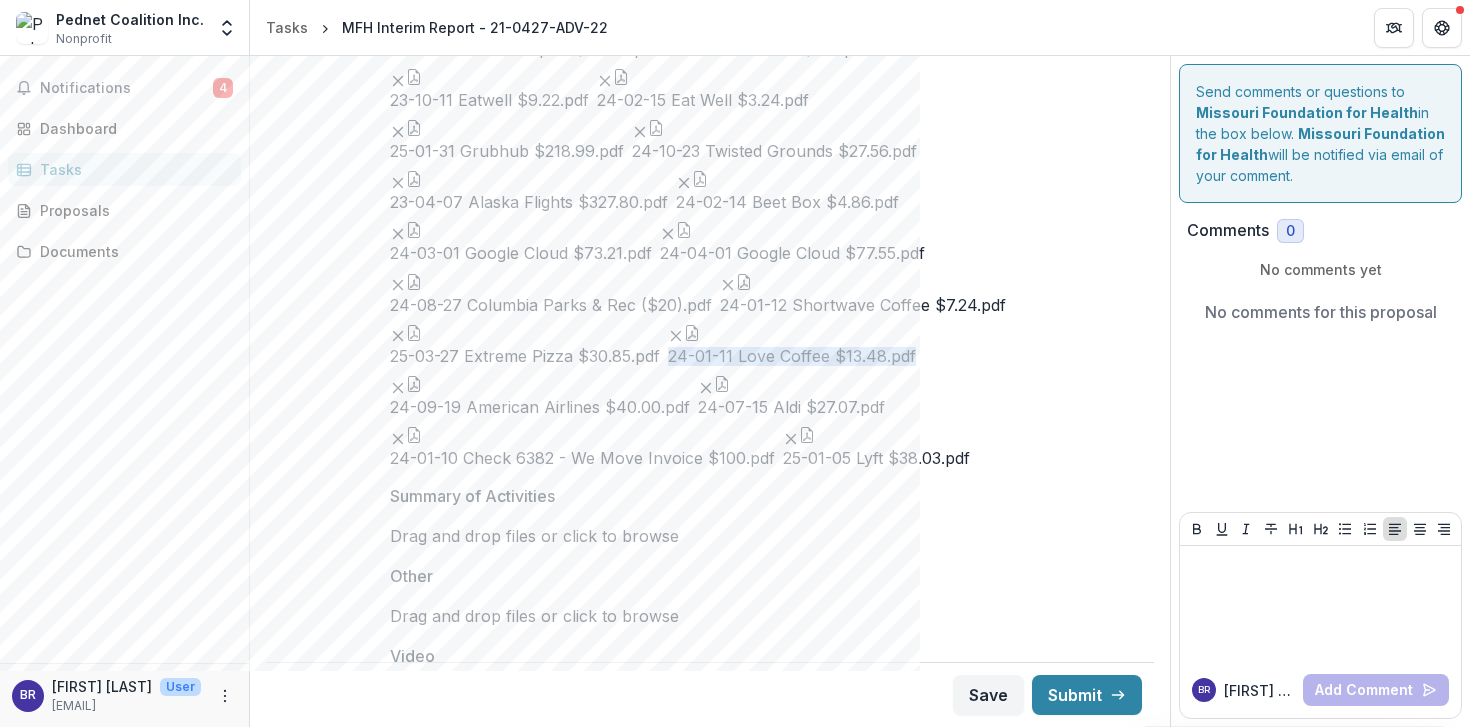click 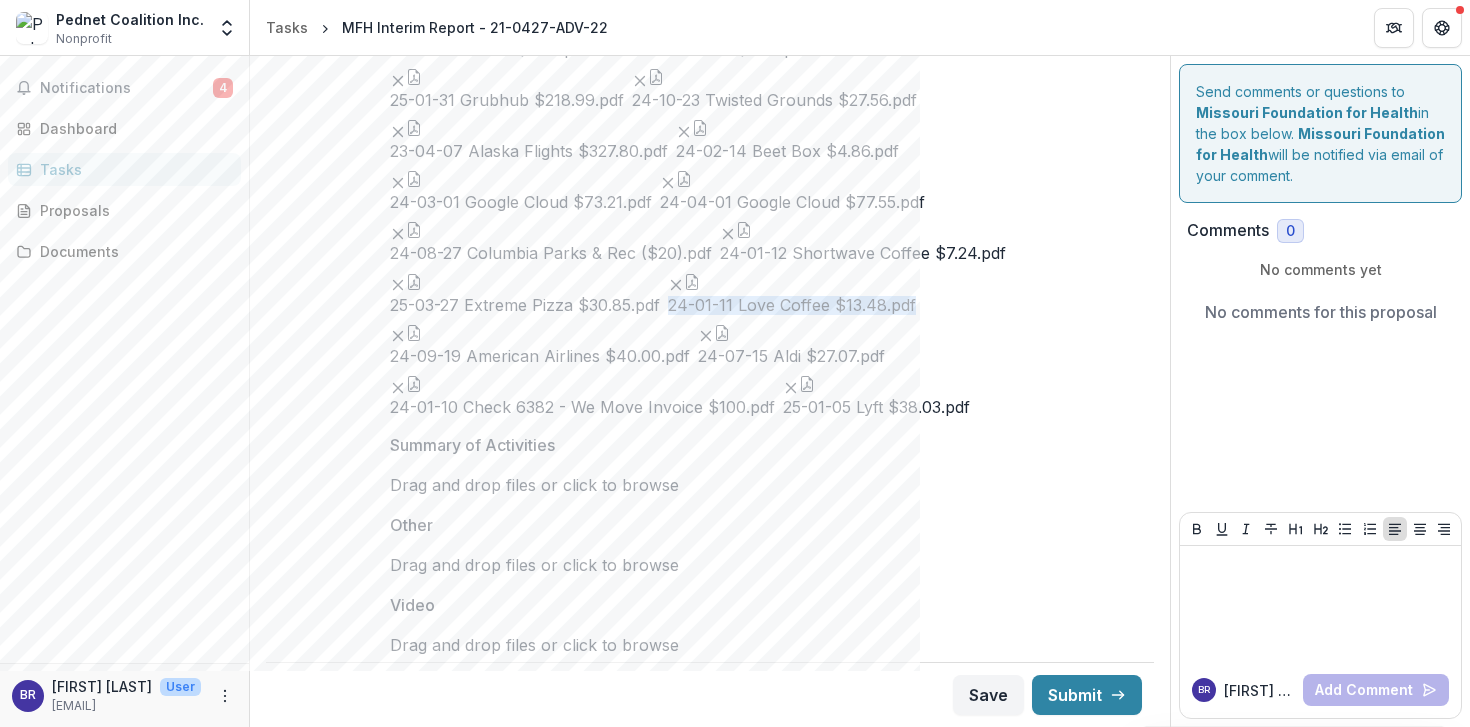 click 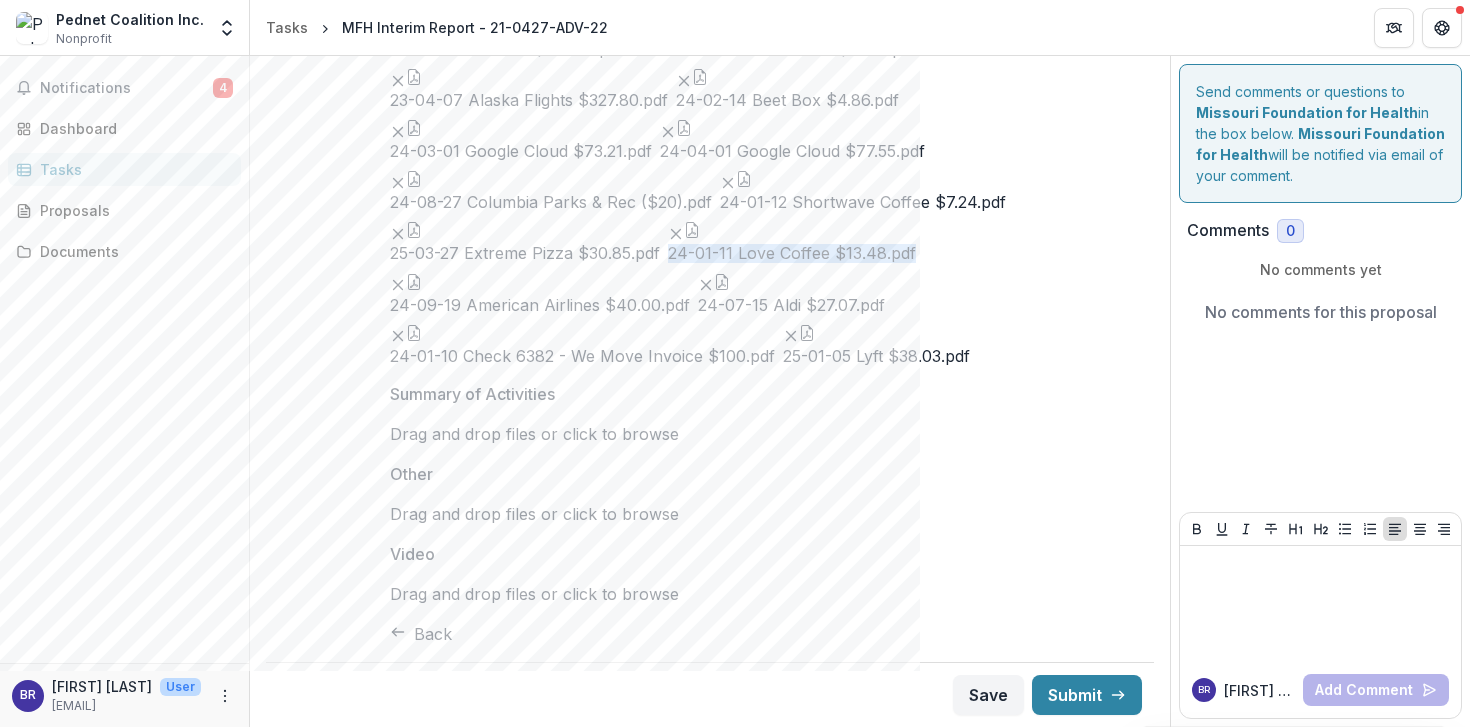 click 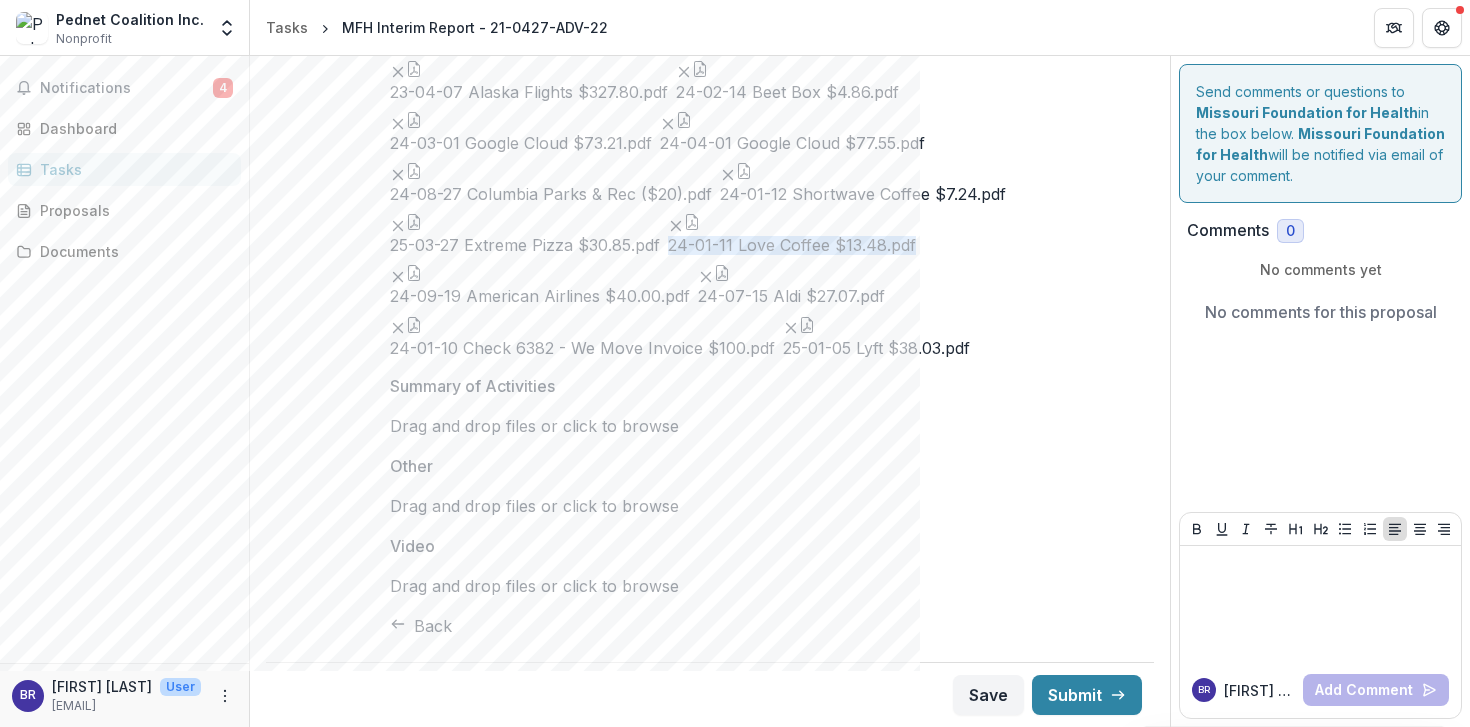 click 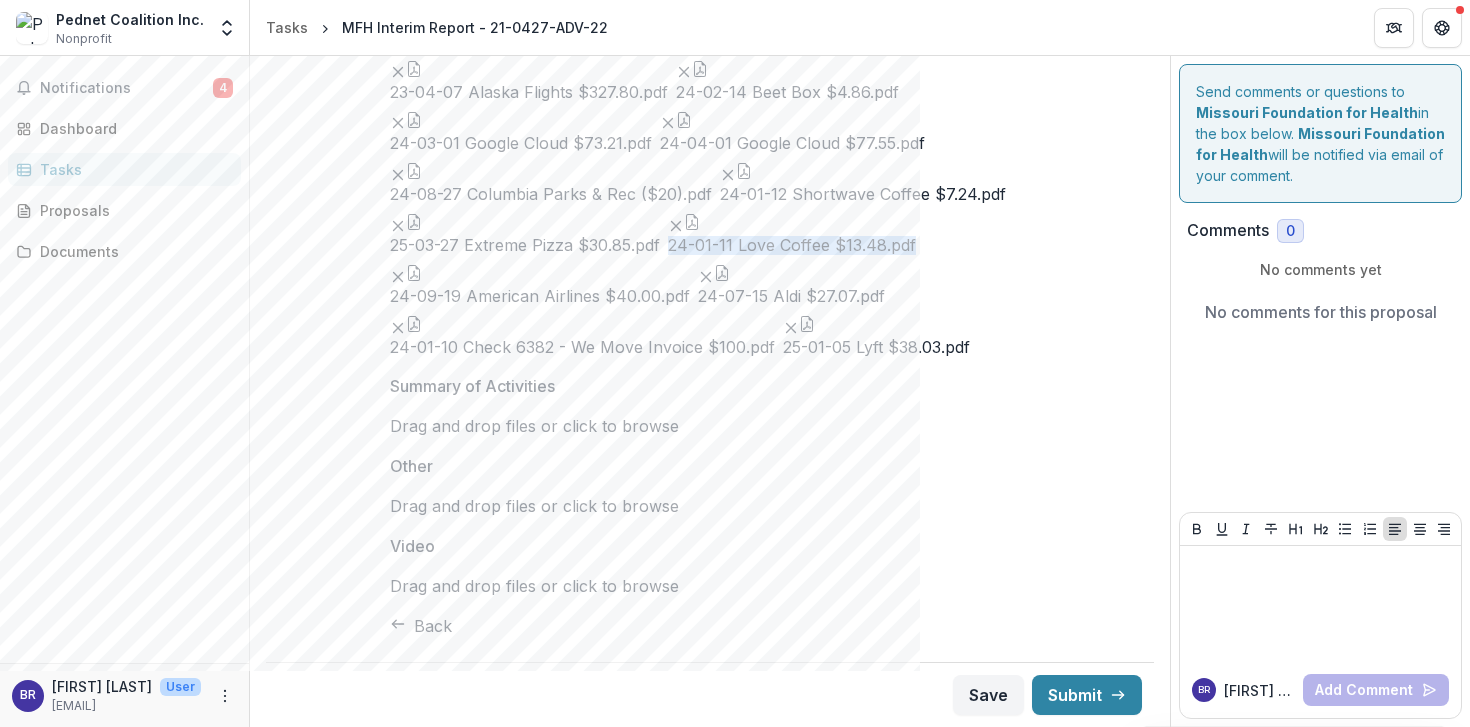 click 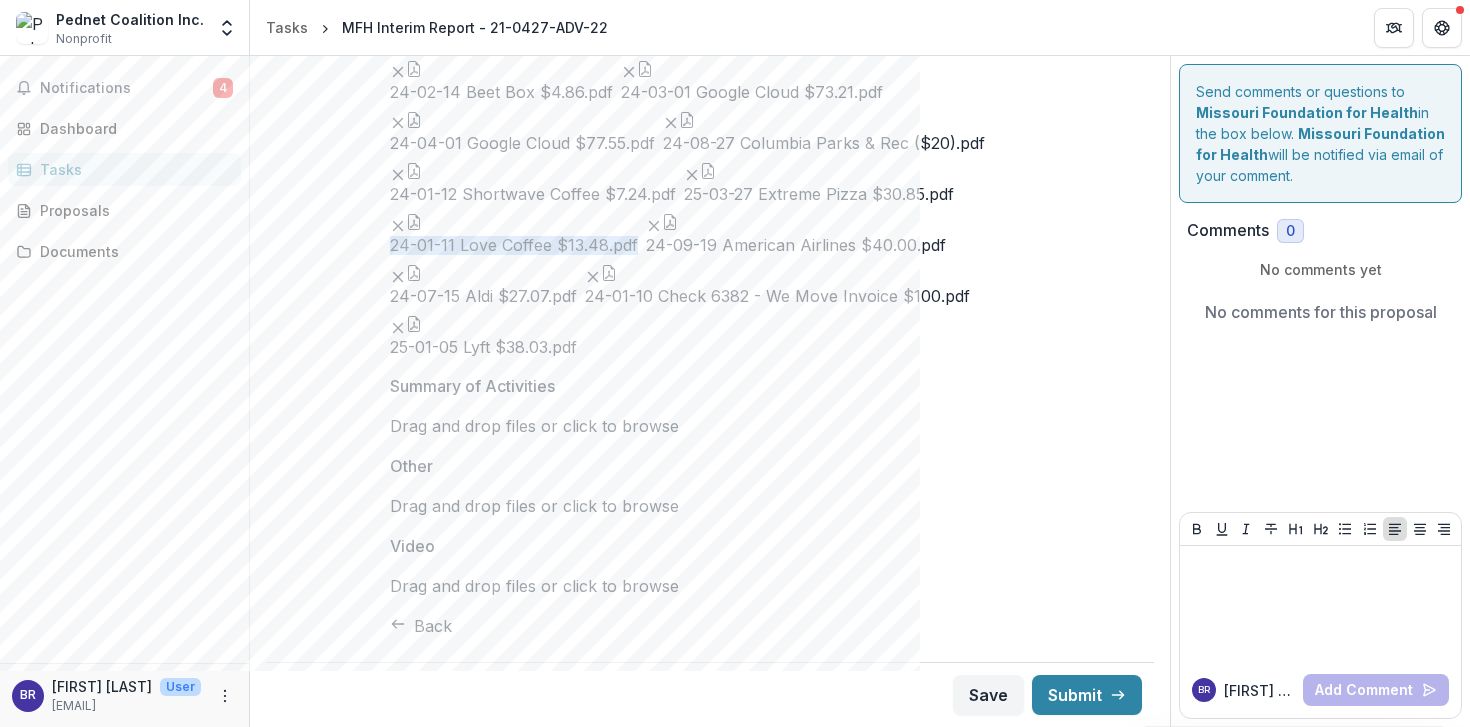 click 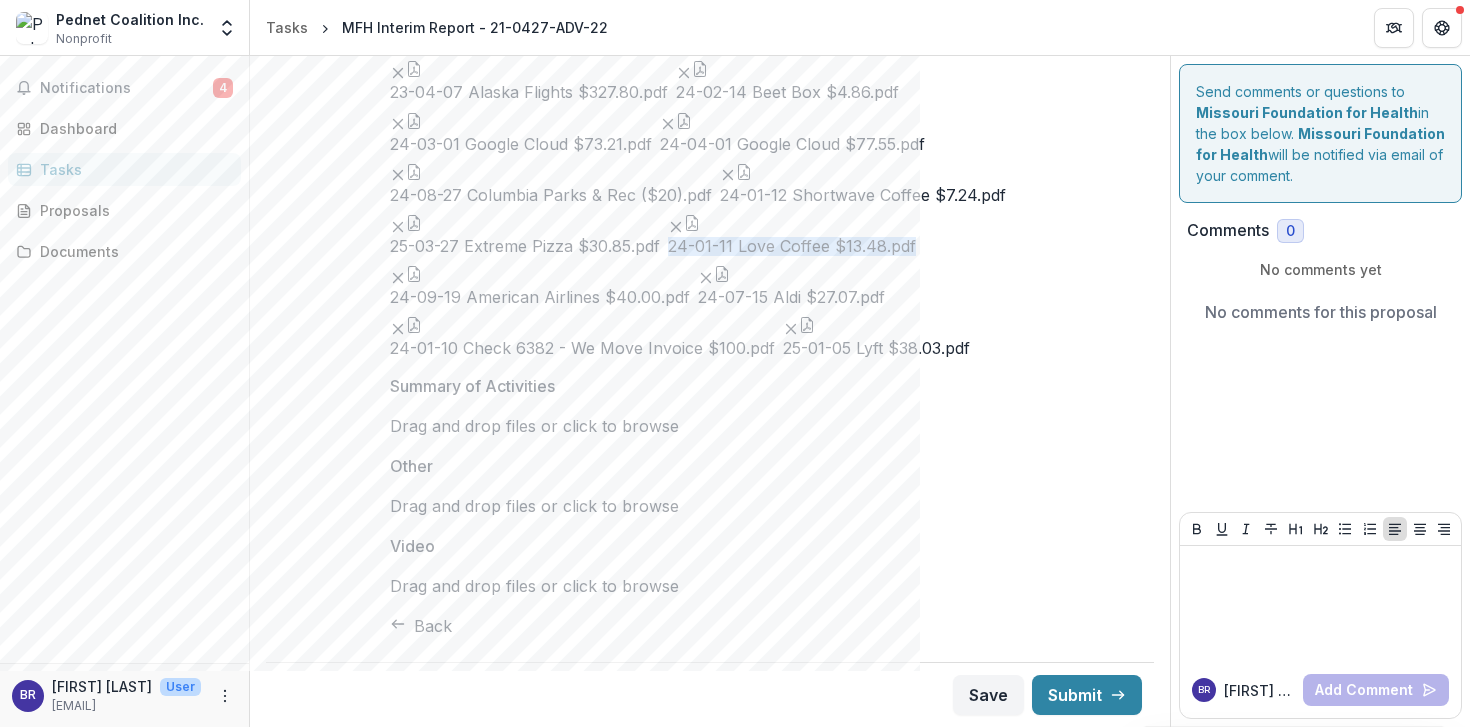 click 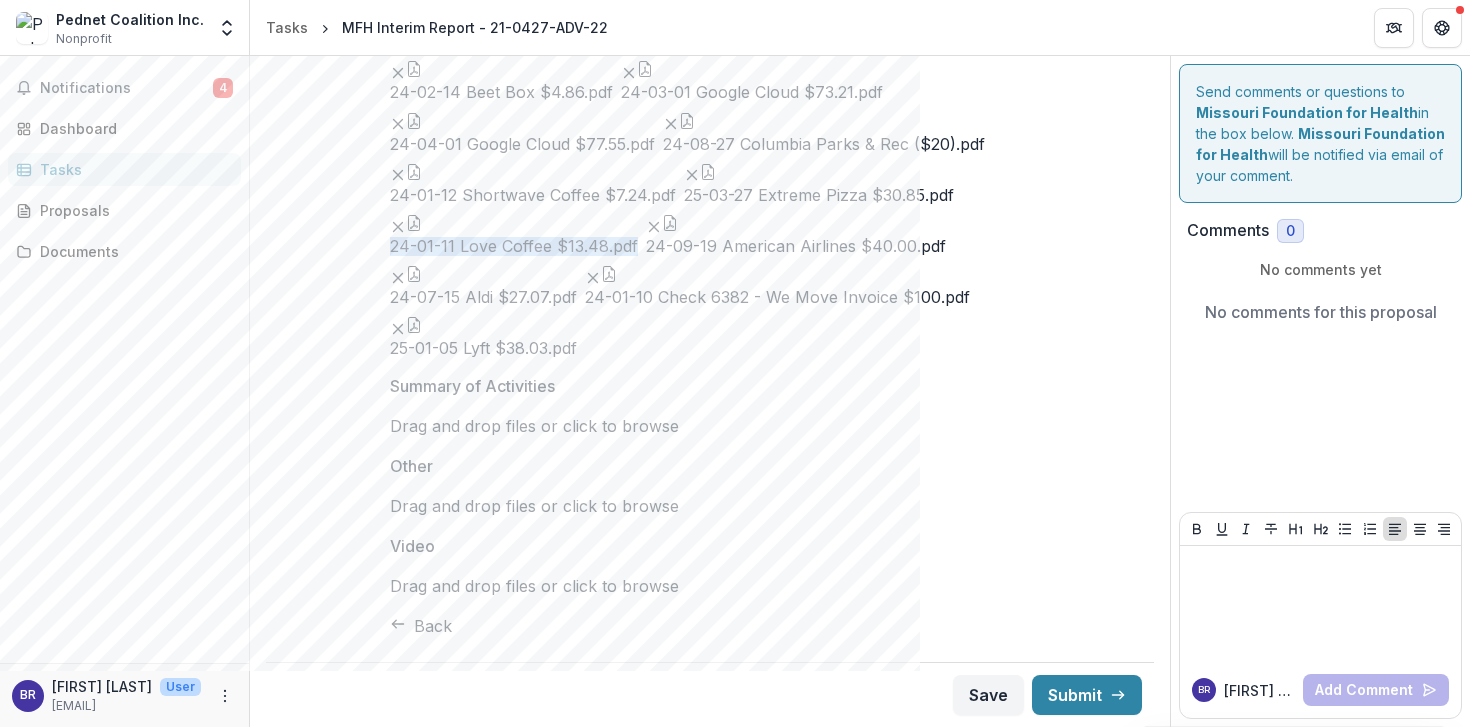 click 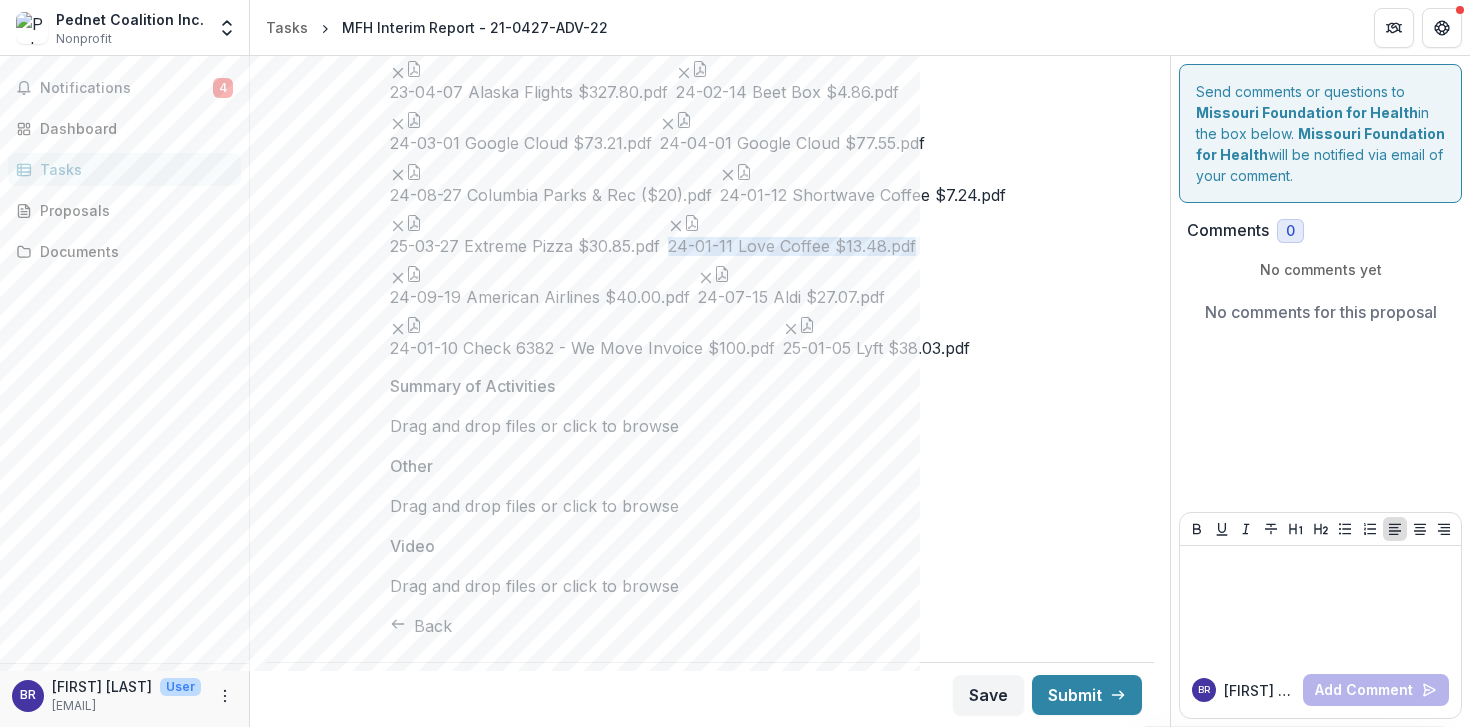 click 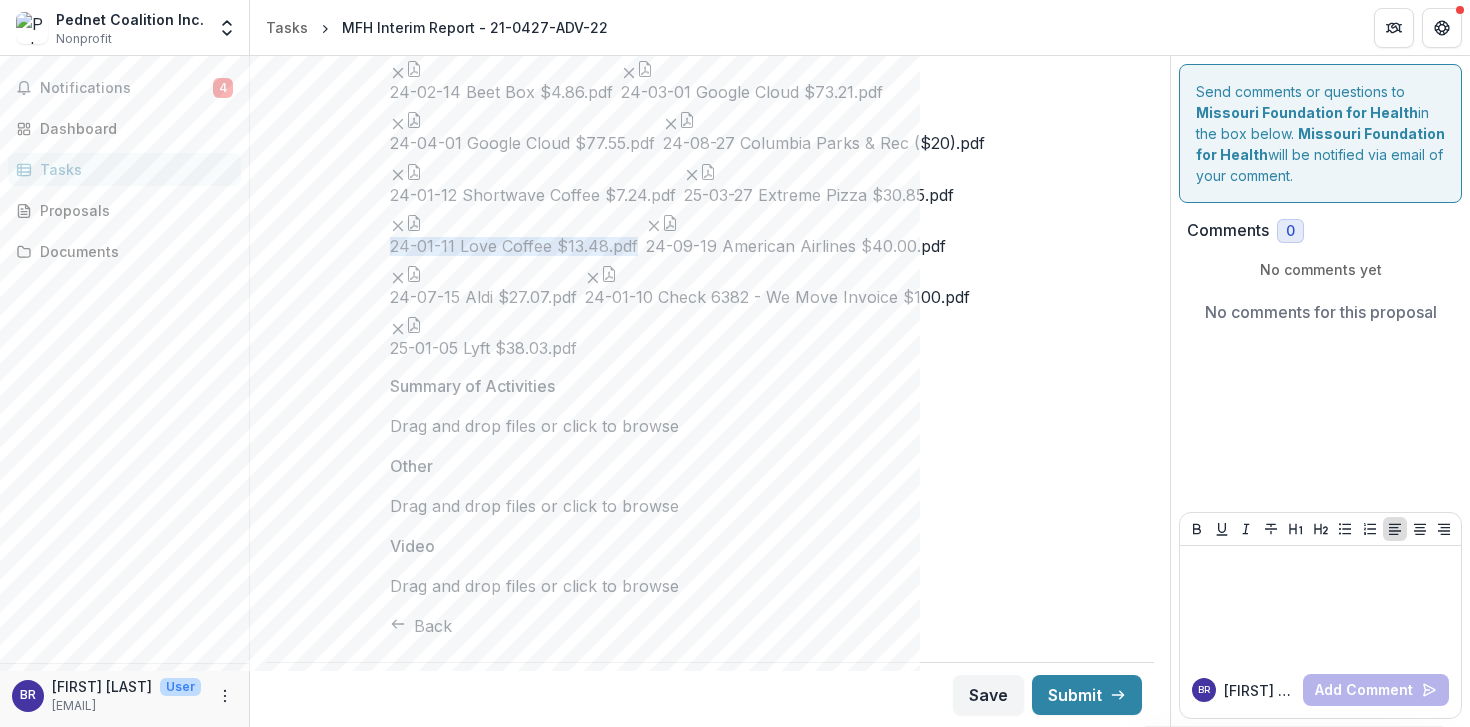 click 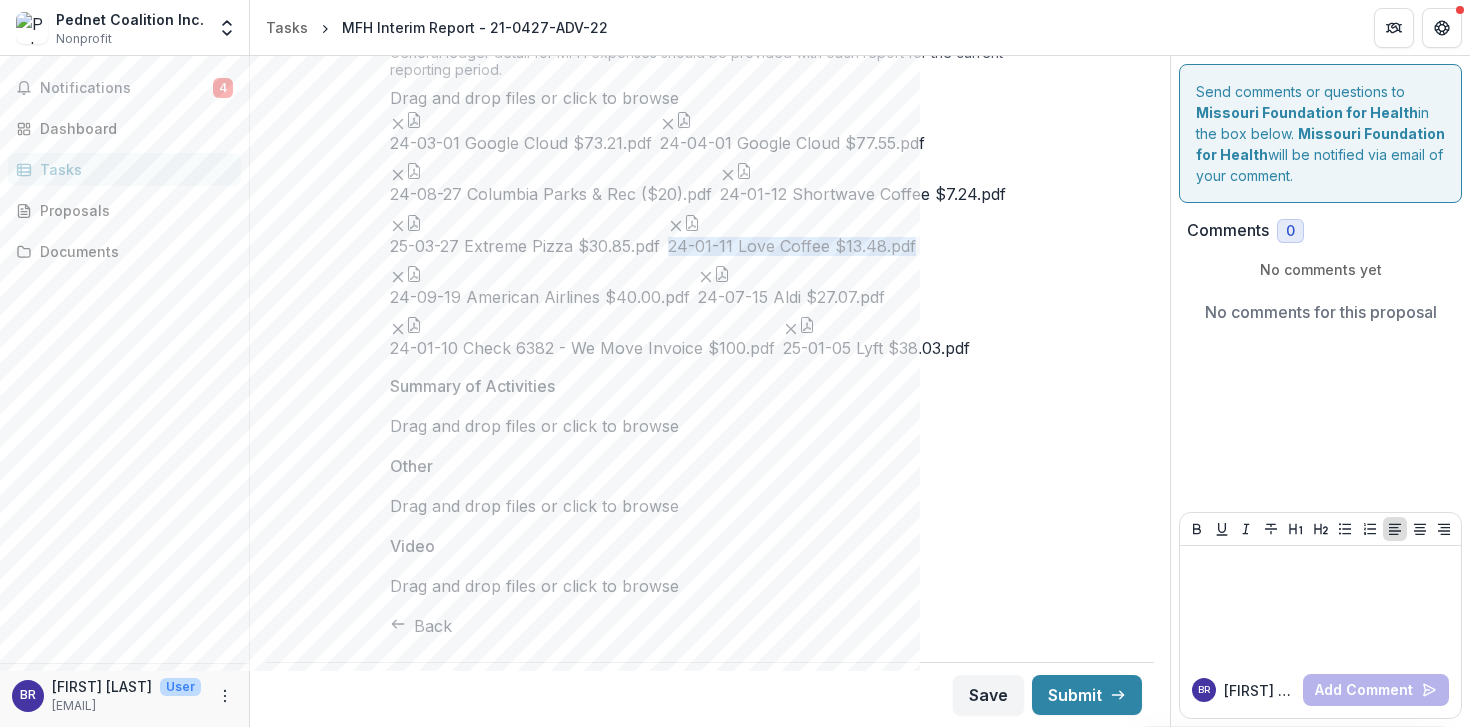 click 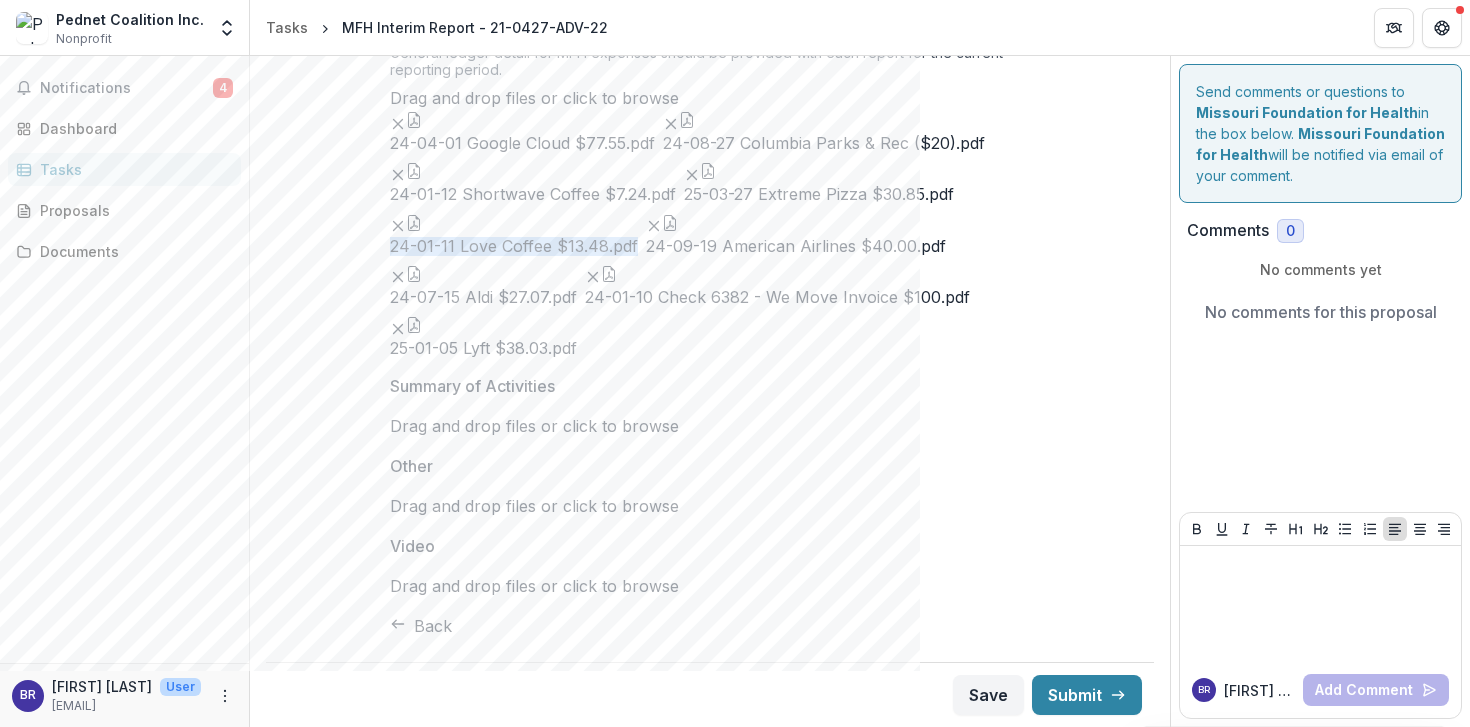 click 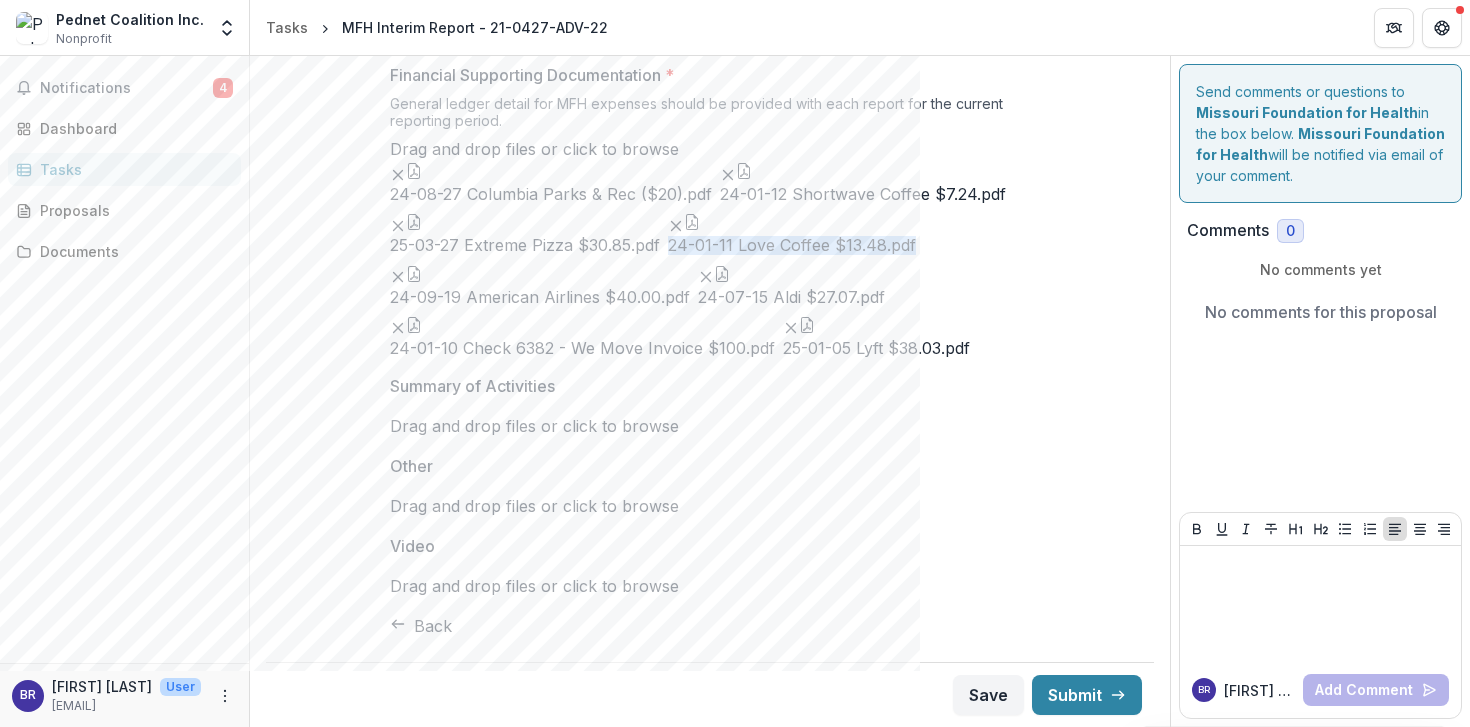 click 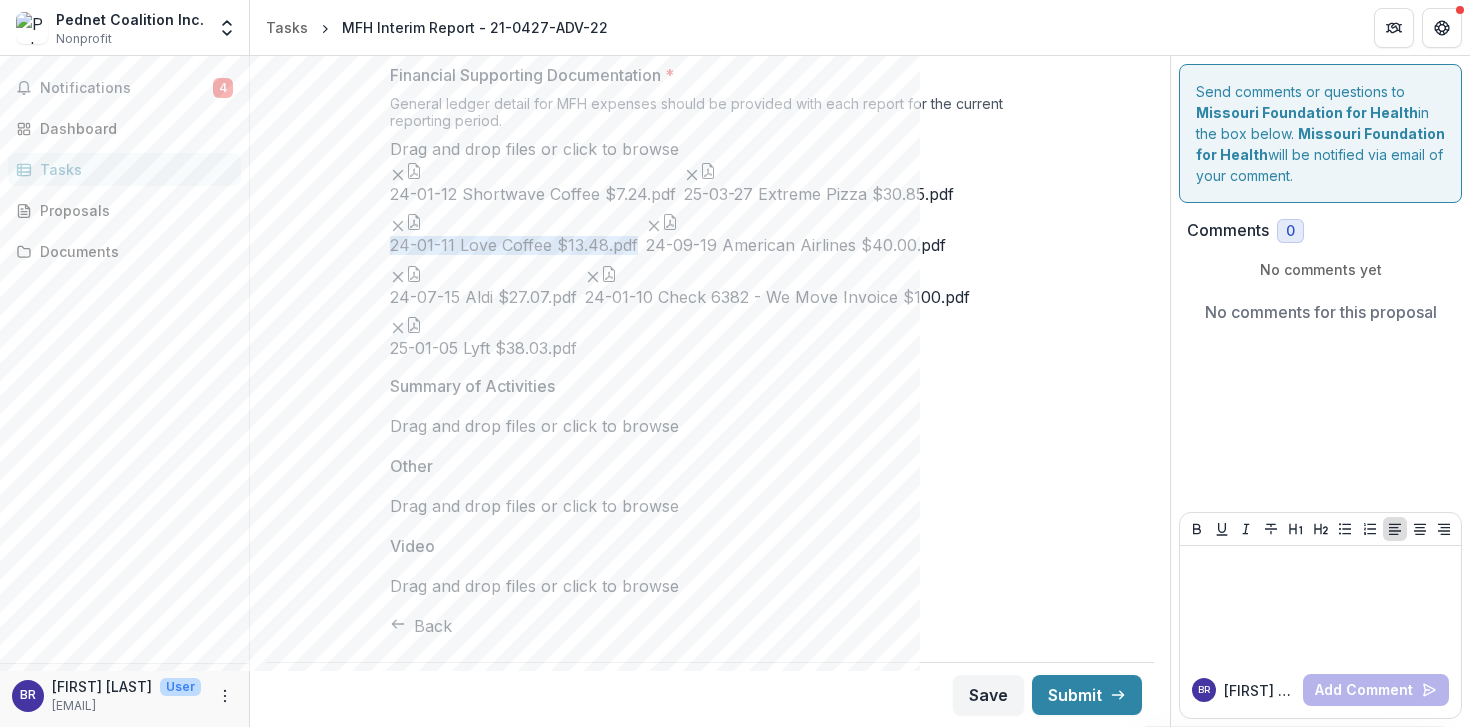click 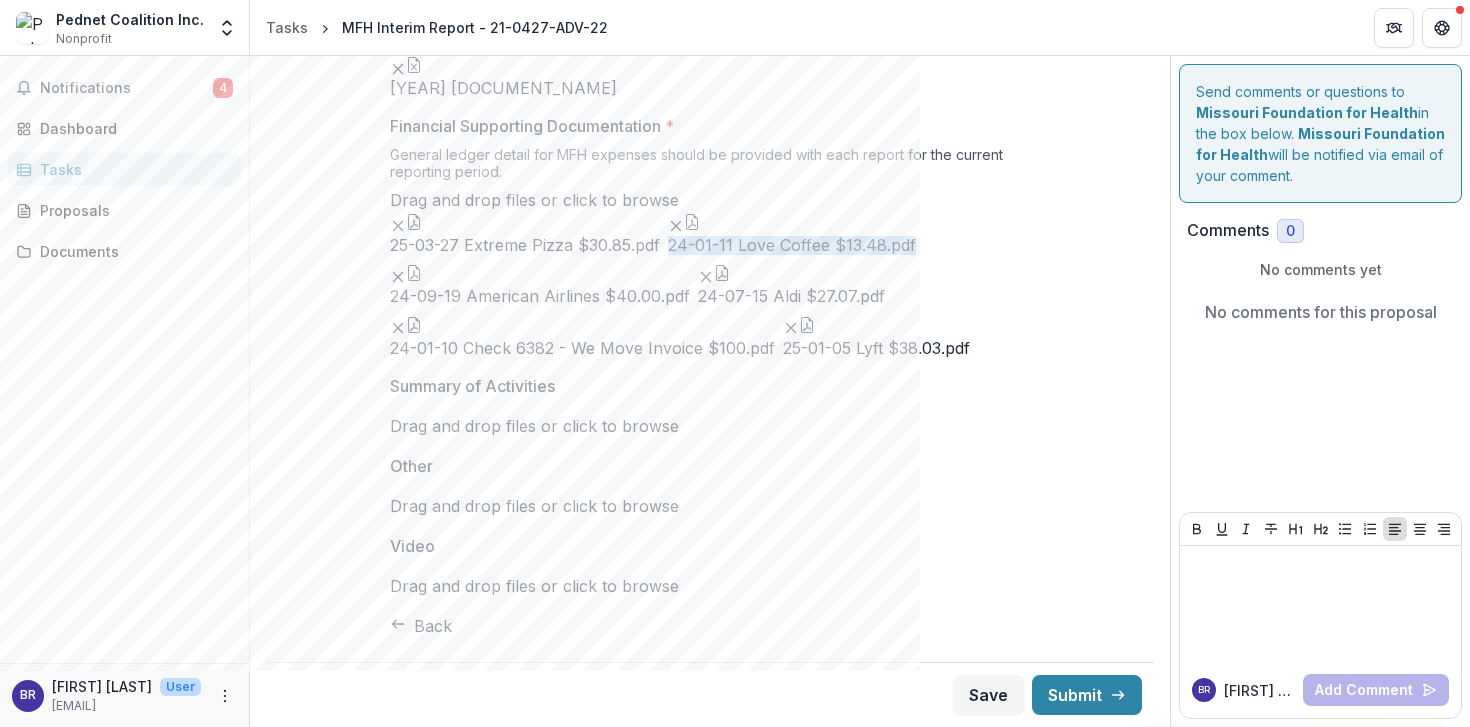 click 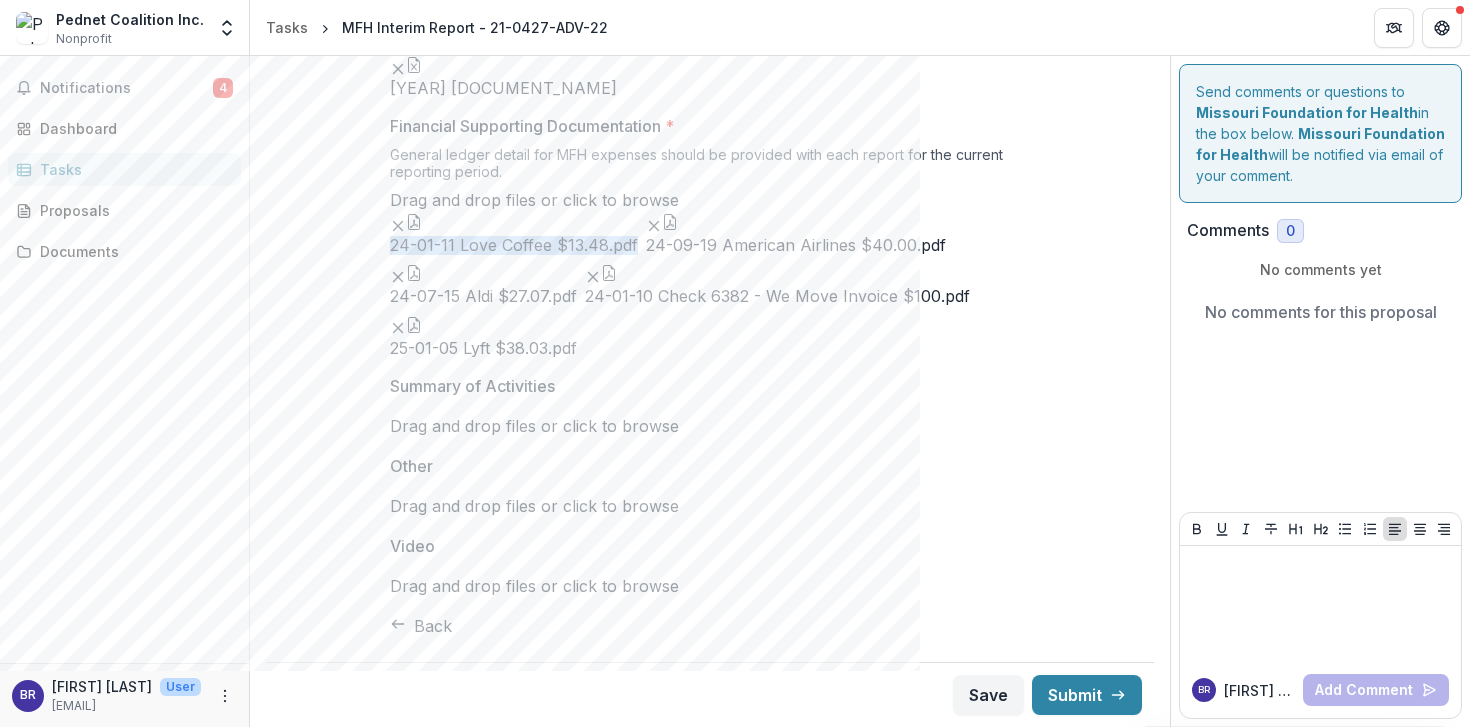 click 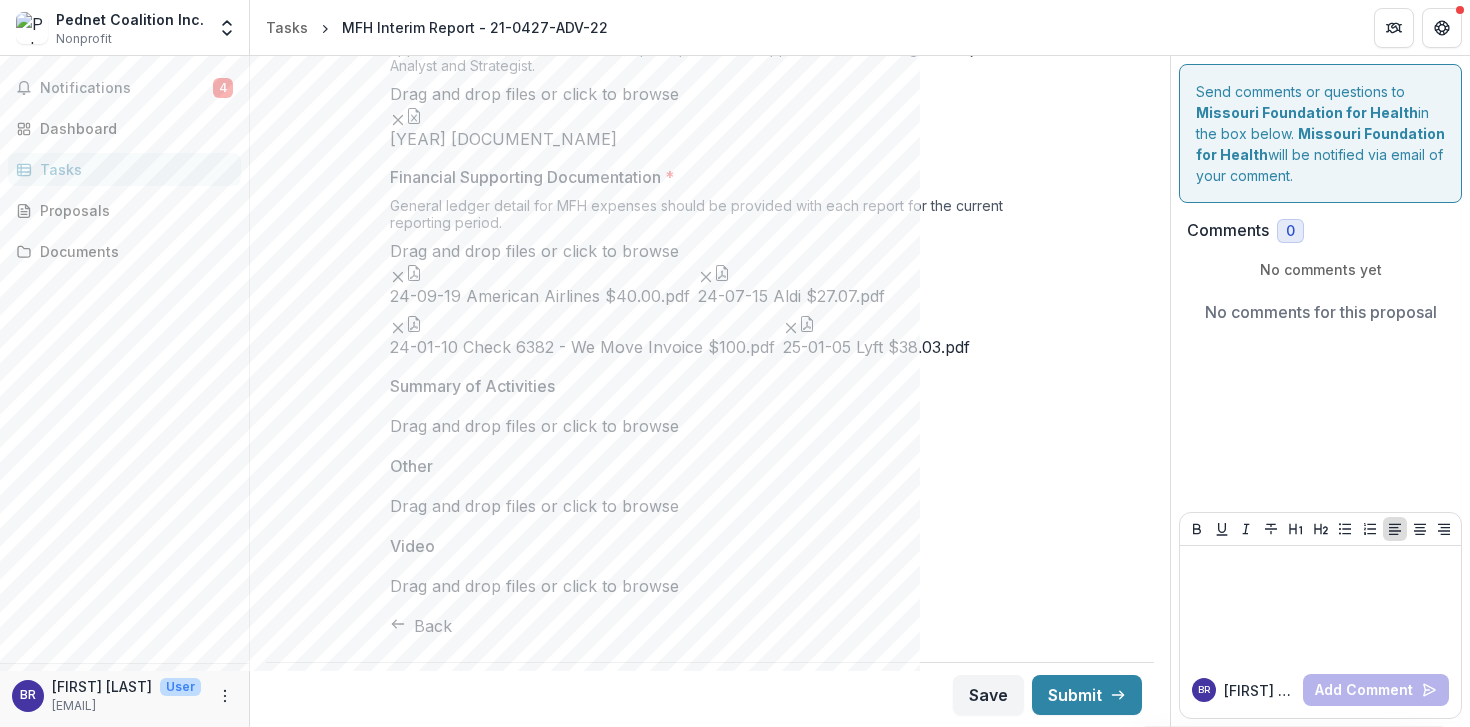 click 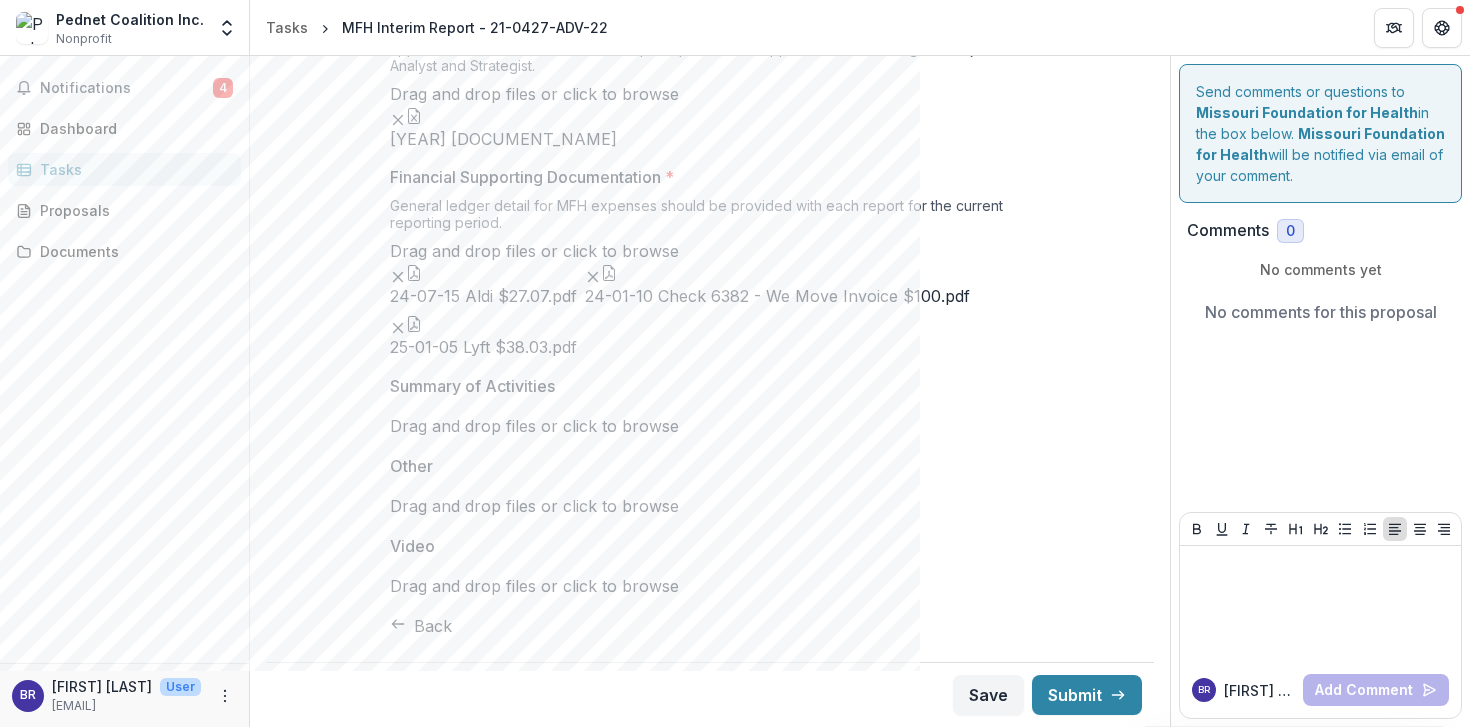 click 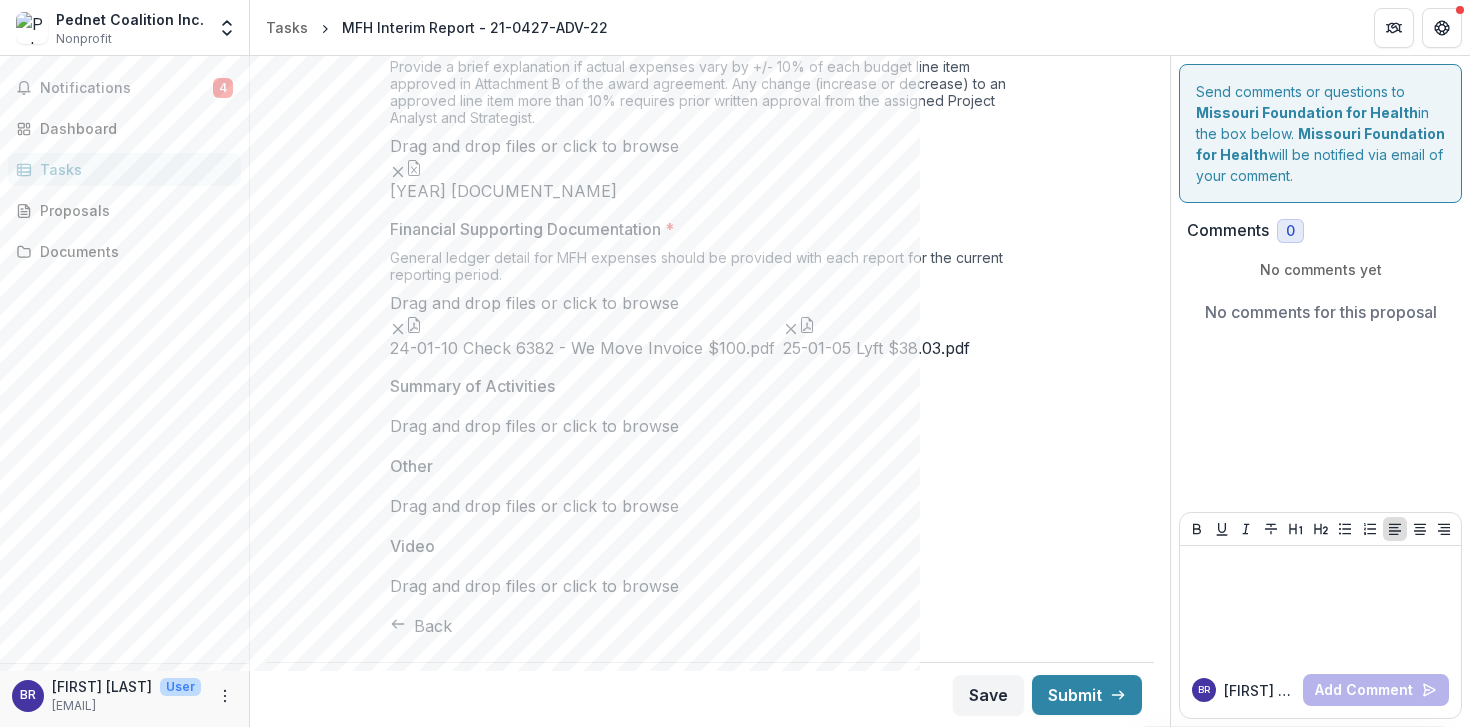 click 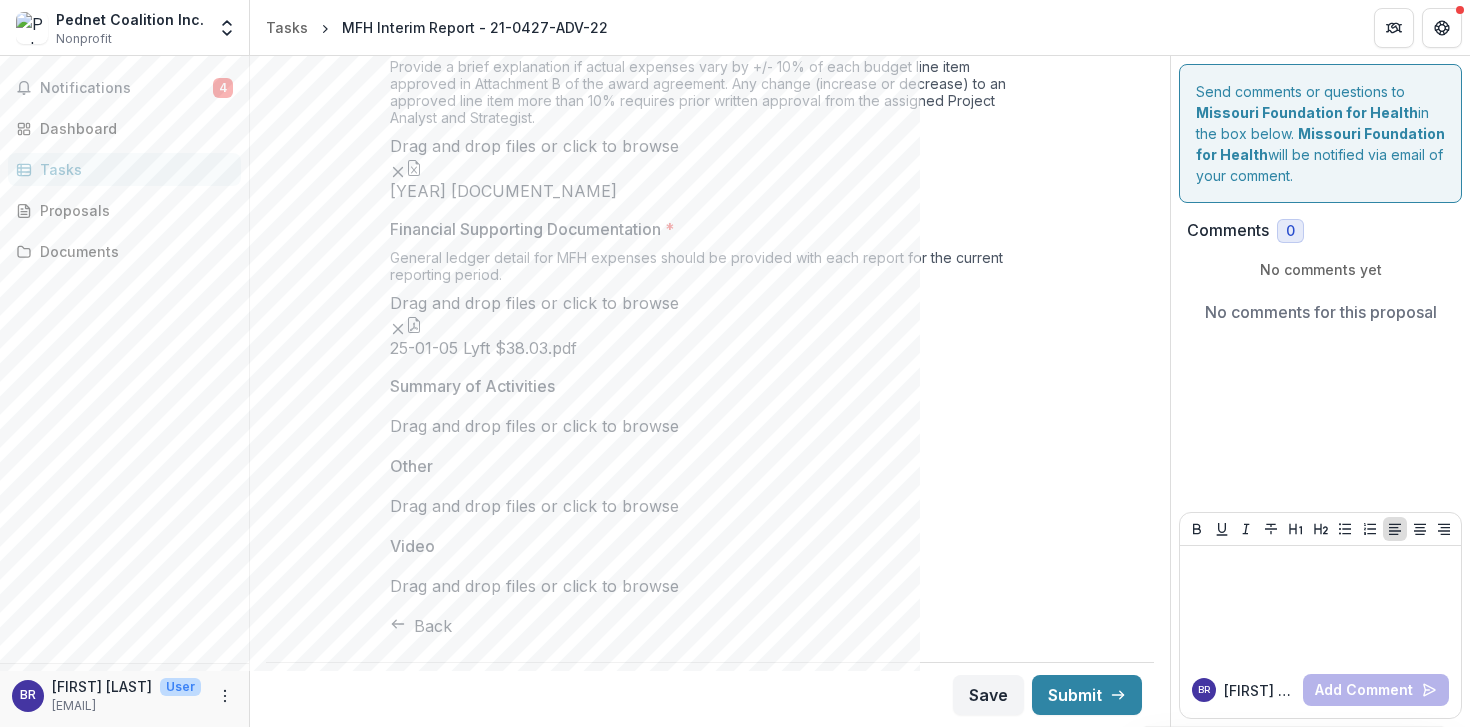 click 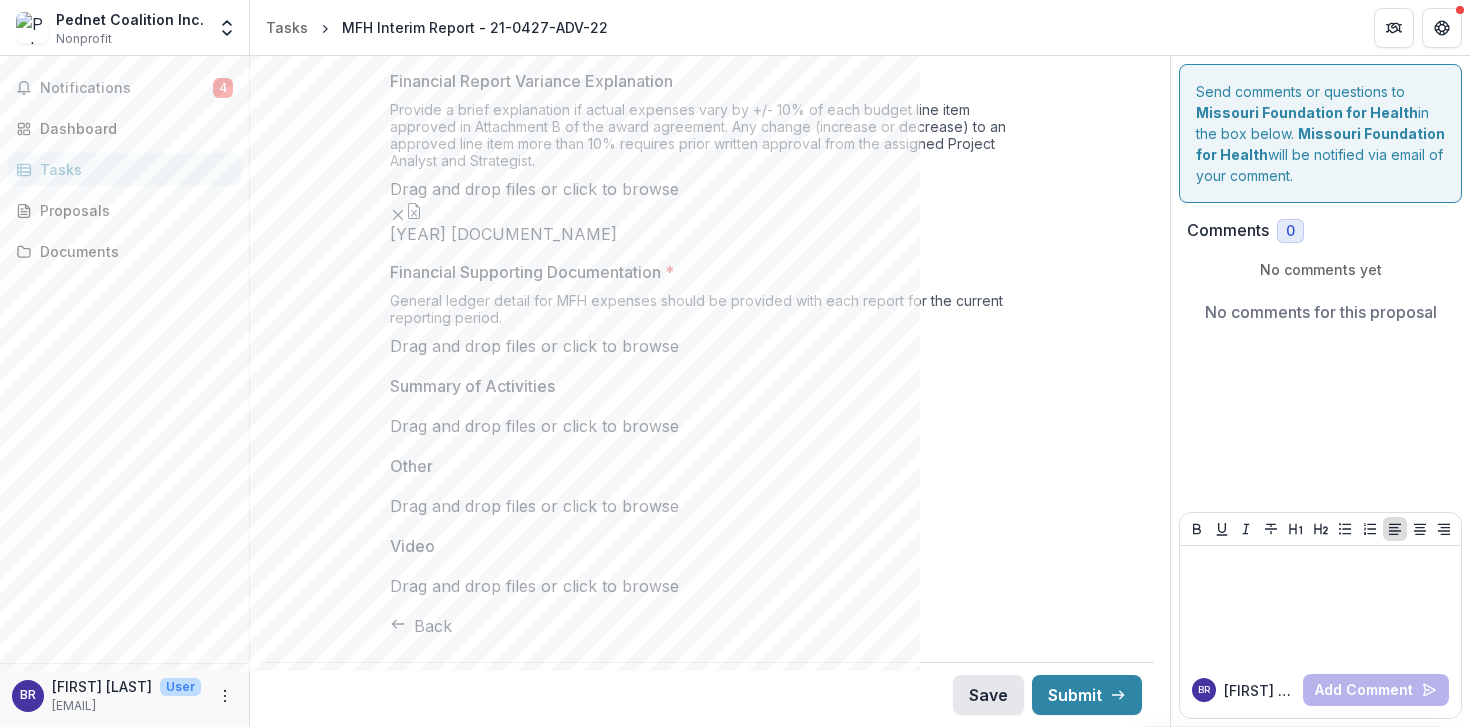 click on "Save" at bounding box center (988, 695) 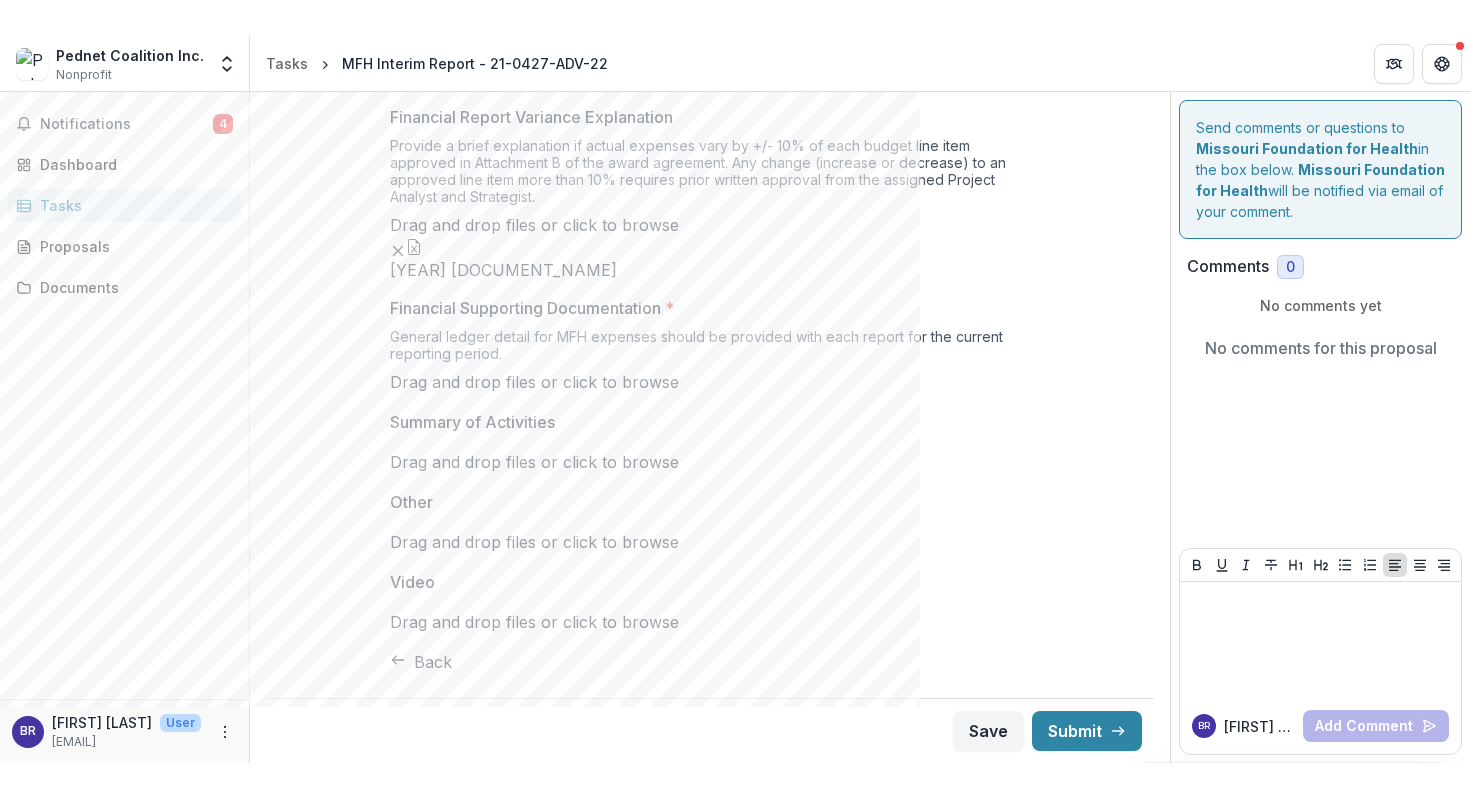 scroll, scrollTop: 665, scrollLeft: 0, axis: vertical 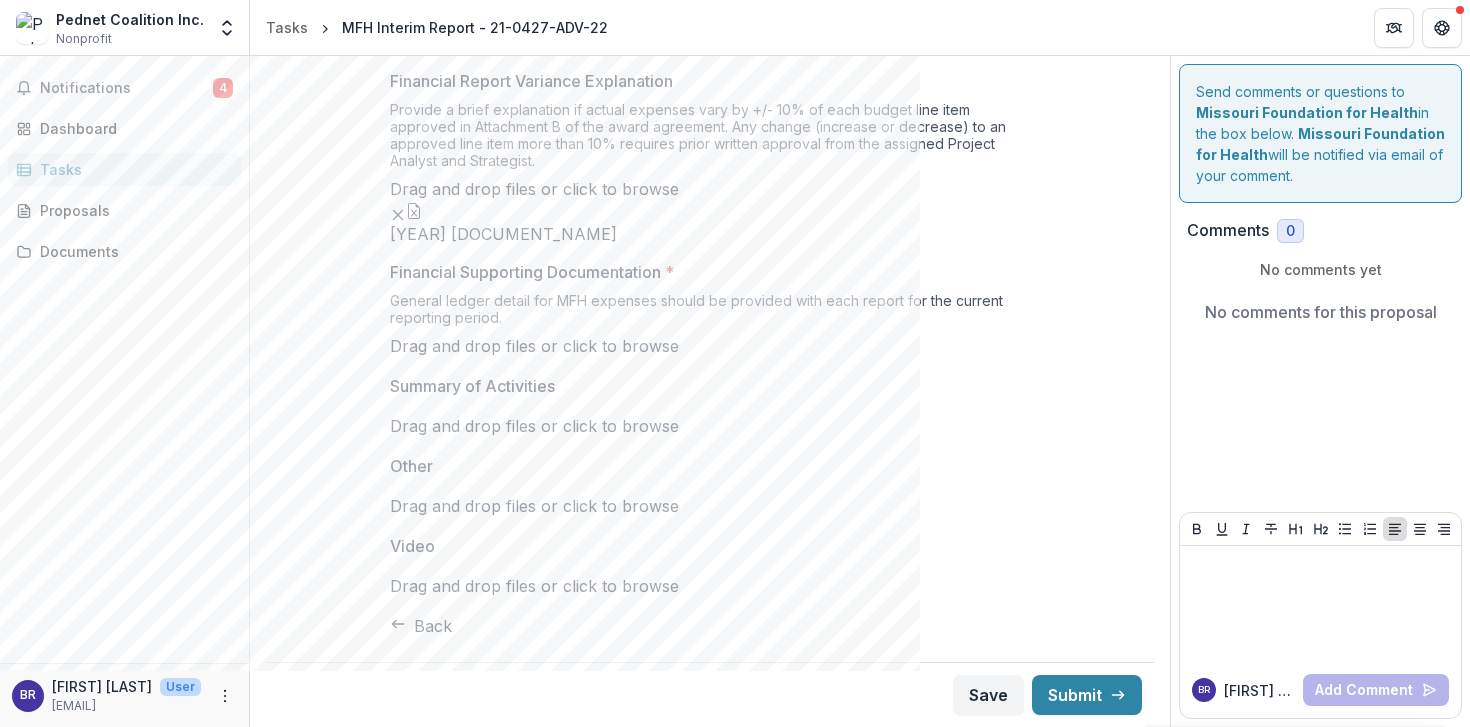 click on "Drag and drop files or   click to browse" at bounding box center [710, 346] 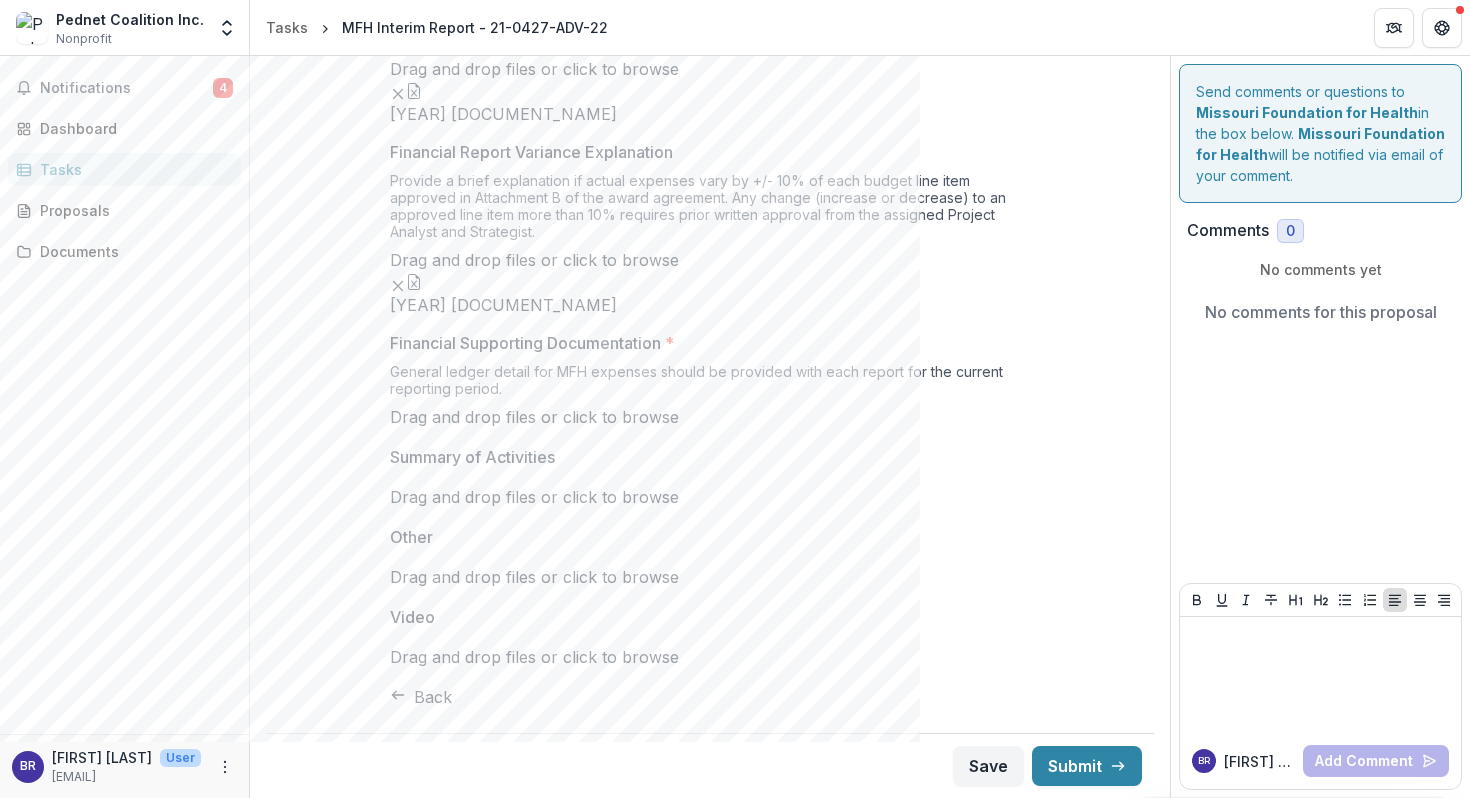 click on "Drag and drop files or   click to browse" at bounding box center [710, 417] 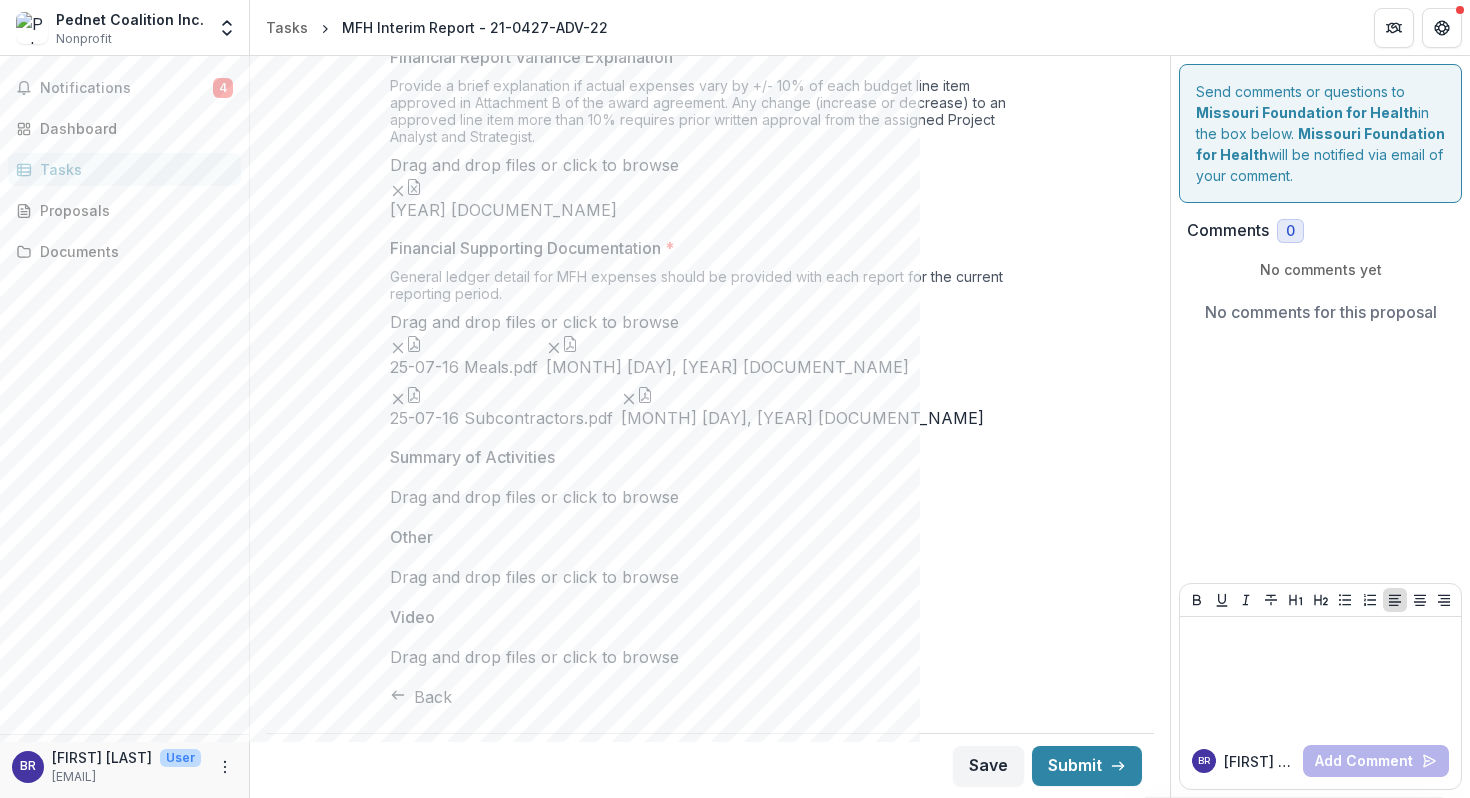 scroll, scrollTop: 1173, scrollLeft: 0, axis: vertical 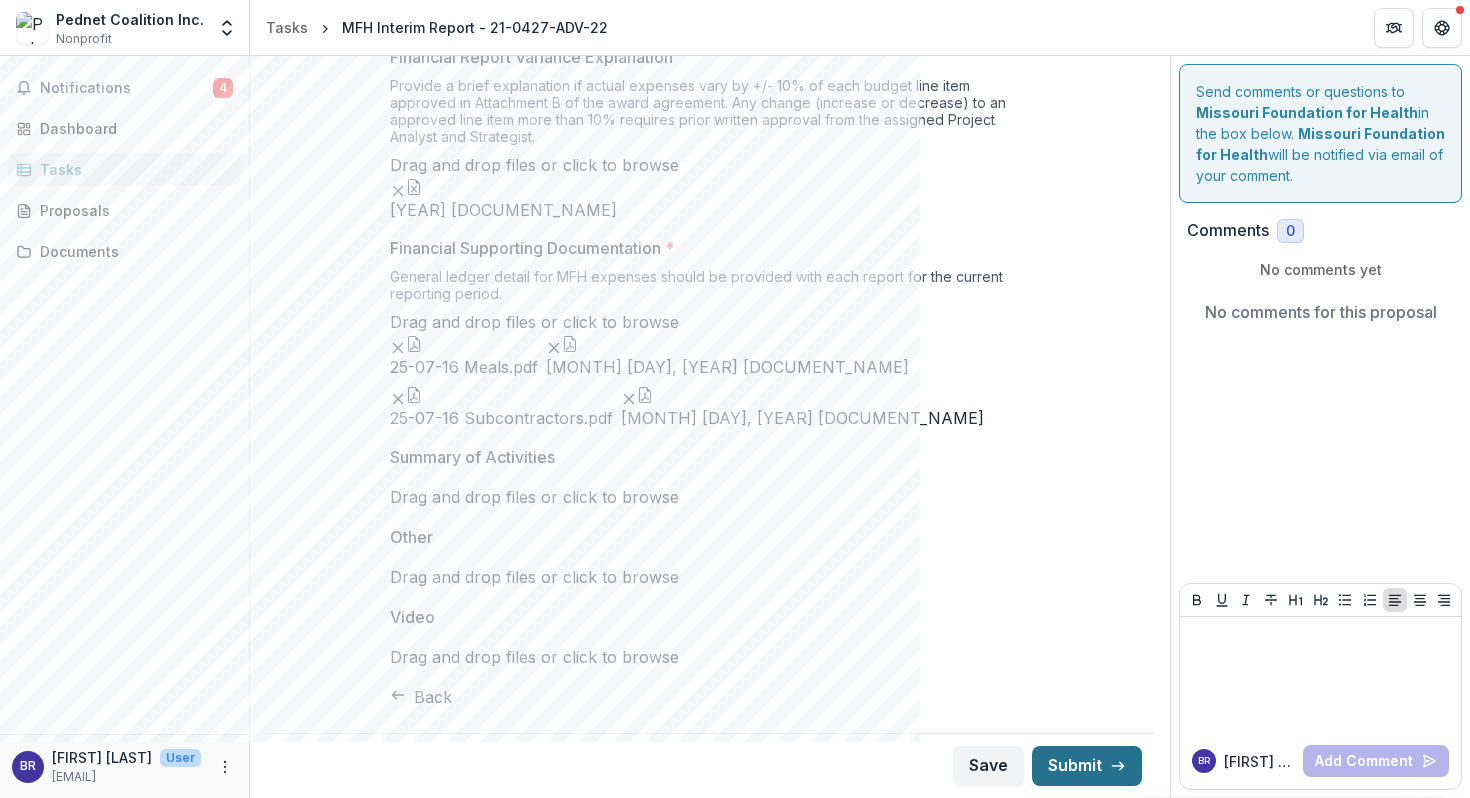 click on "Submit" at bounding box center (1087, 766) 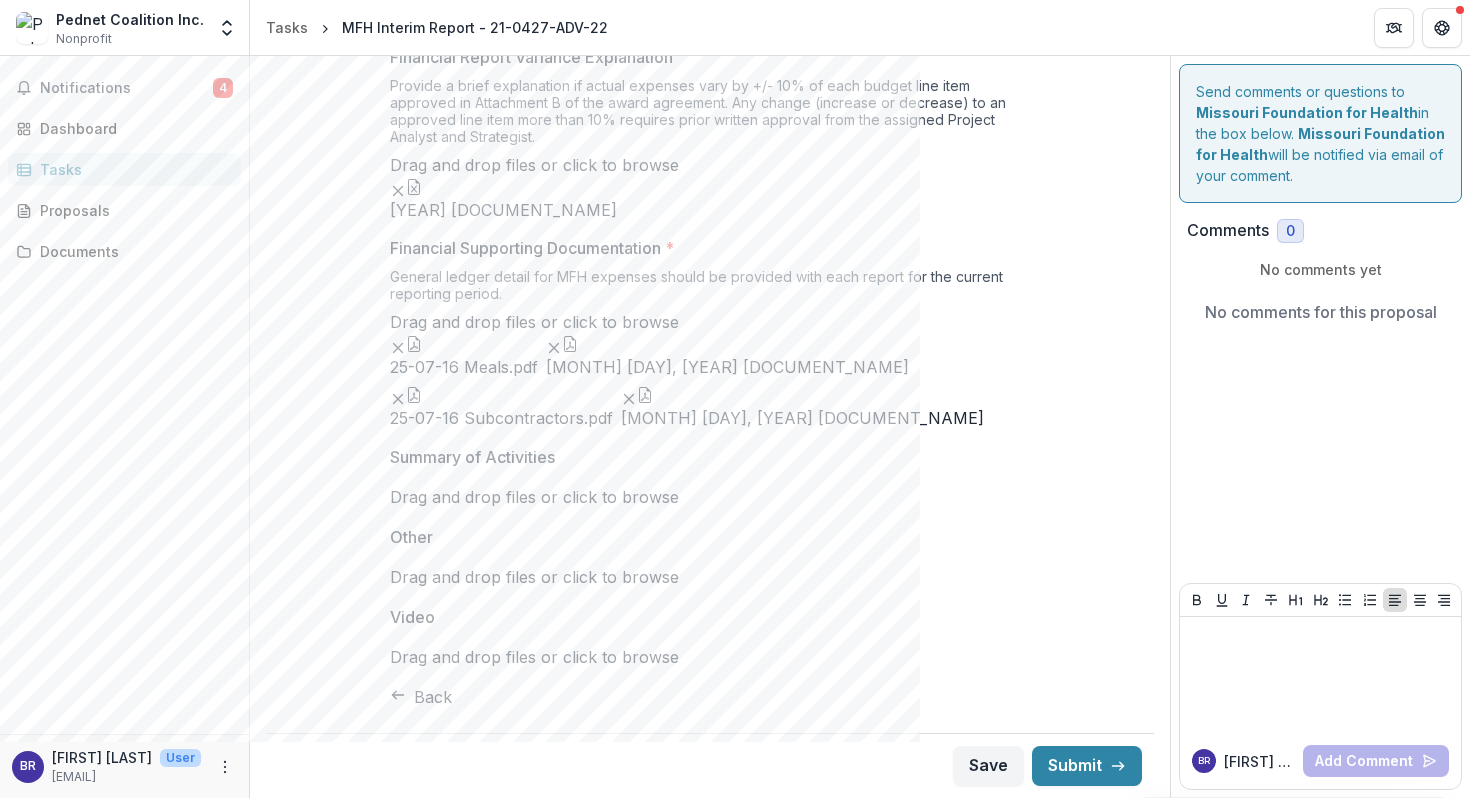 click on "Confirm" at bounding box center [82, 858] 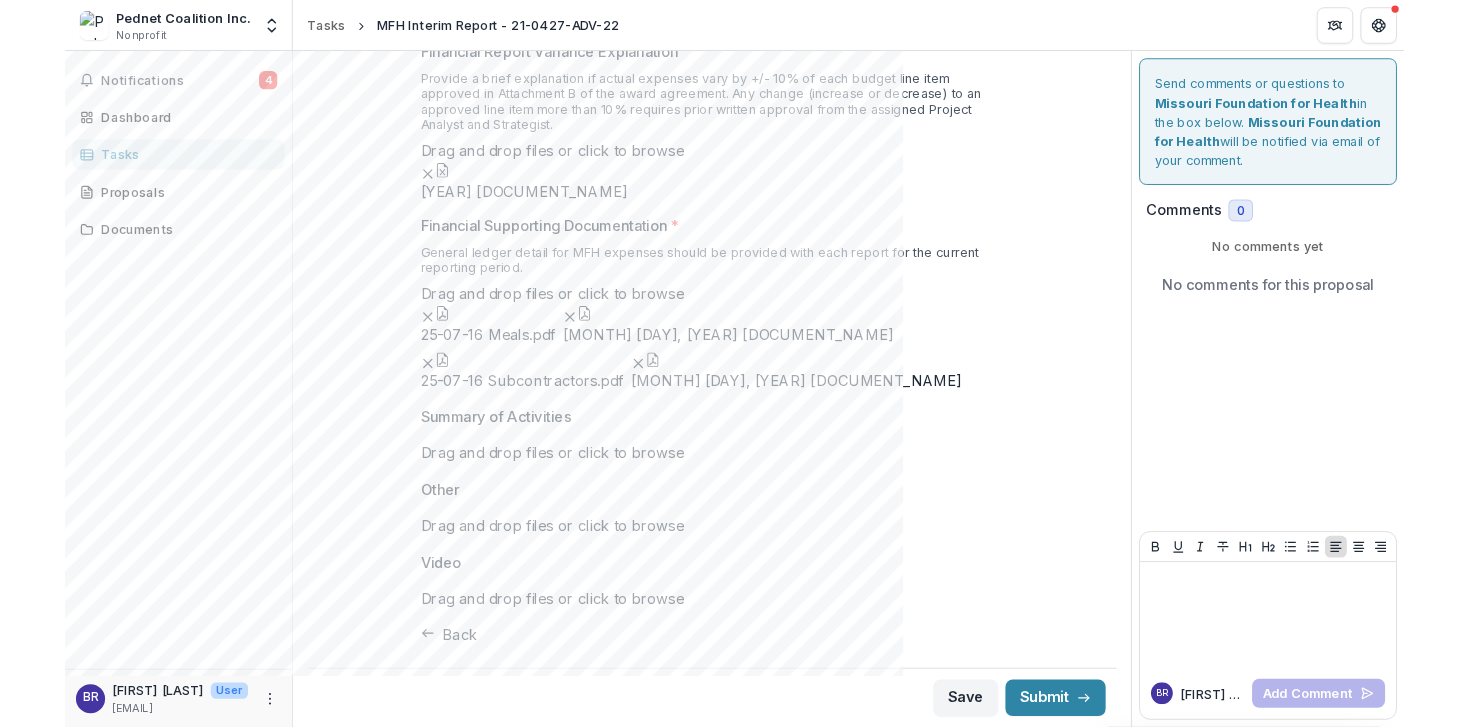 scroll, scrollTop: 1181, scrollLeft: 0, axis: vertical 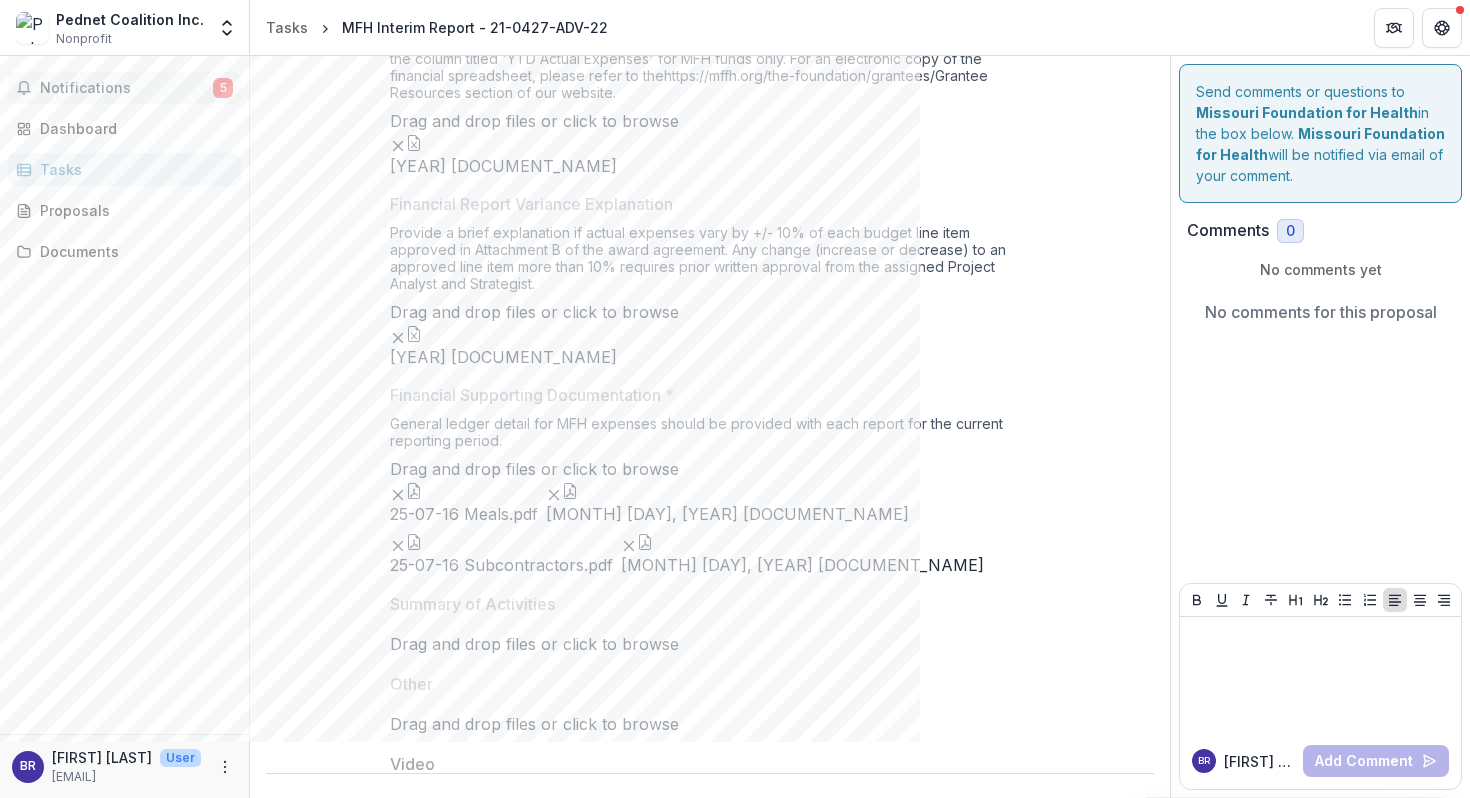 click on "Notifications" at bounding box center (126, 88) 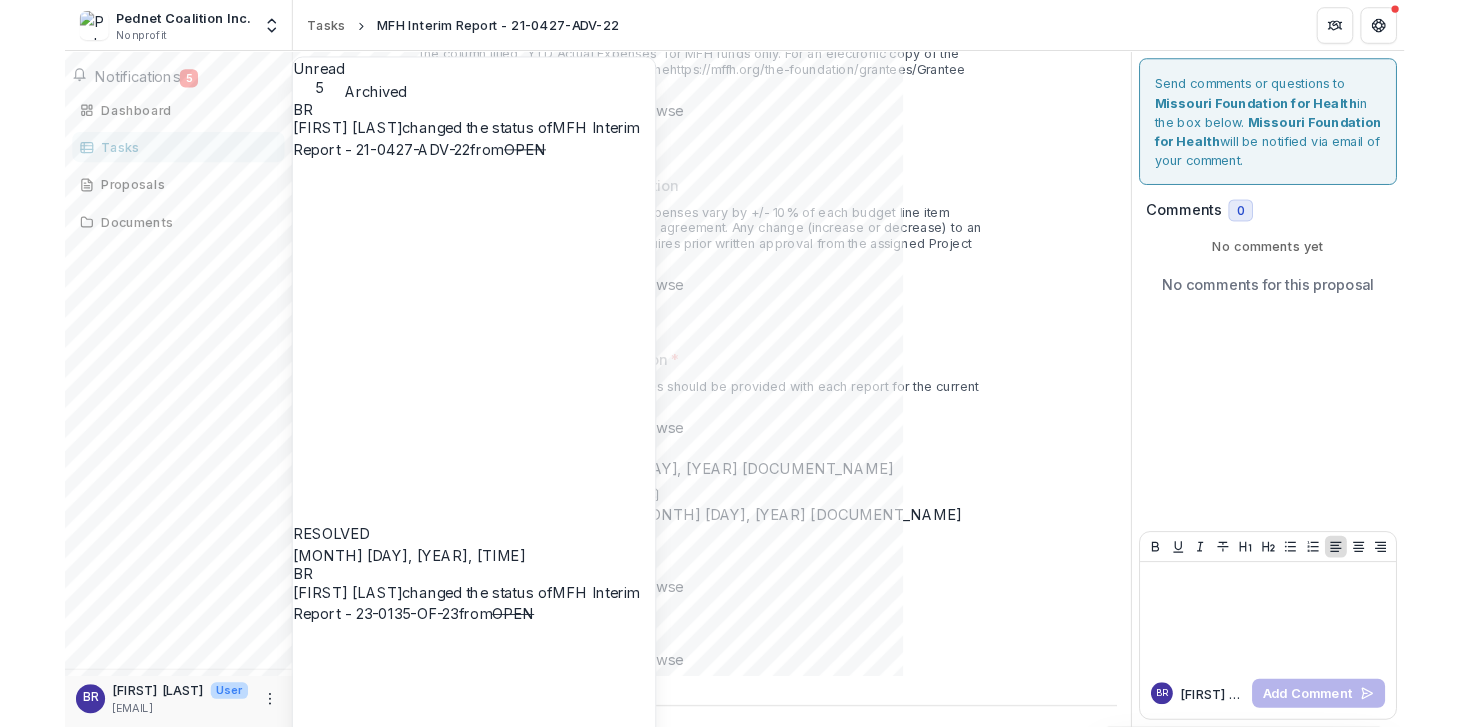scroll, scrollTop: 1221, scrollLeft: 0, axis: vertical 